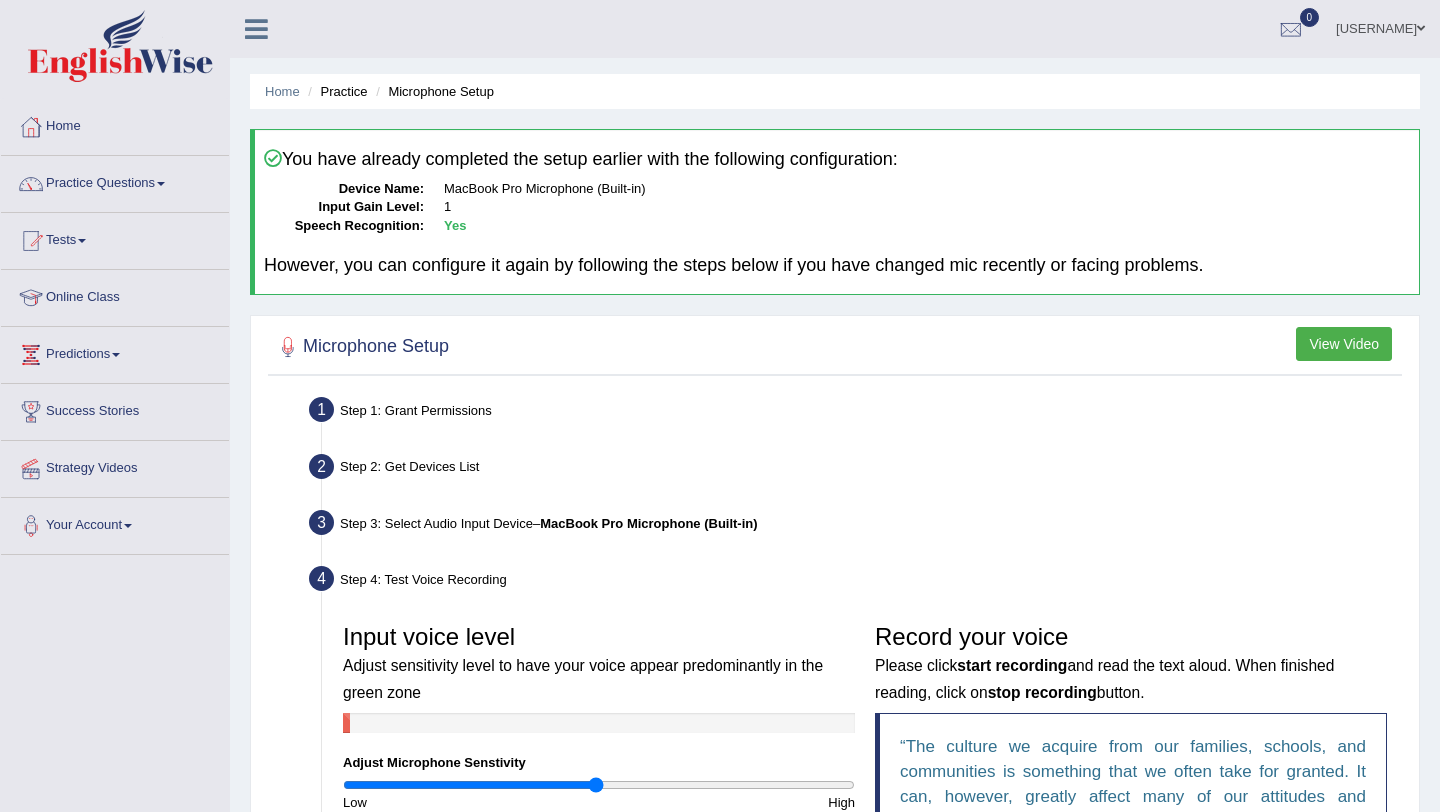 scroll, scrollTop: 0, scrollLeft: 0, axis: both 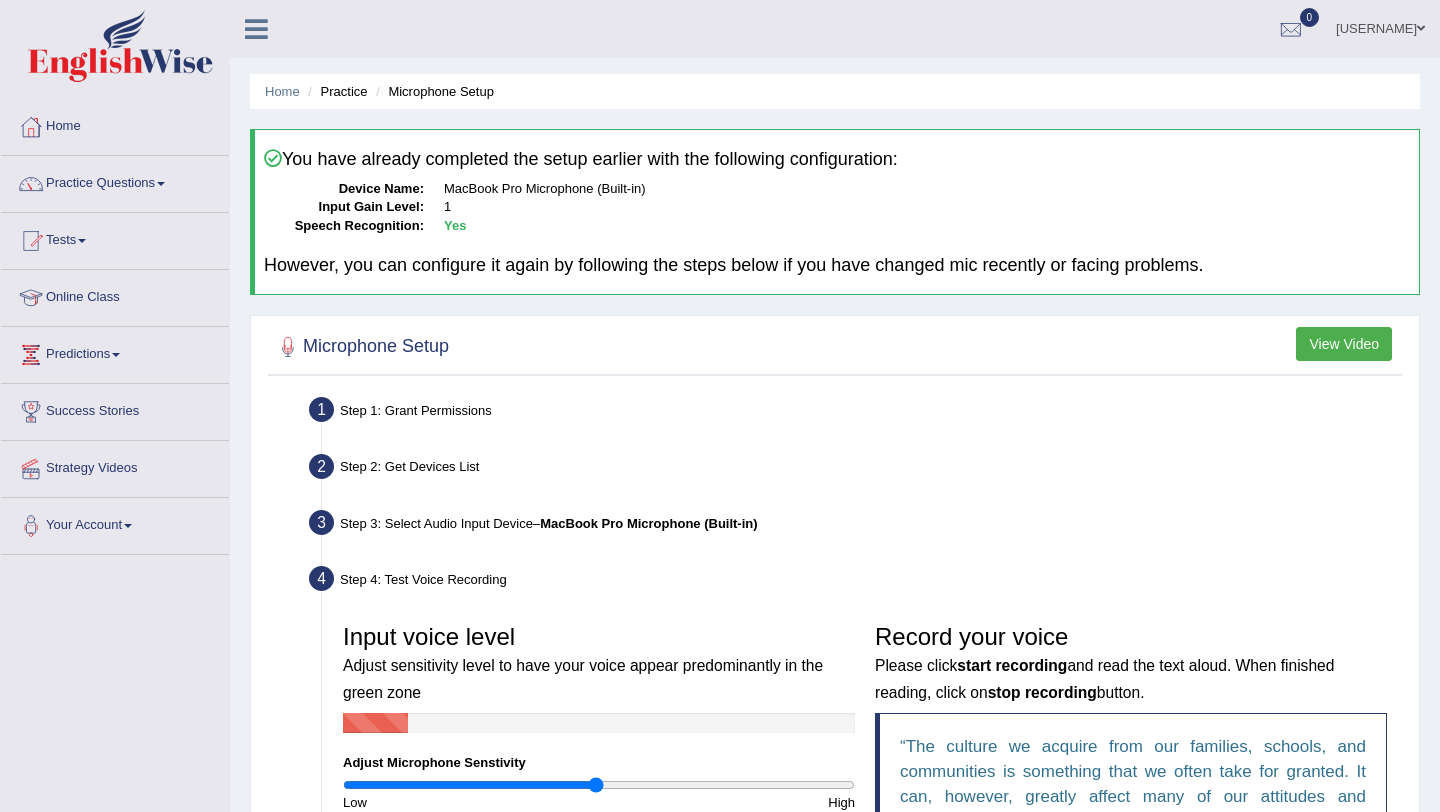 click on "Practice Questions" at bounding box center [115, 181] 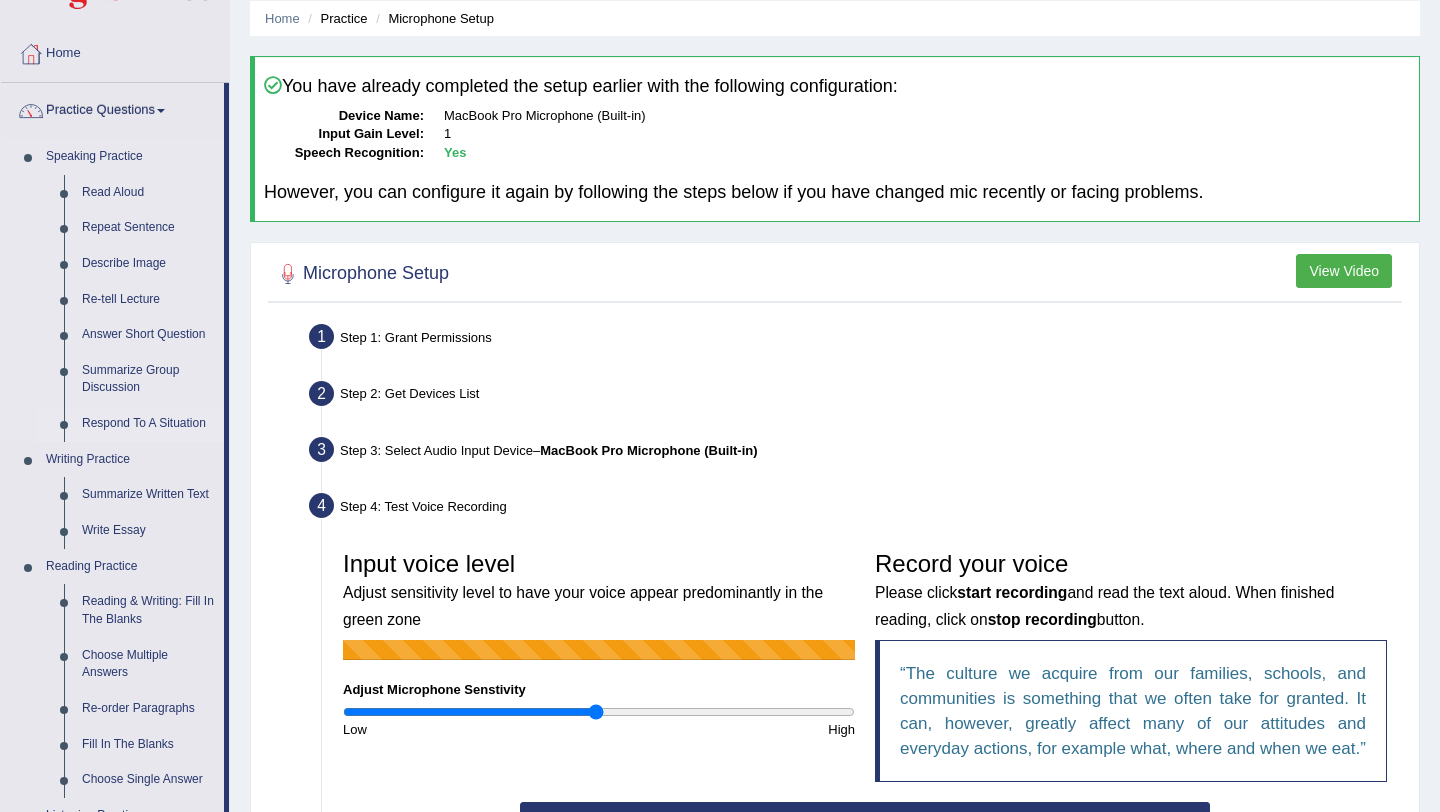 scroll, scrollTop: 76, scrollLeft: 0, axis: vertical 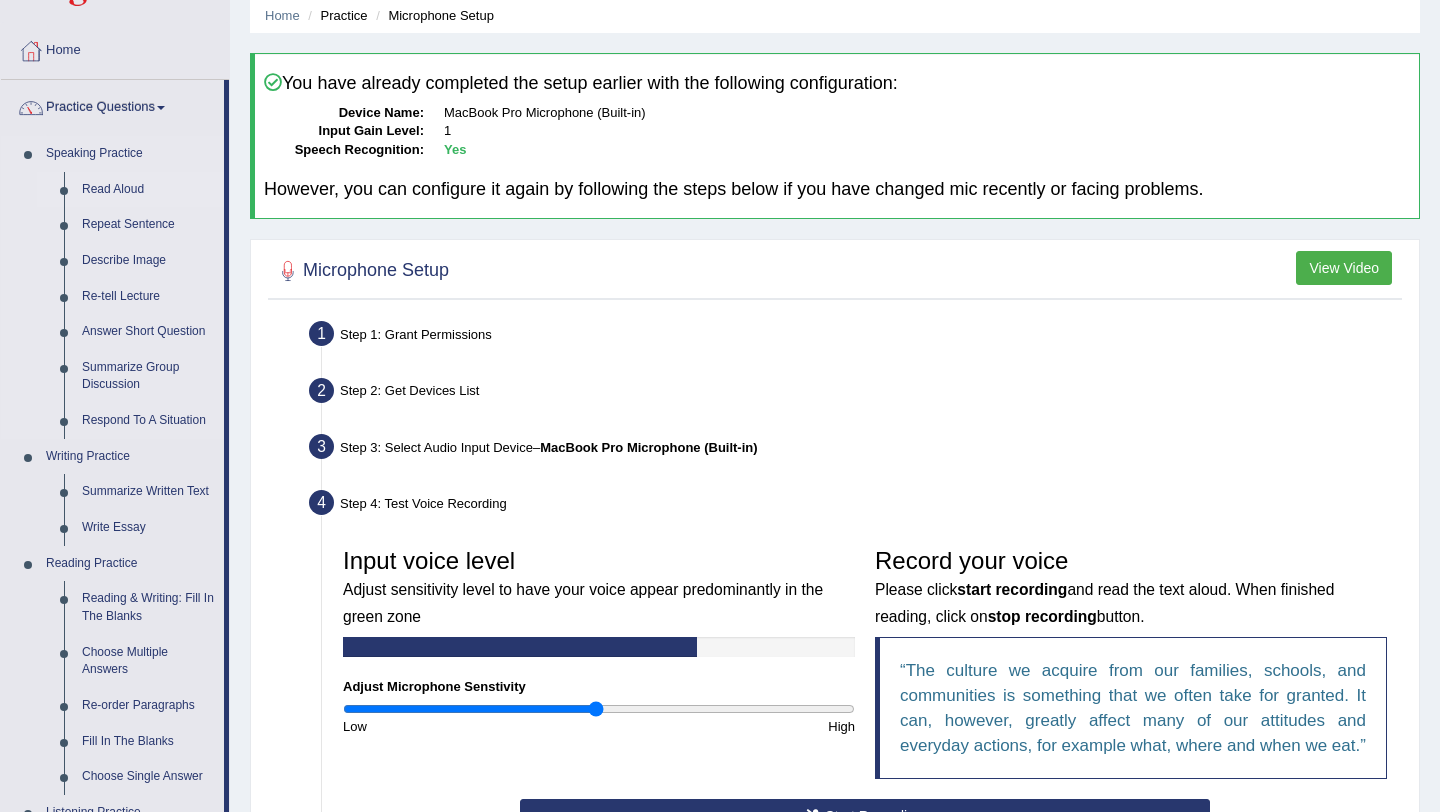 click on "Read Aloud" at bounding box center (148, 190) 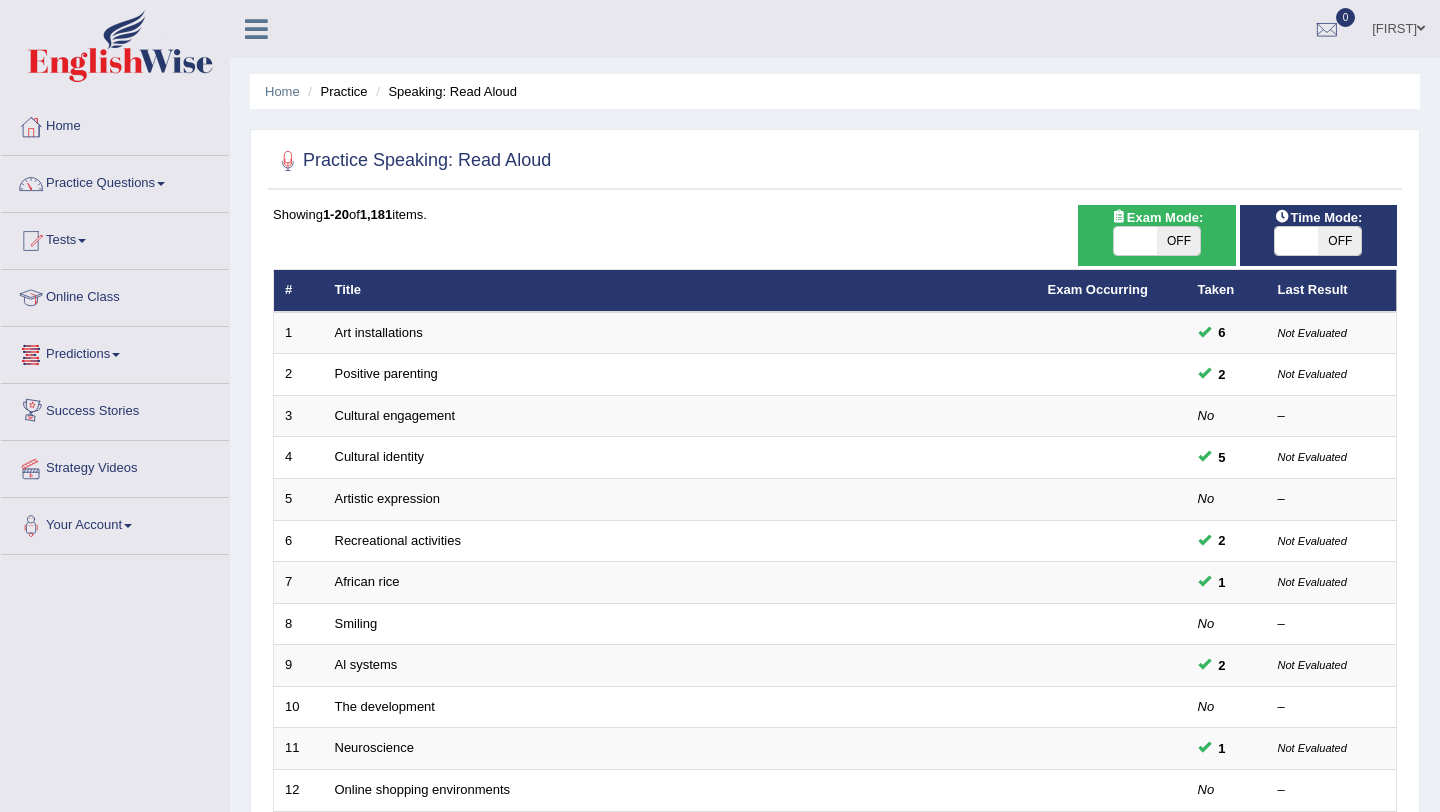 scroll, scrollTop: 0, scrollLeft: 0, axis: both 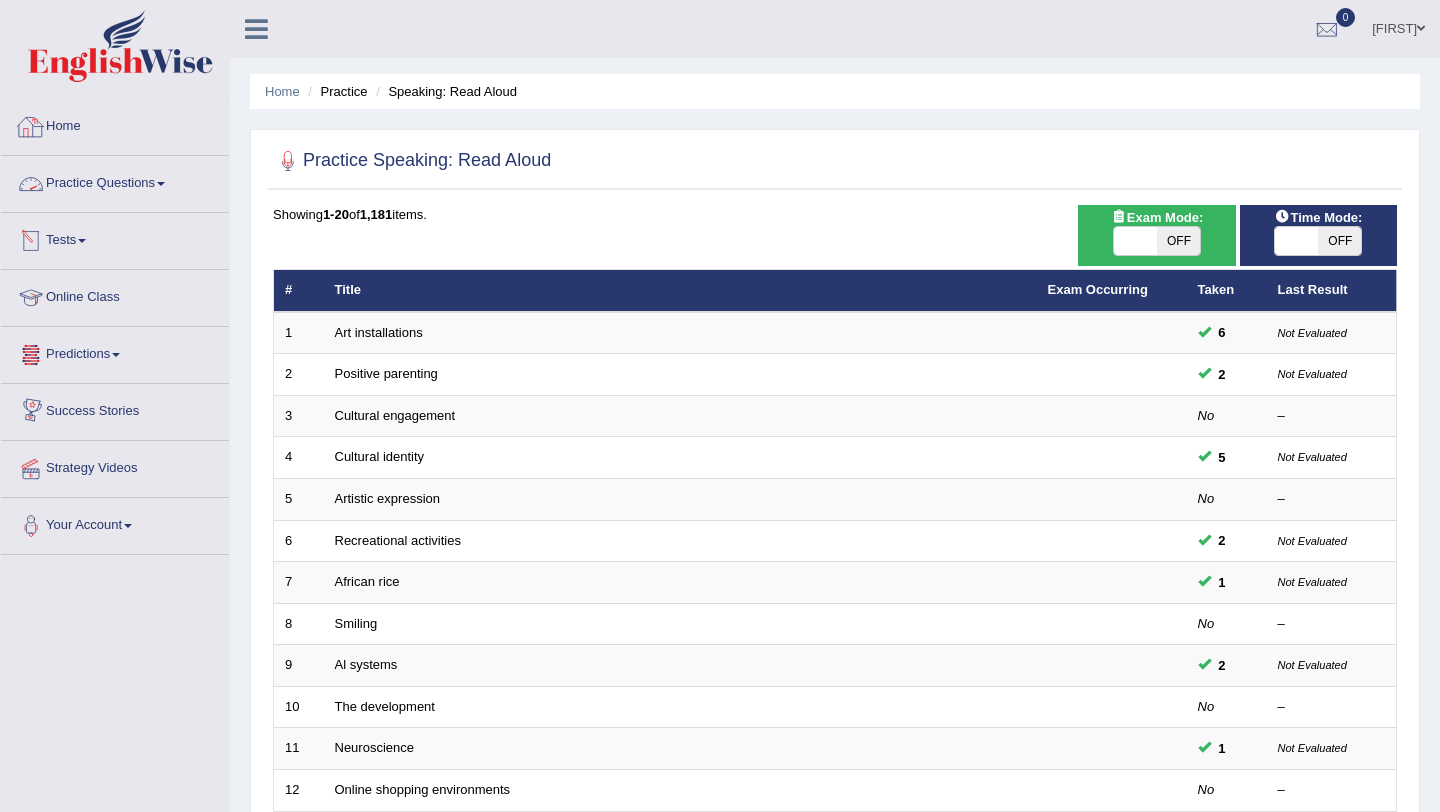 click on "Practice Questions" at bounding box center [115, 181] 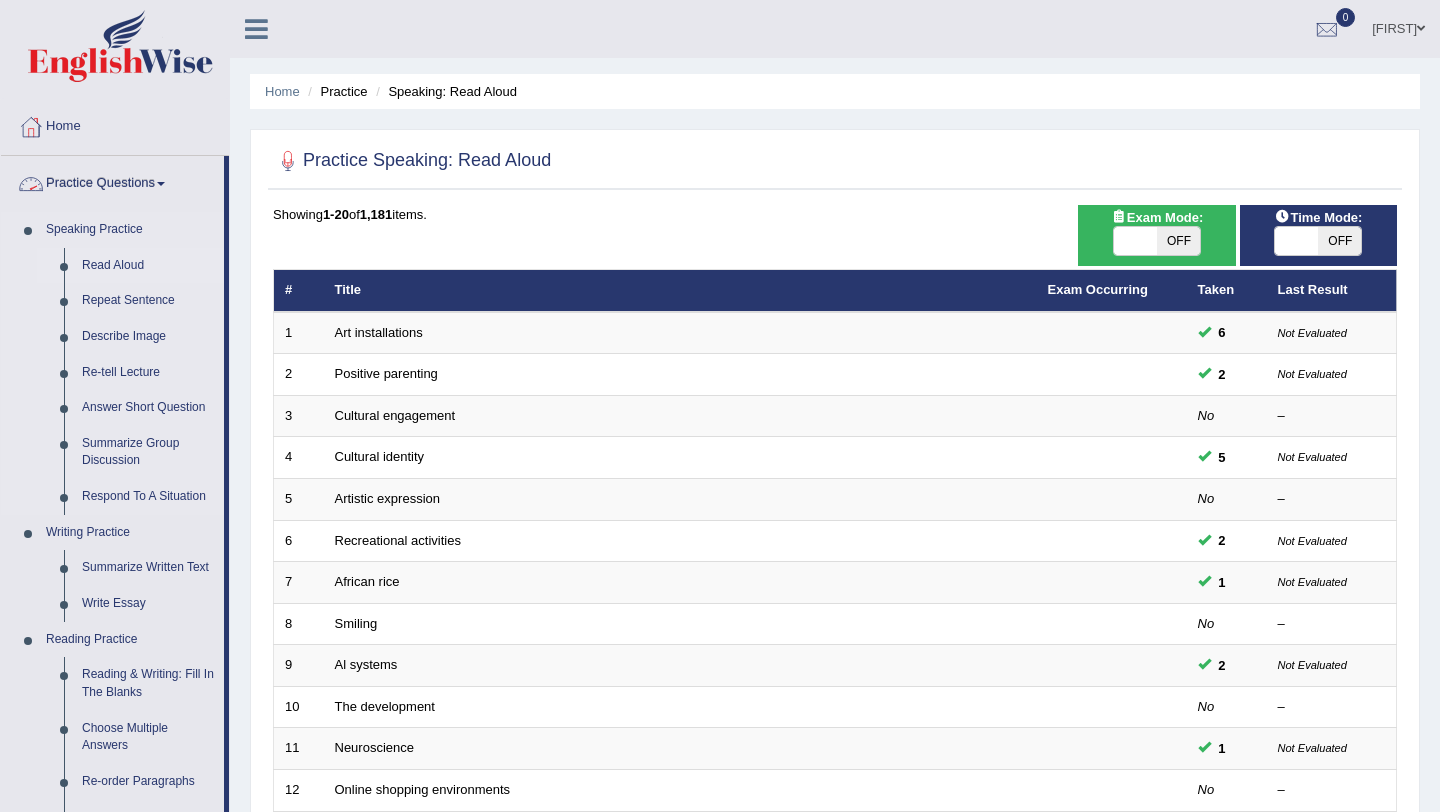 click on "Read Aloud" at bounding box center [148, 266] 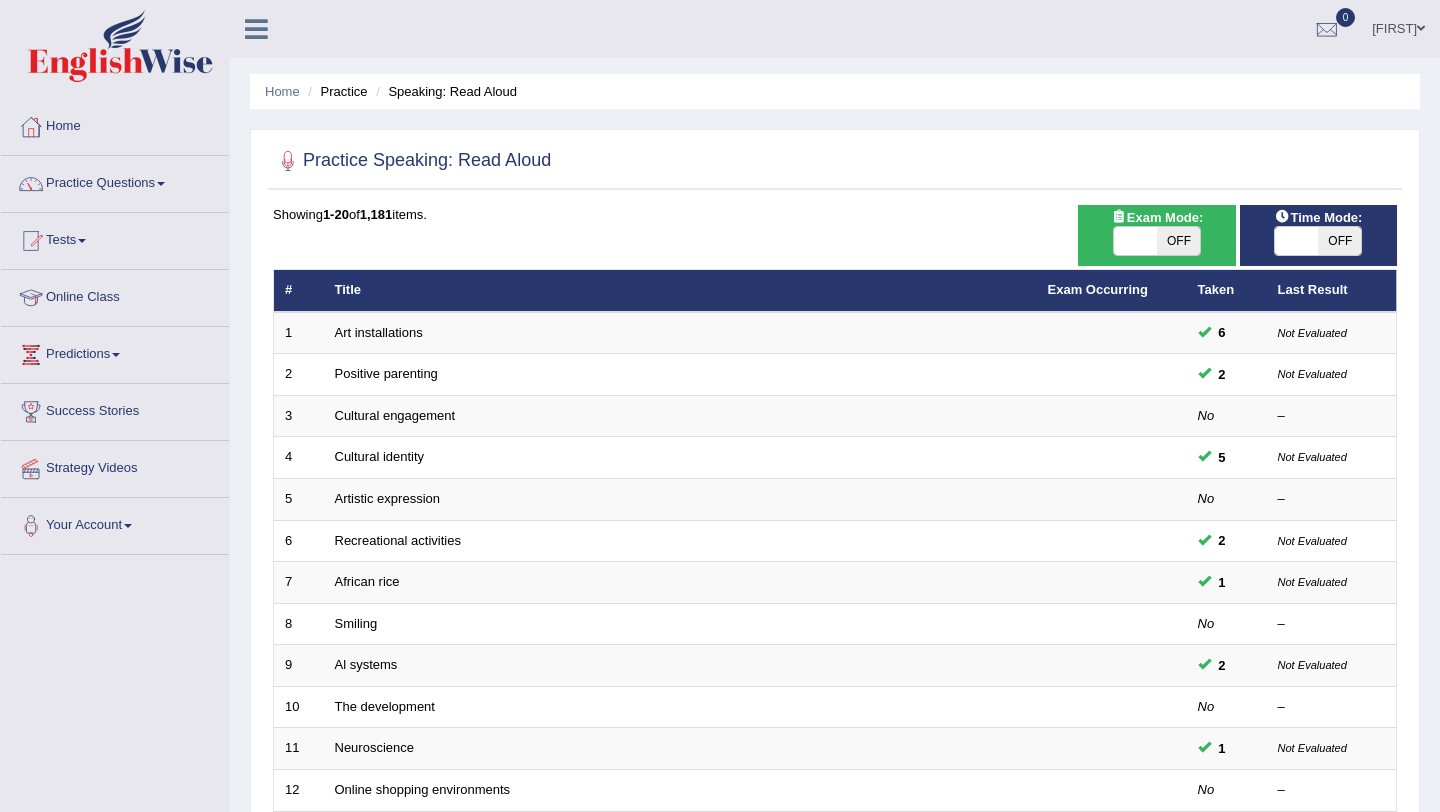 scroll, scrollTop: 0, scrollLeft: 0, axis: both 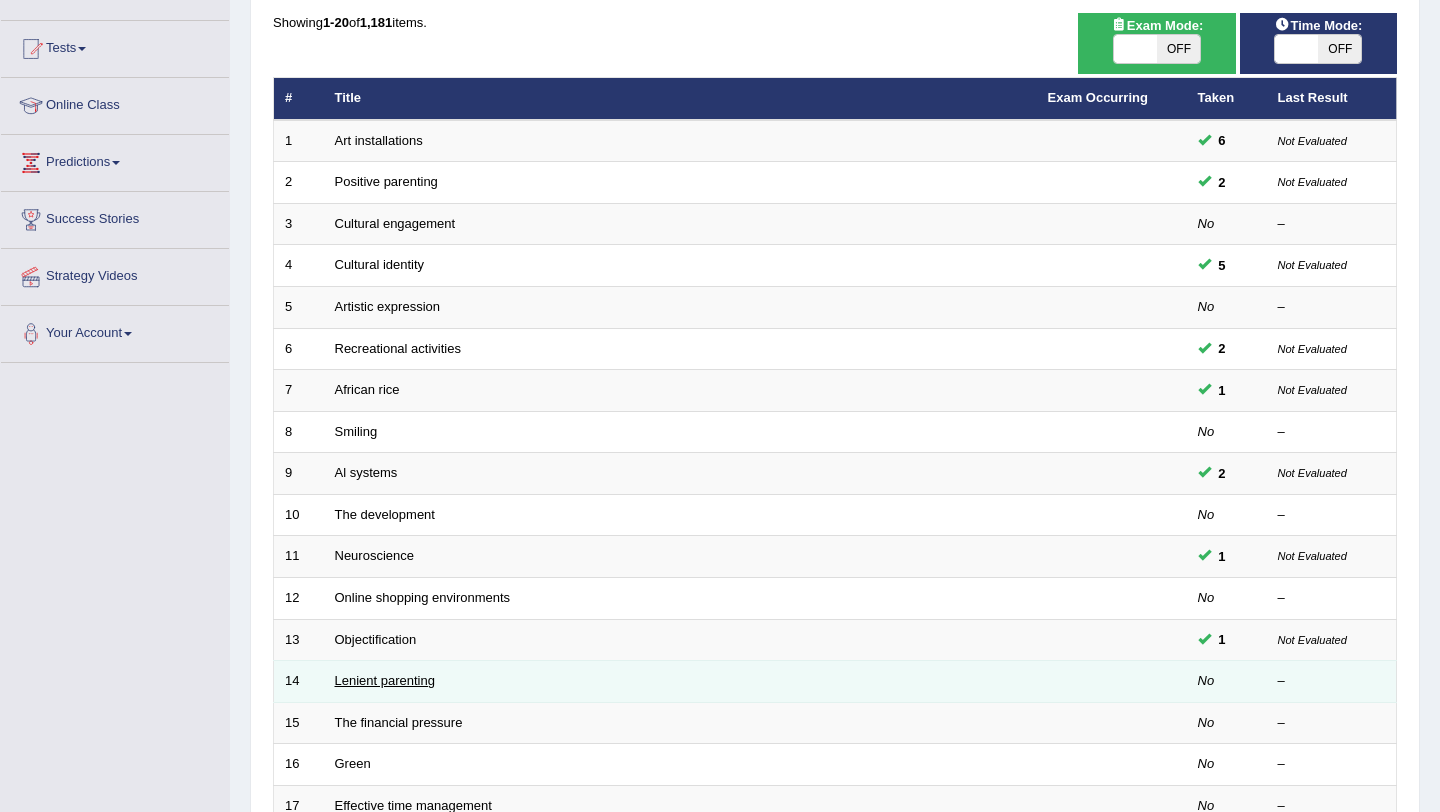 click on "Lenient parenting" at bounding box center (385, 680) 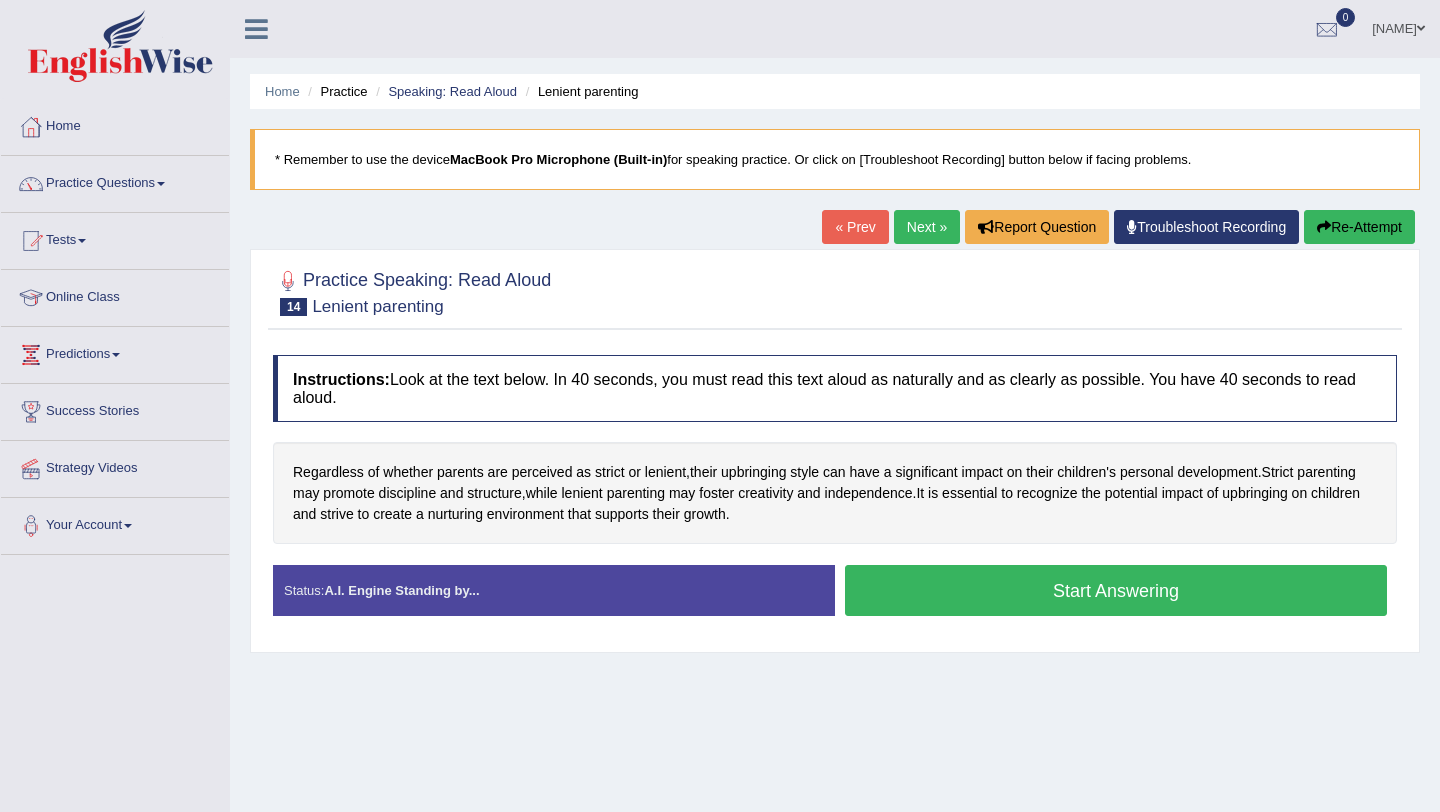 scroll, scrollTop: 0, scrollLeft: 0, axis: both 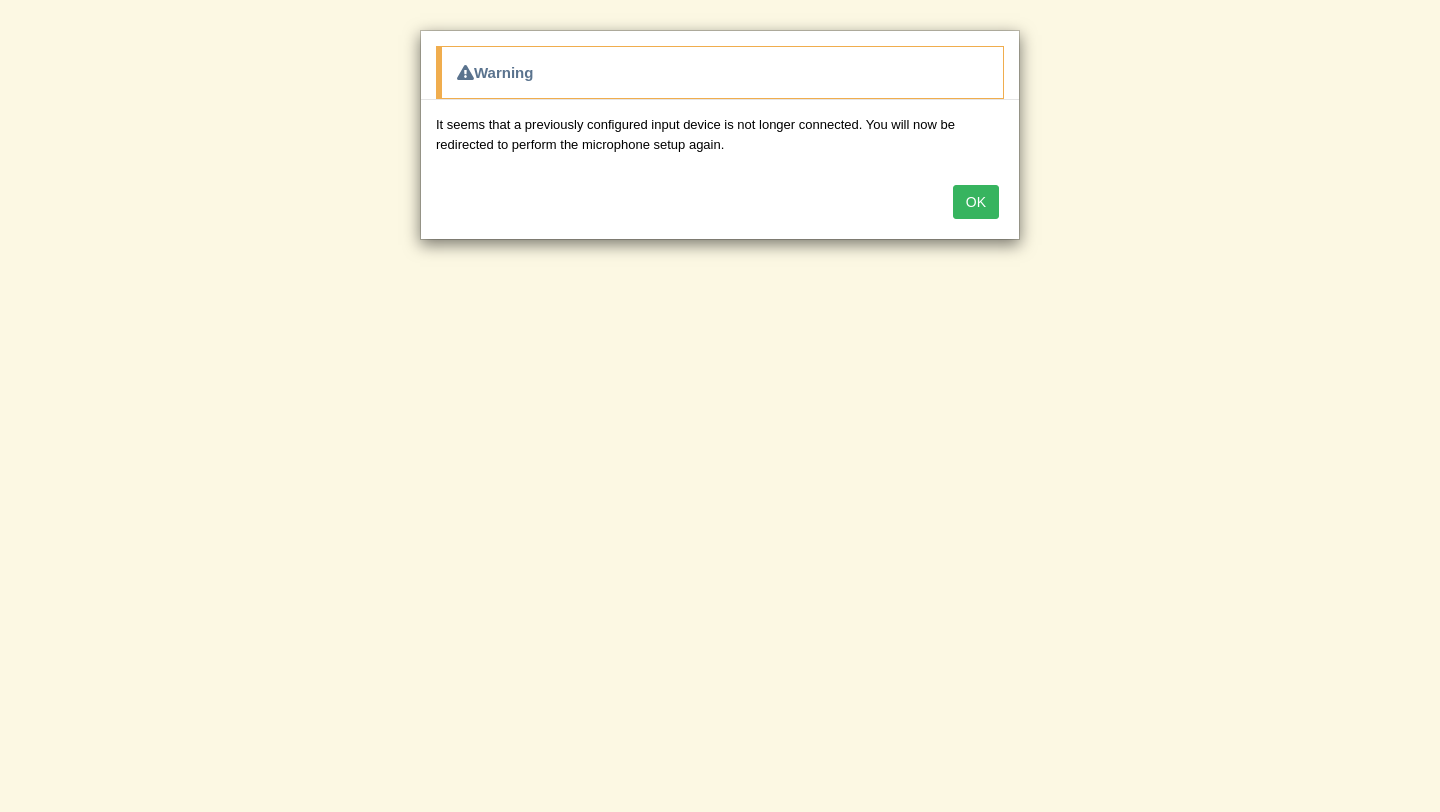 click on "OK" at bounding box center (976, 202) 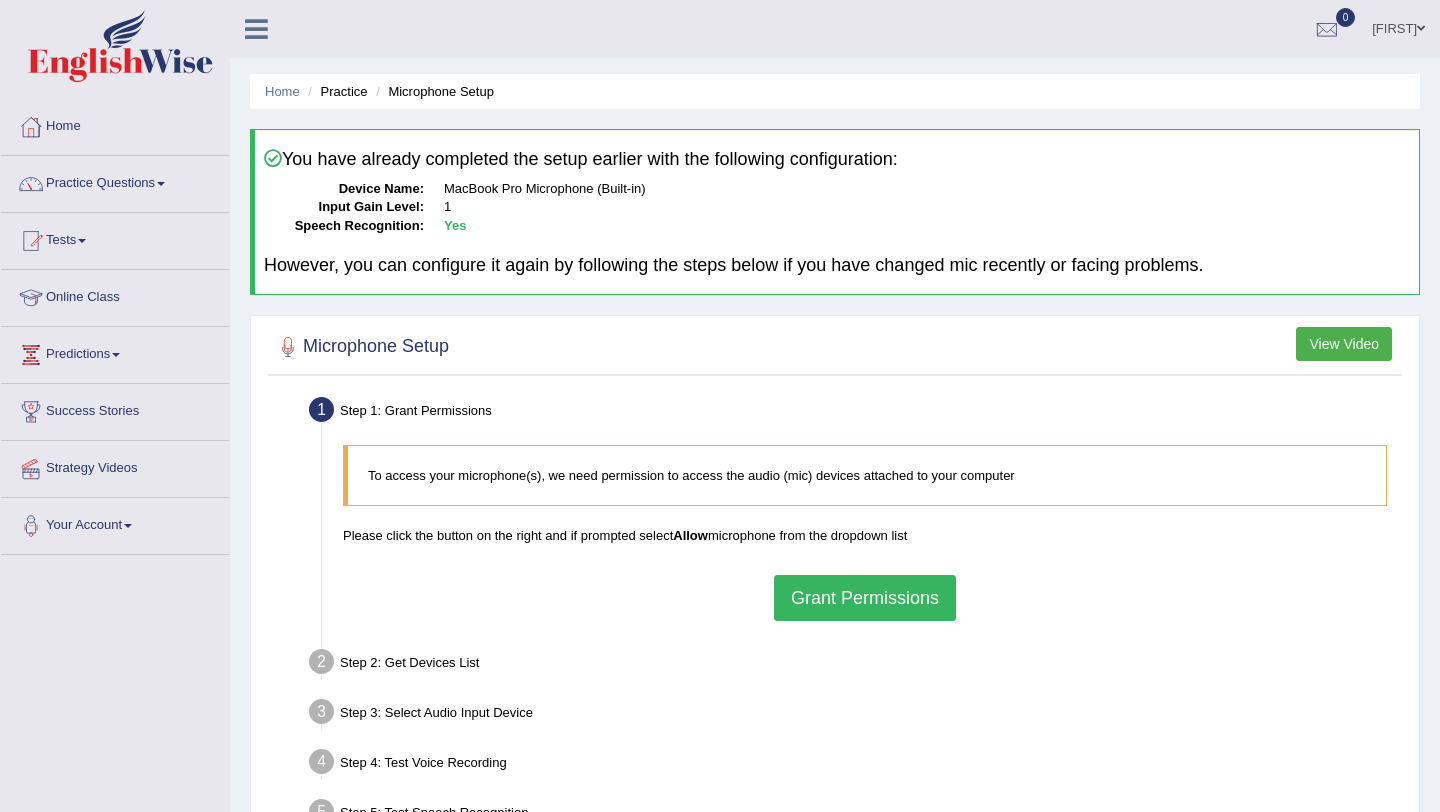scroll, scrollTop: 0, scrollLeft: 0, axis: both 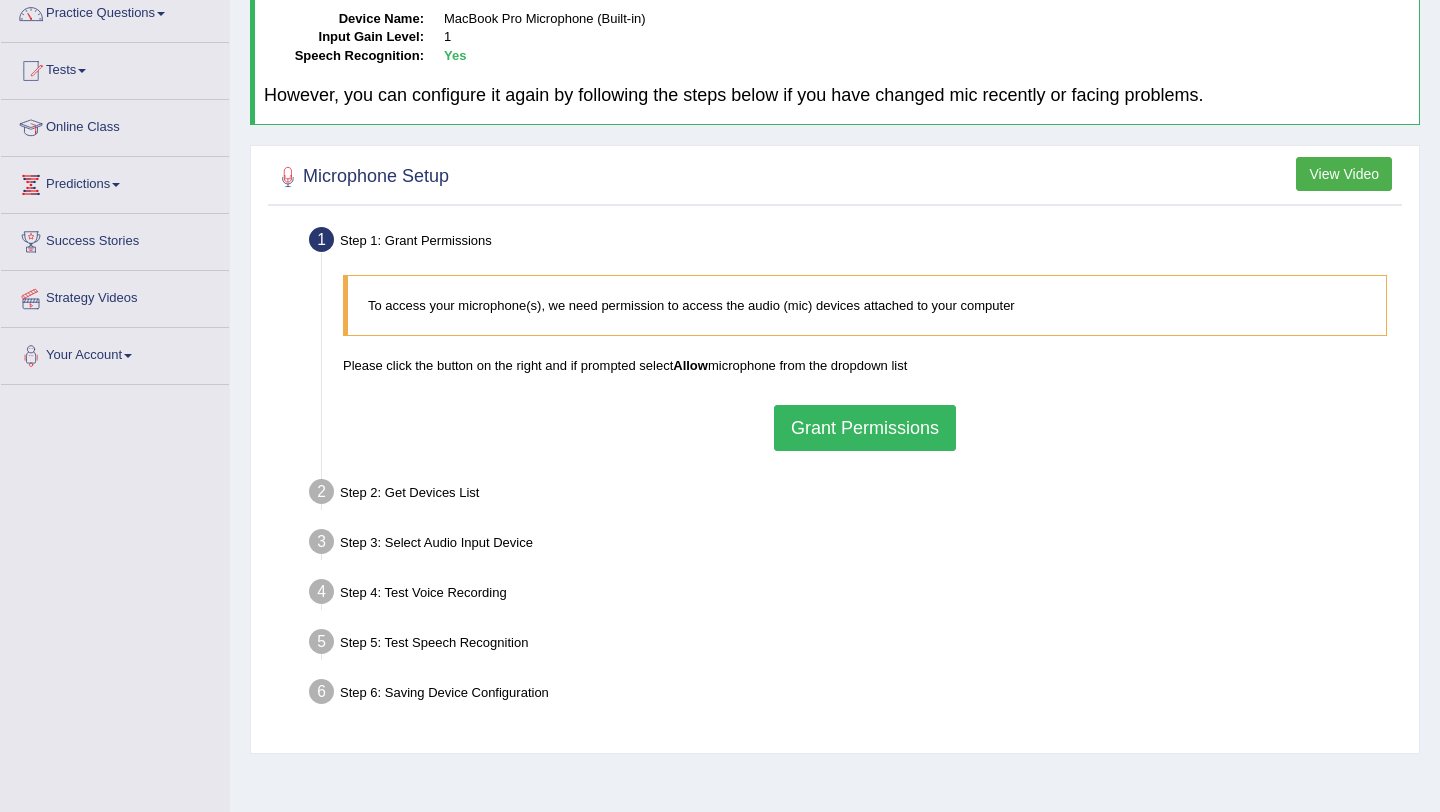 click on "To access your microphone(s), we need permission to access the audio (mic) devices attached to your computer   Please click the button on the right and if prompted select  Allow  microphone from the dropdown list     Grant Permissions" at bounding box center (865, 362) 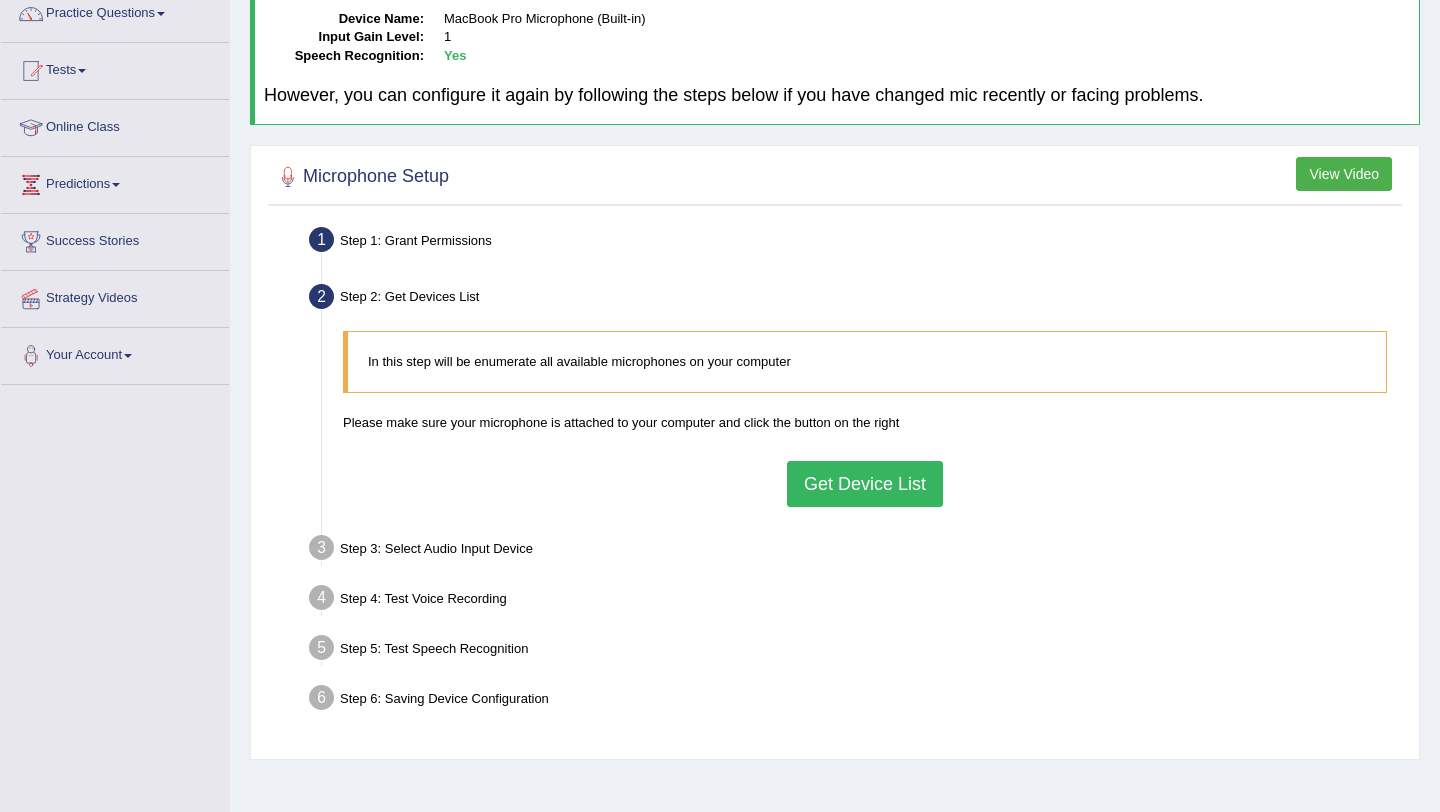 click on "Get Device List" at bounding box center [865, 484] 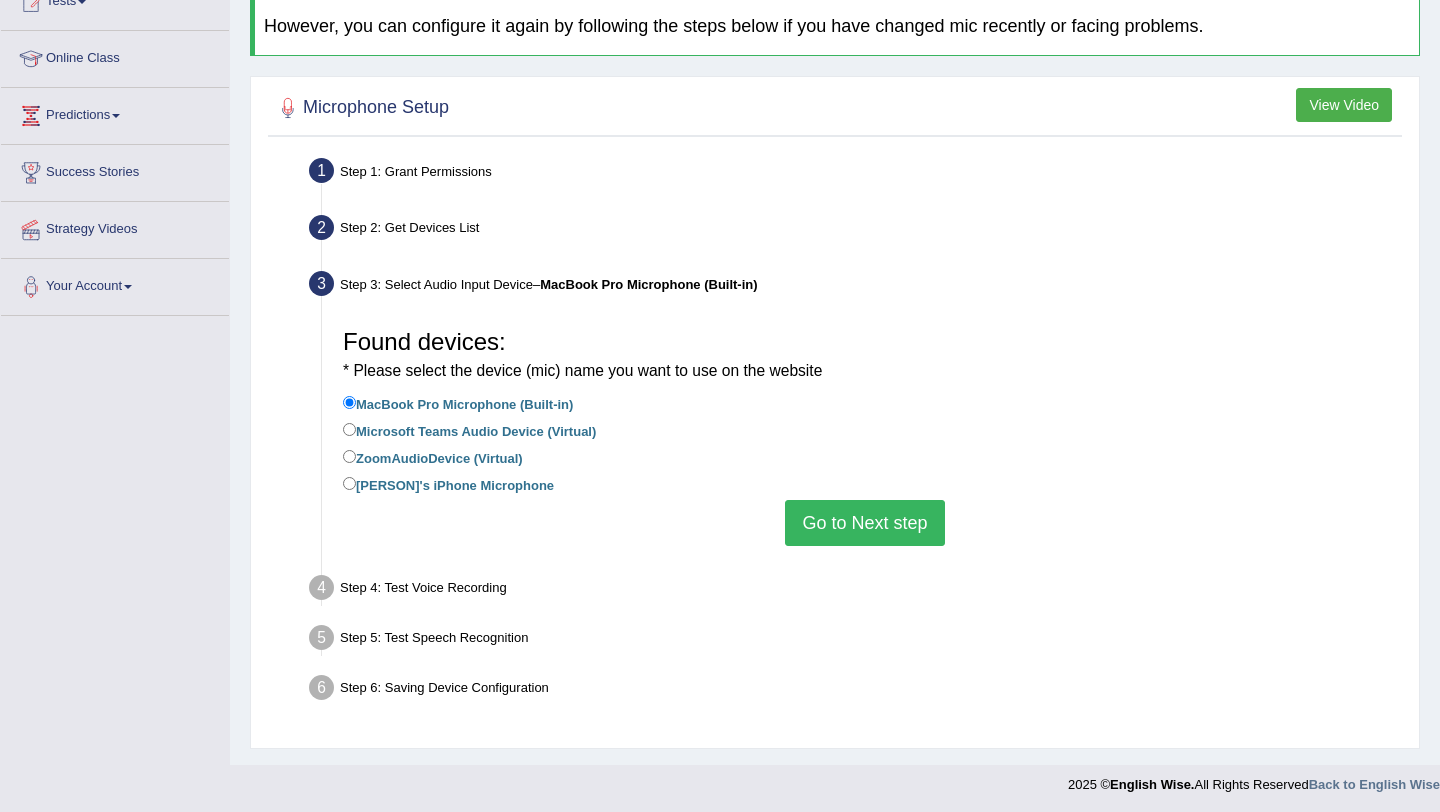 scroll, scrollTop: 240, scrollLeft: 0, axis: vertical 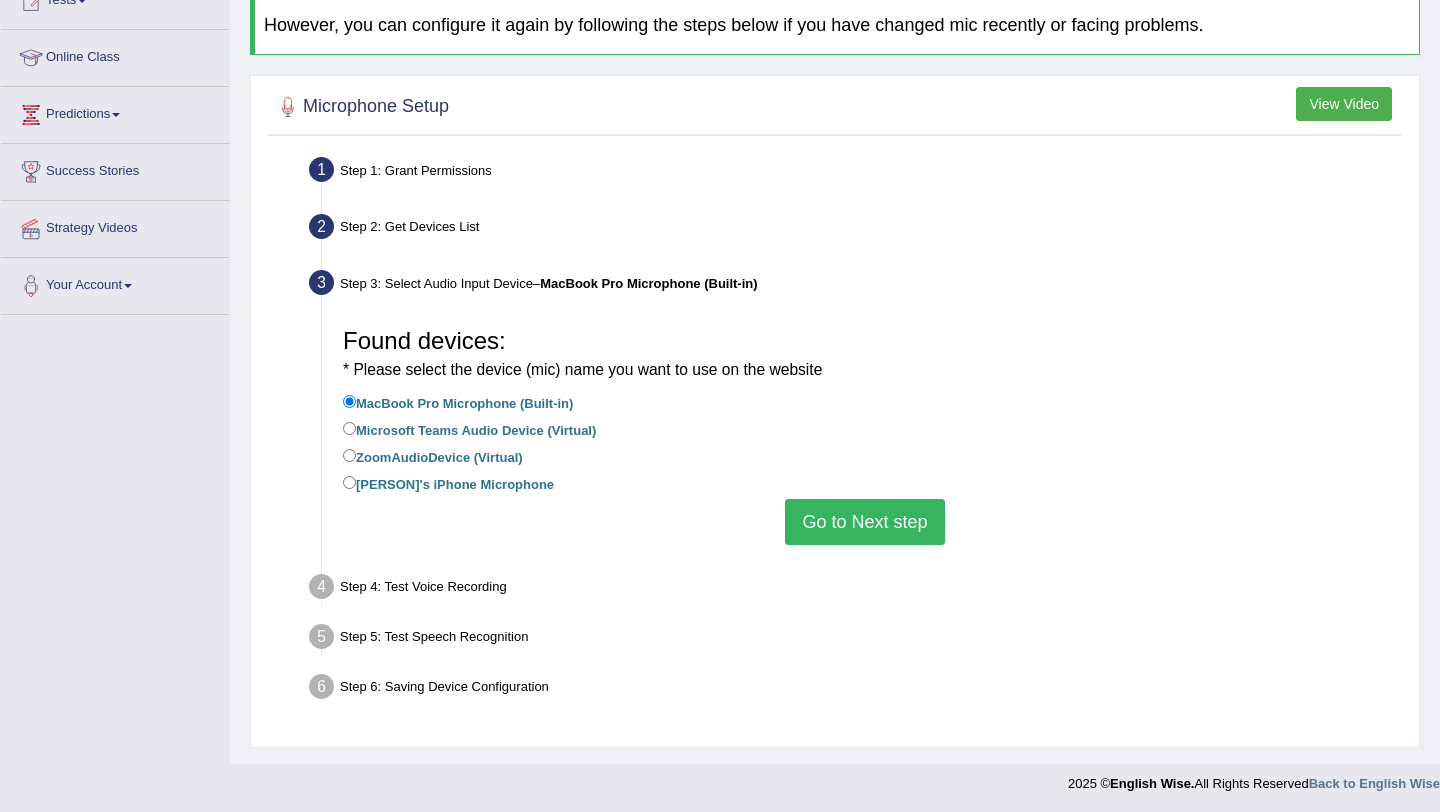 click on "Go to Next step" at bounding box center [864, 522] 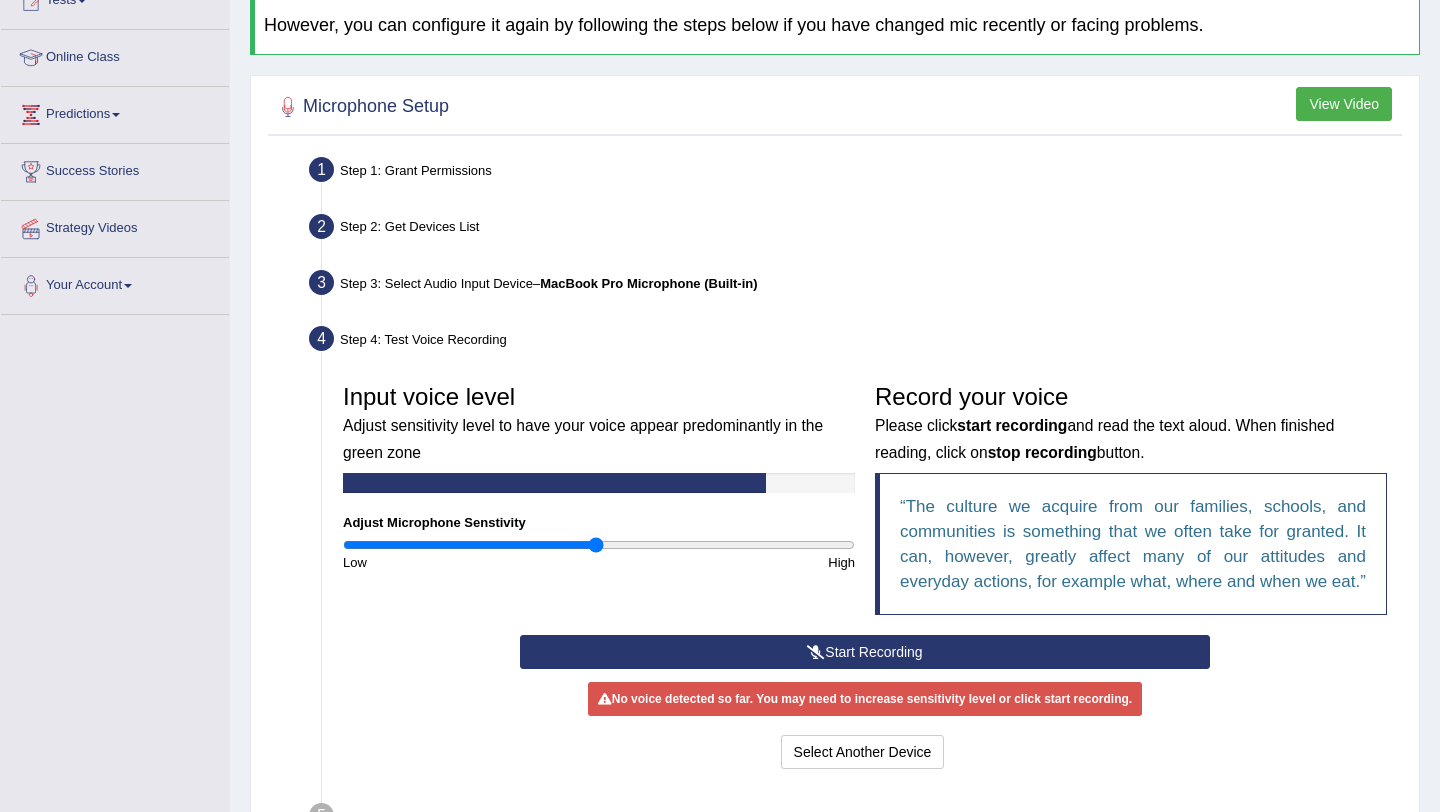 scroll, scrollTop: 340, scrollLeft: 0, axis: vertical 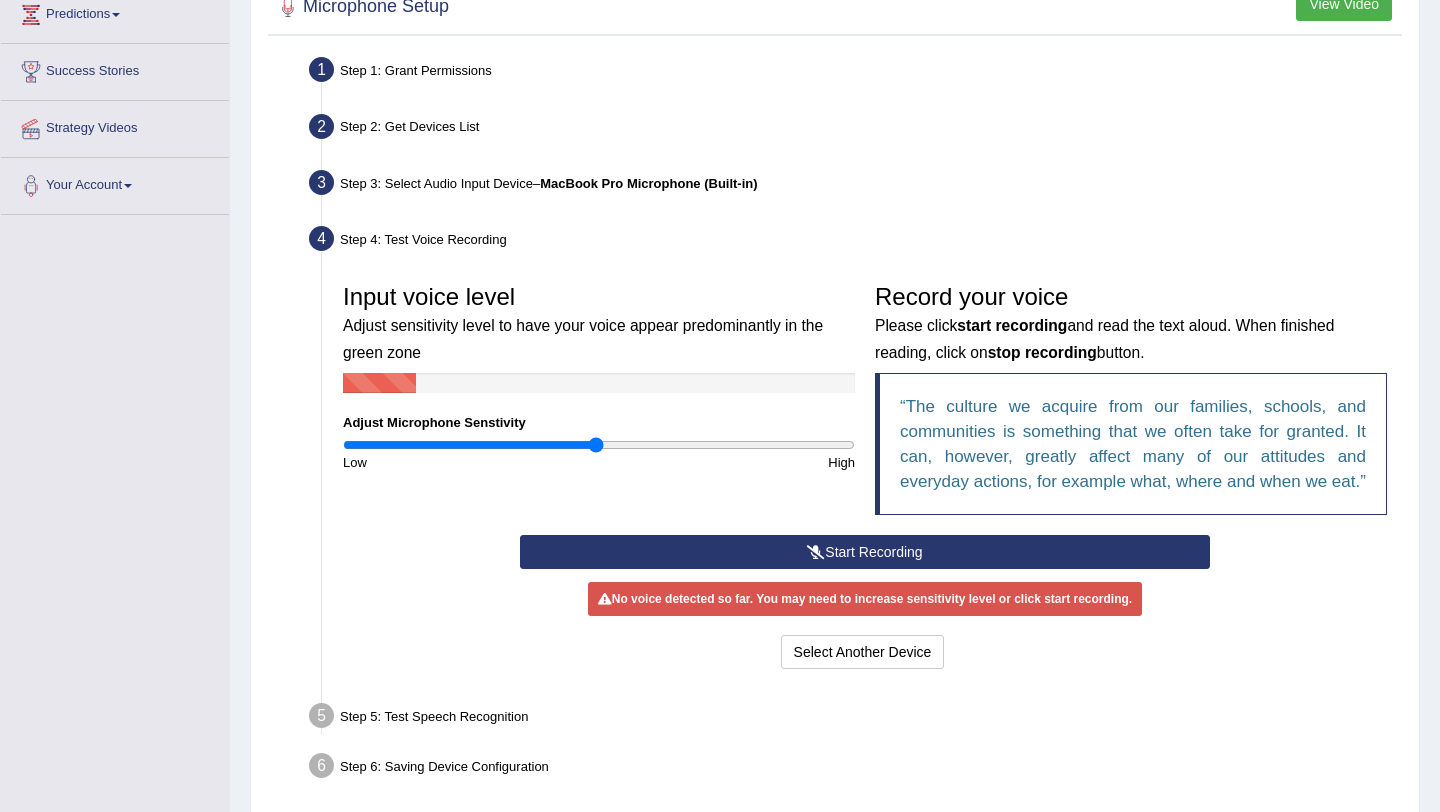 click on "Start Recording" at bounding box center (864, 552) 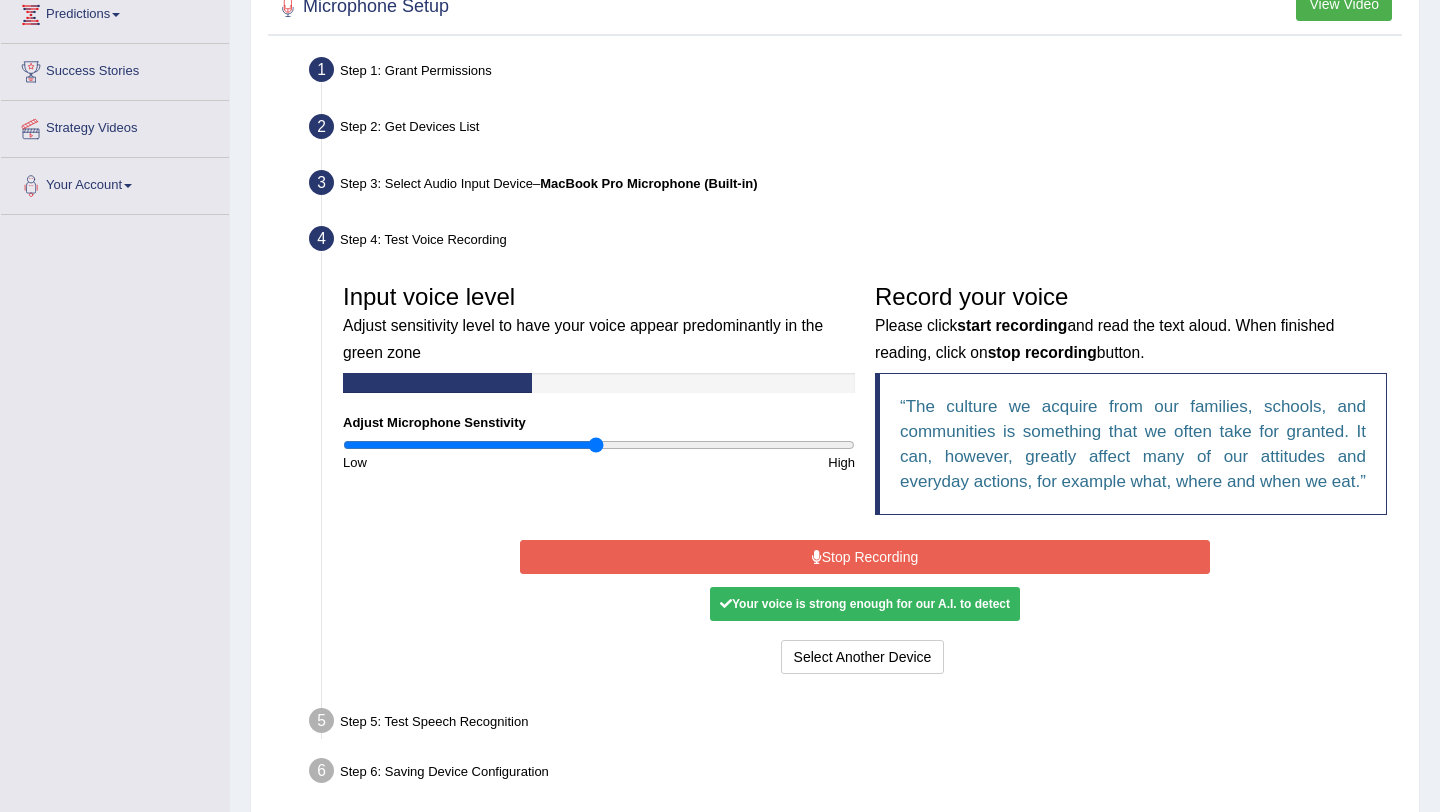 click on "Stop Recording" at bounding box center [864, 557] 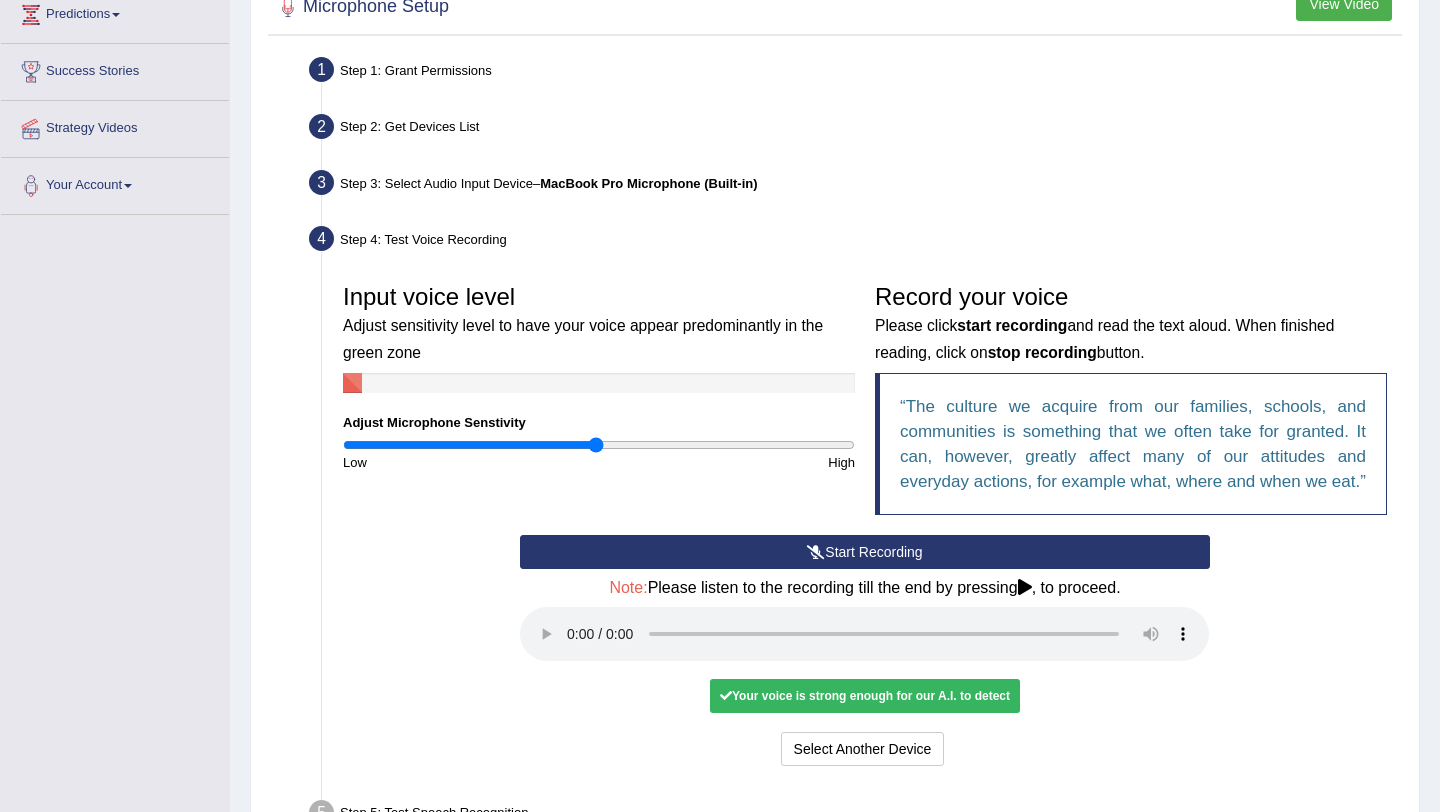 type 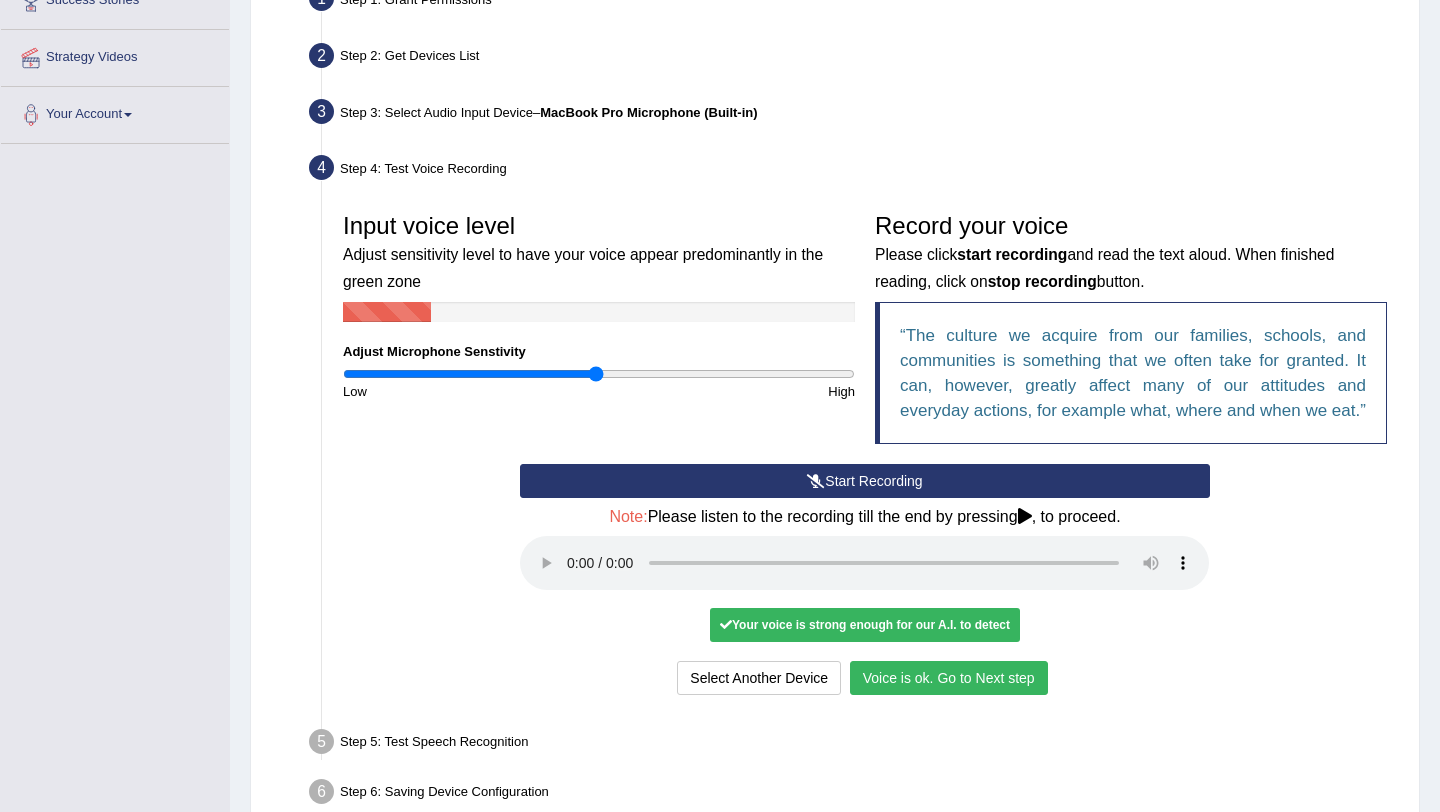 scroll, scrollTop: 541, scrollLeft: 0, axis: vertical 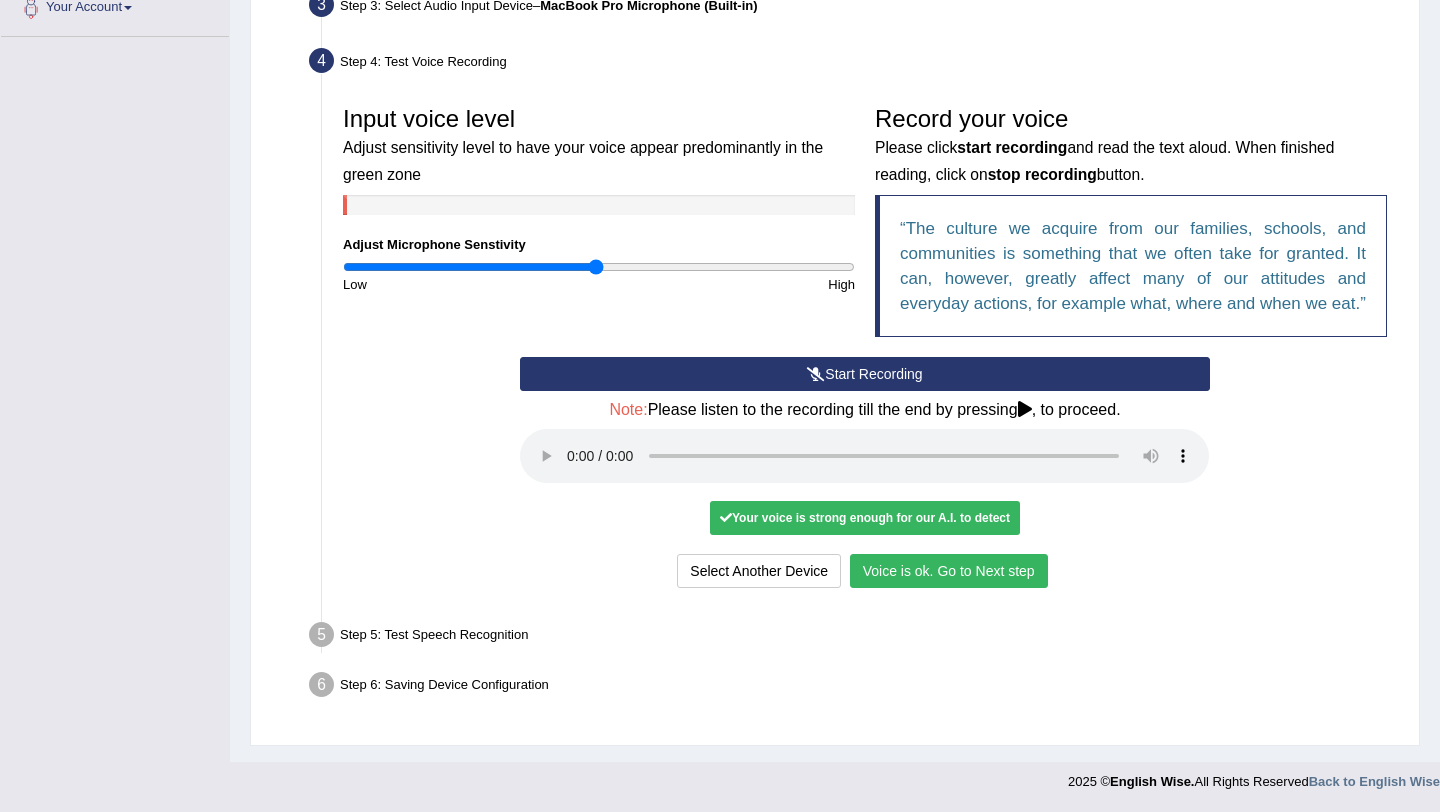 click on "Voice is ok. Go to Next step" at bounding box center (949, 571) 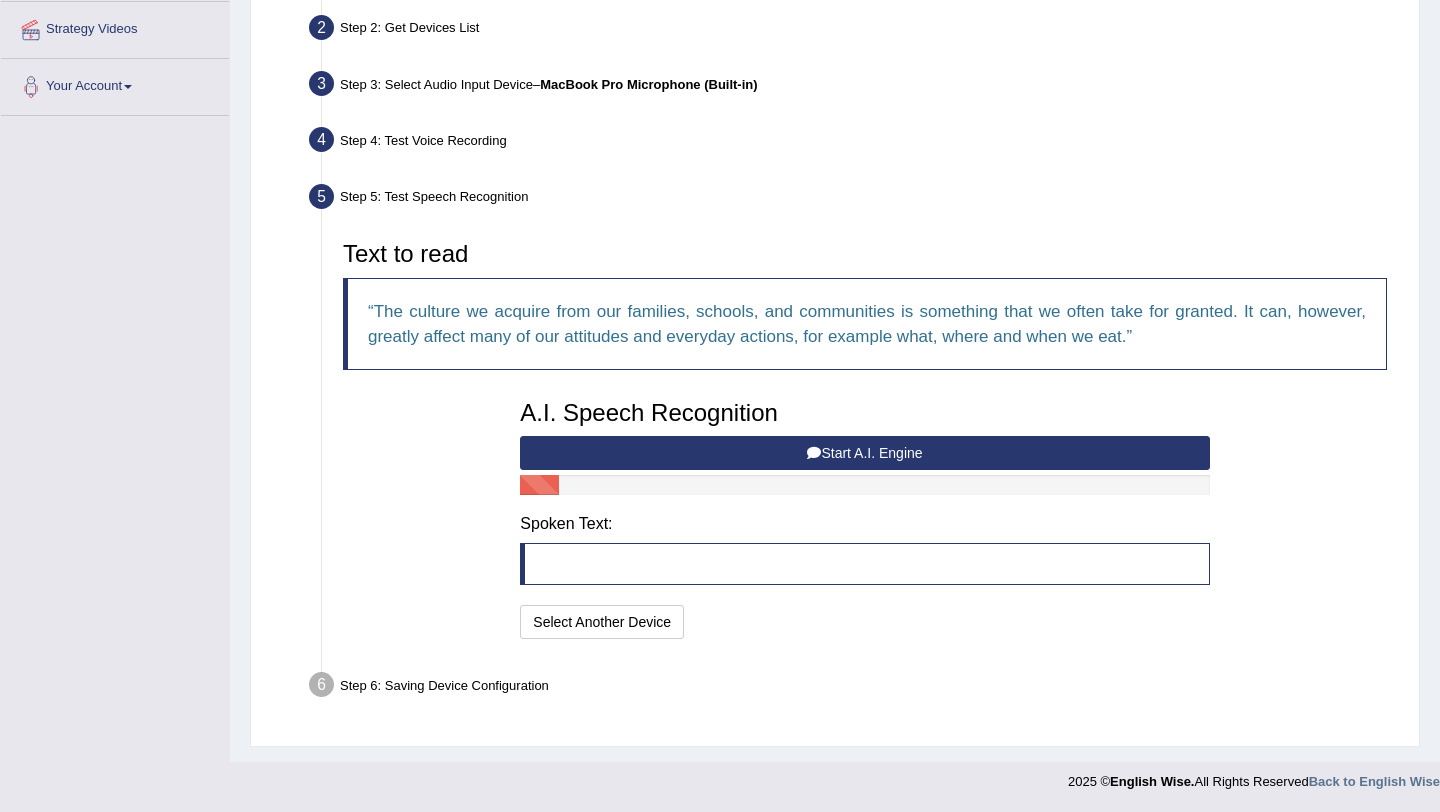 scroll, scrollTop: 438, scrollLeft: 0, axis: vertical 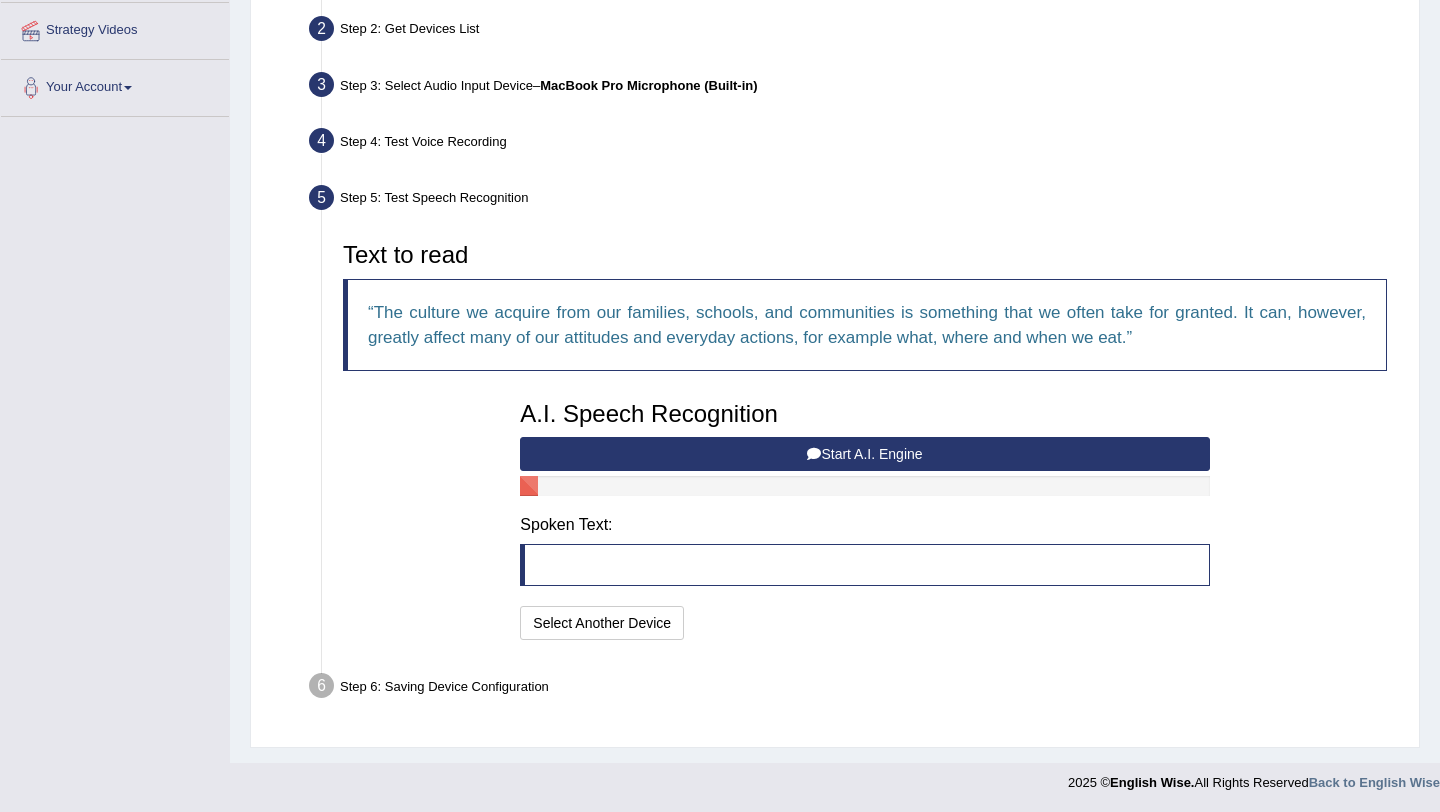 click on "Start A.I. Engine" at bounding box center [864, 454] 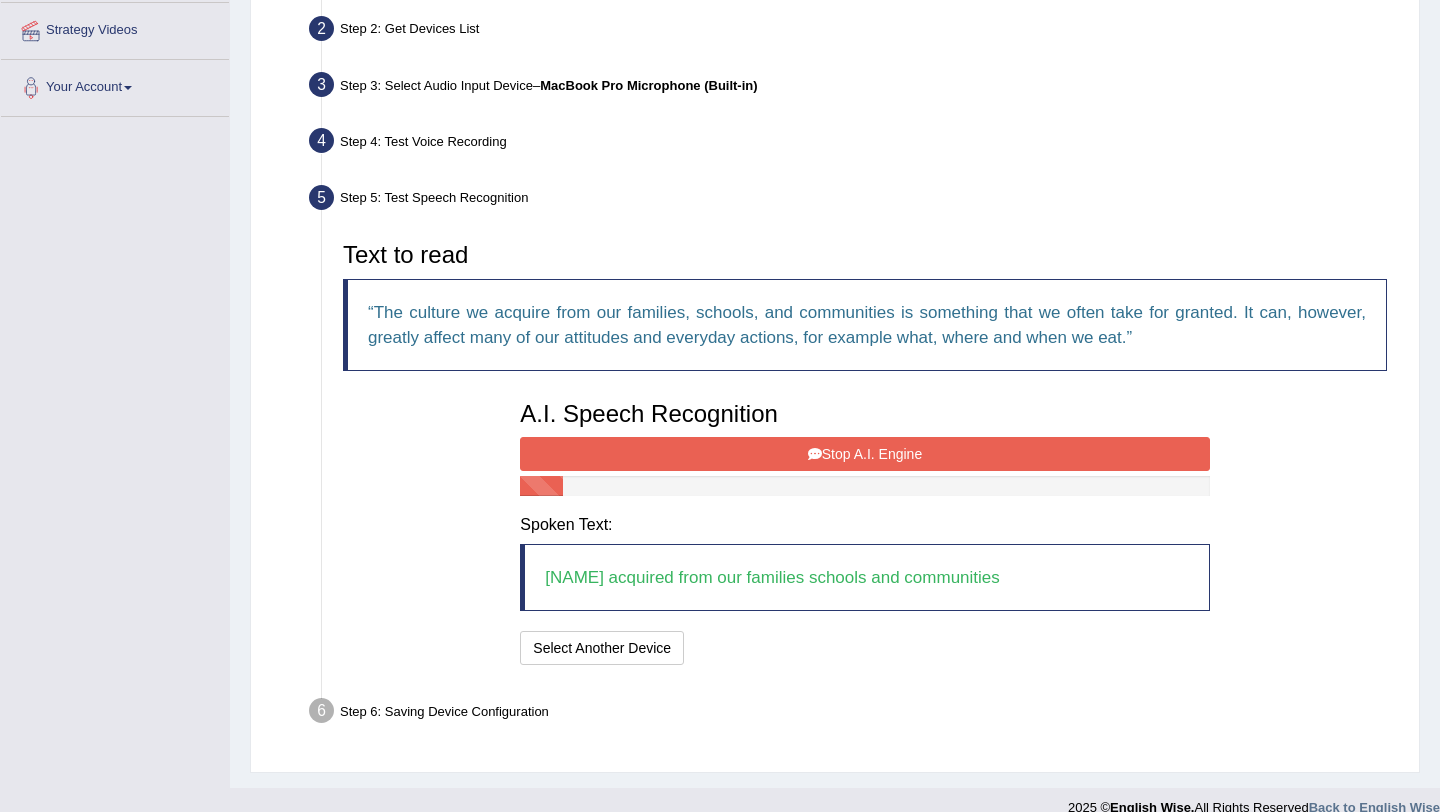 click on "Stop A.I. Engine" at bounding box center [864, 454] 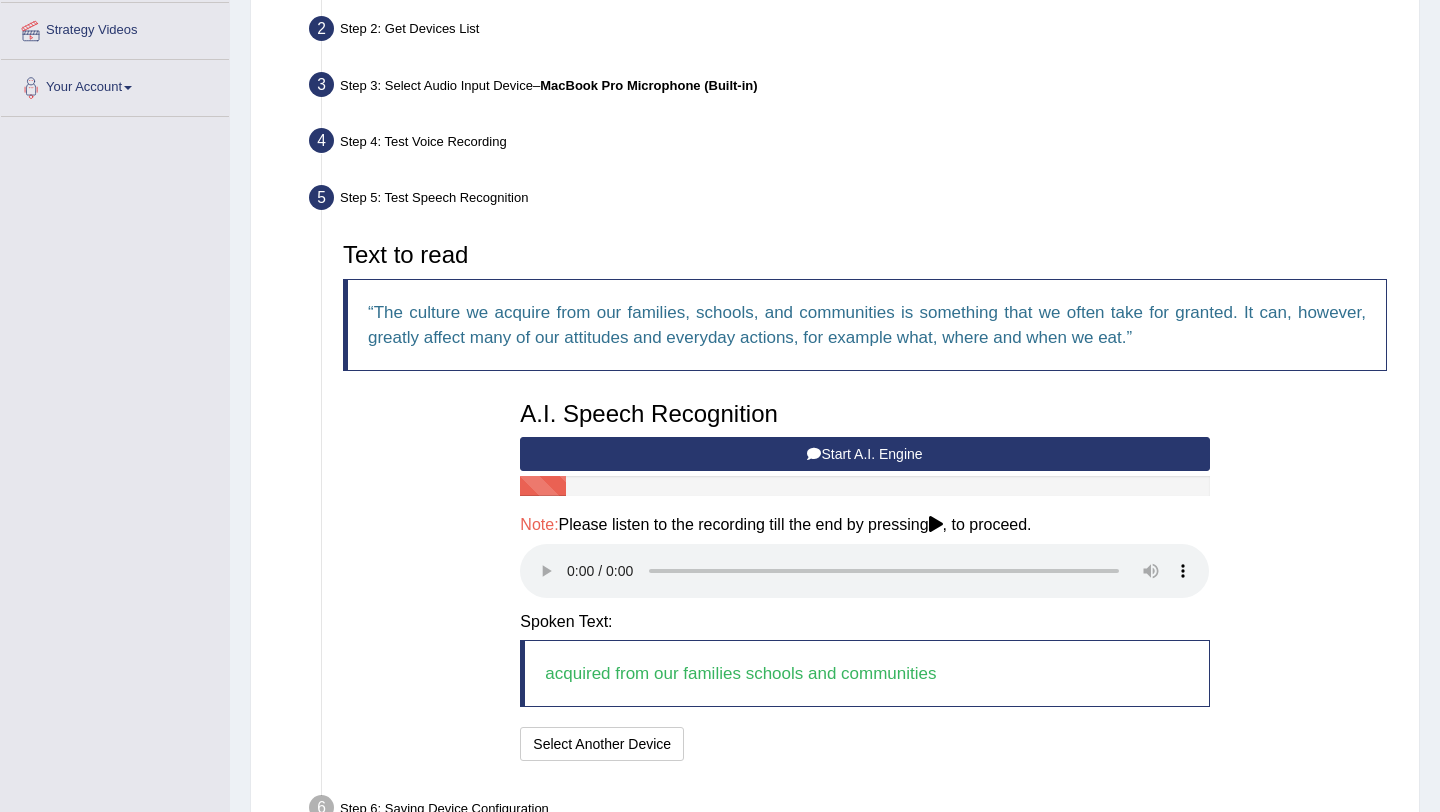 type 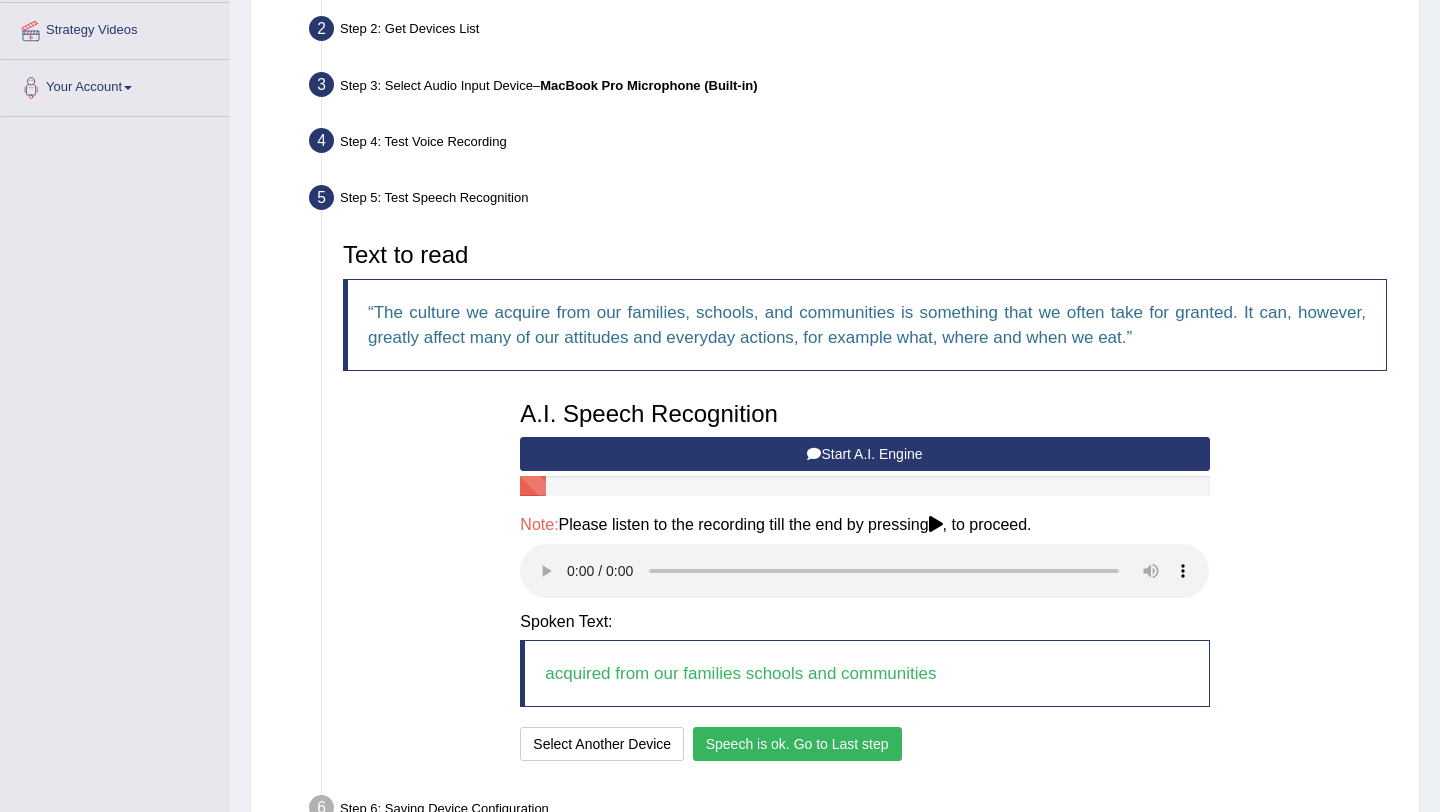 click on "Speech is ok. Go to Last step" at bounding box center [797, 744] 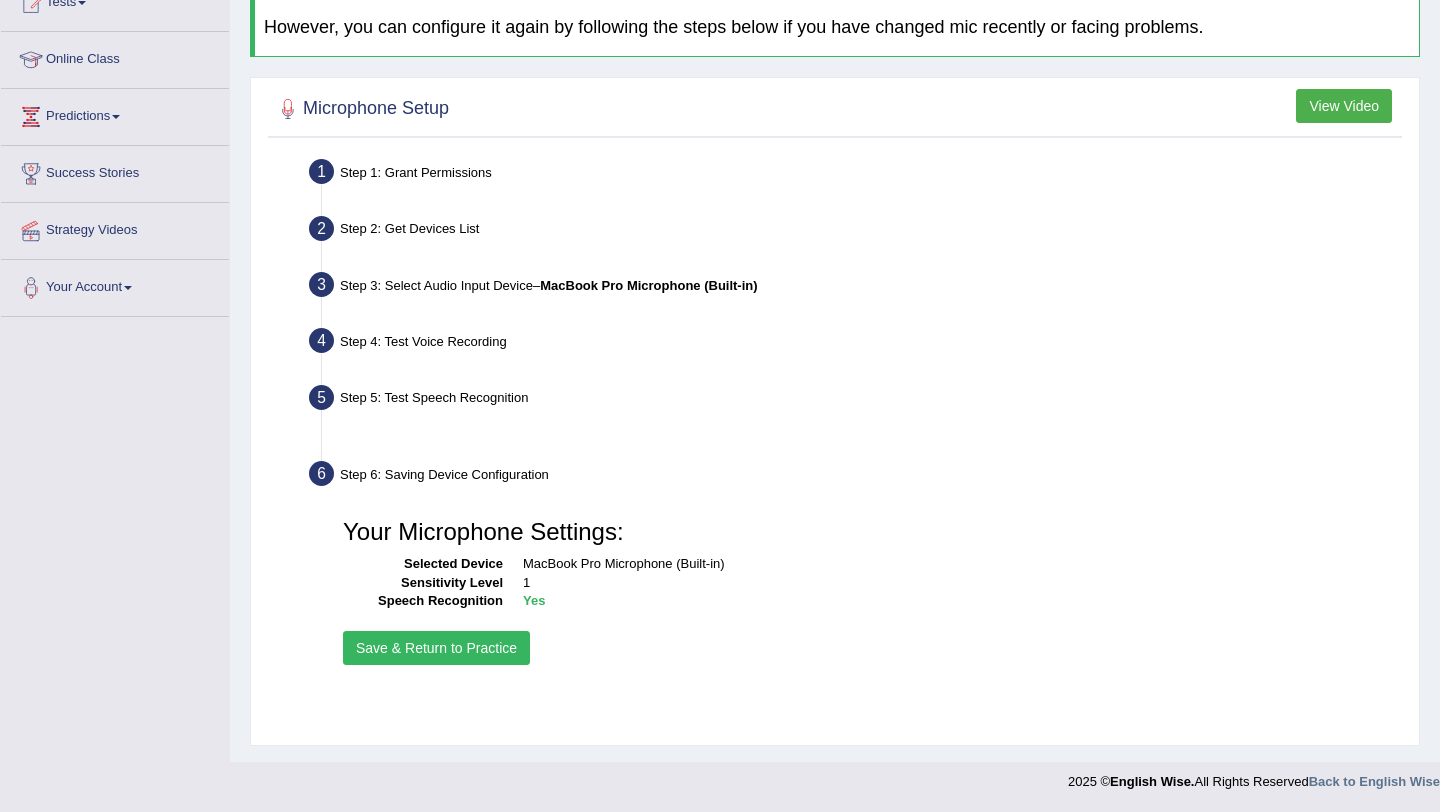 scroll, scrollTop: 238, scrollLeft: 0, axis: vertical 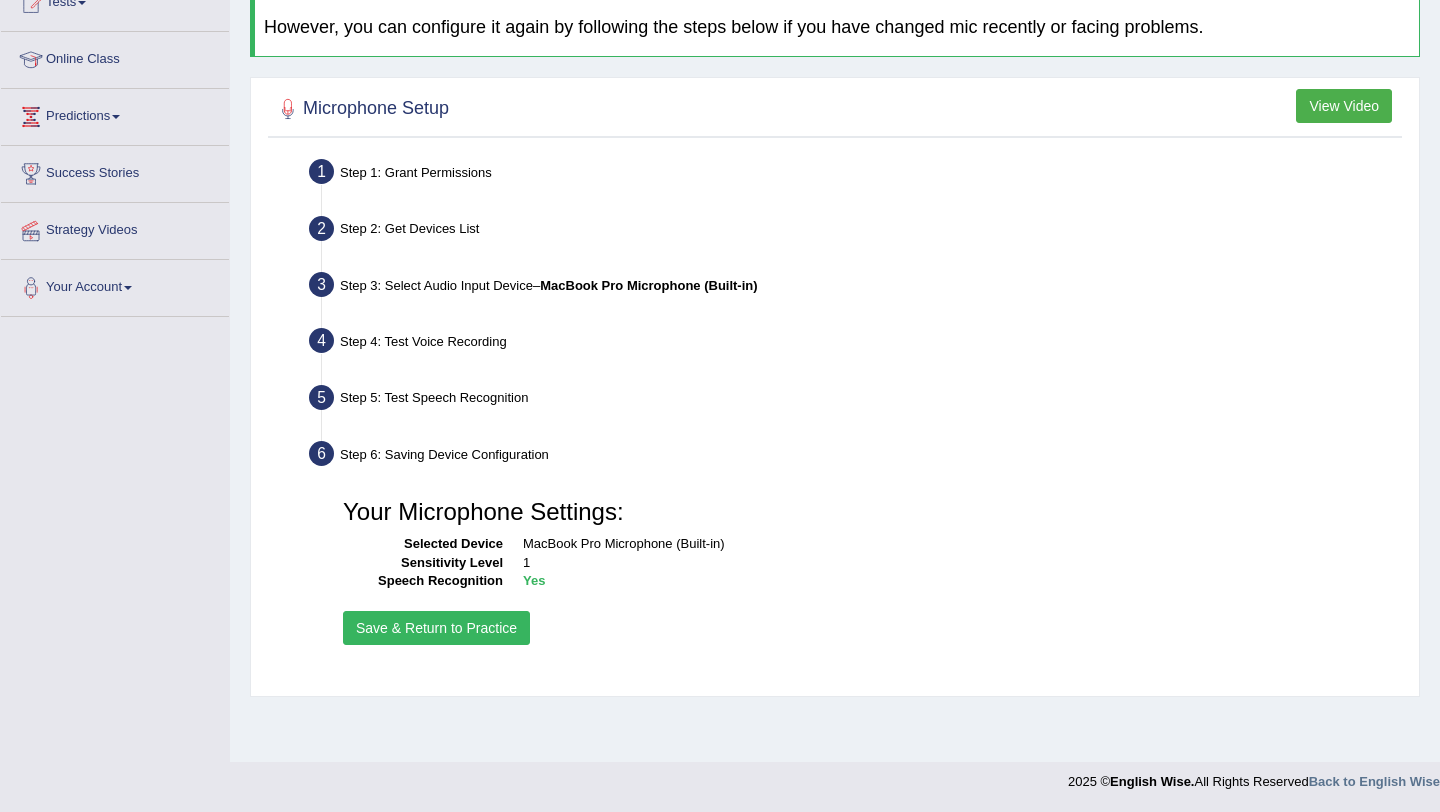 click on "Save & Return to Practice" at bounding box center (436, 628) 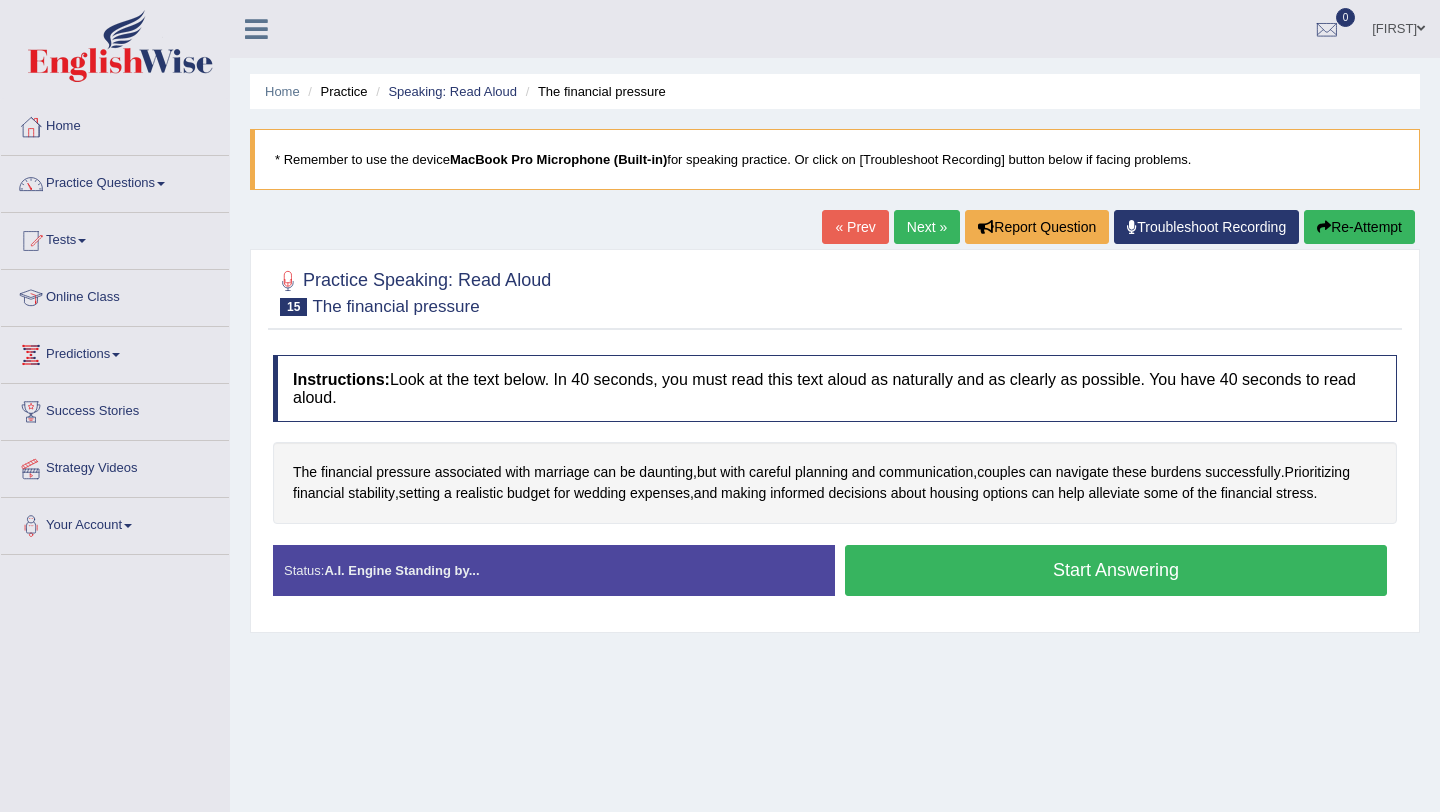 scroll, scrollTop: 0, scrollLeft: 0, axis: both 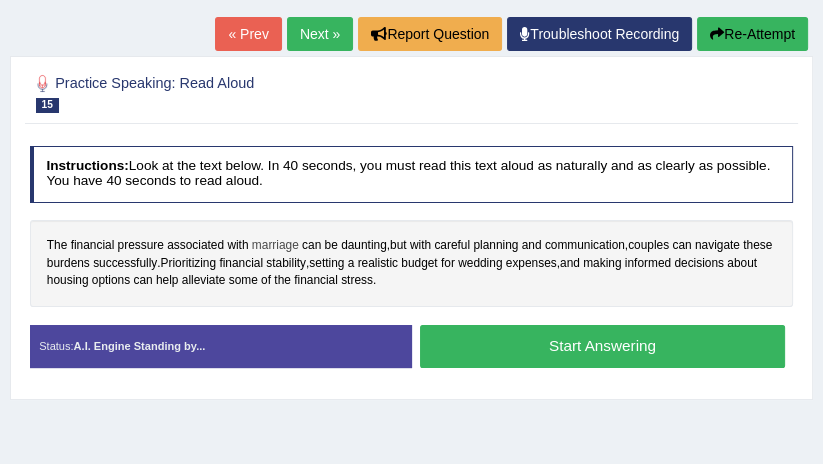 click on "marriage" at bounding box center (275, 246) 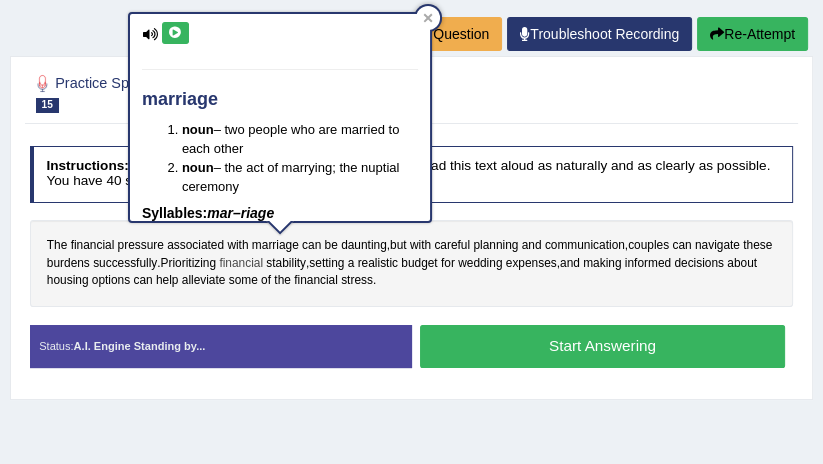 drag, startPoint x: 287, startPoint y: 247, endPoint x: 287, endPoint y: 269, distance: 22 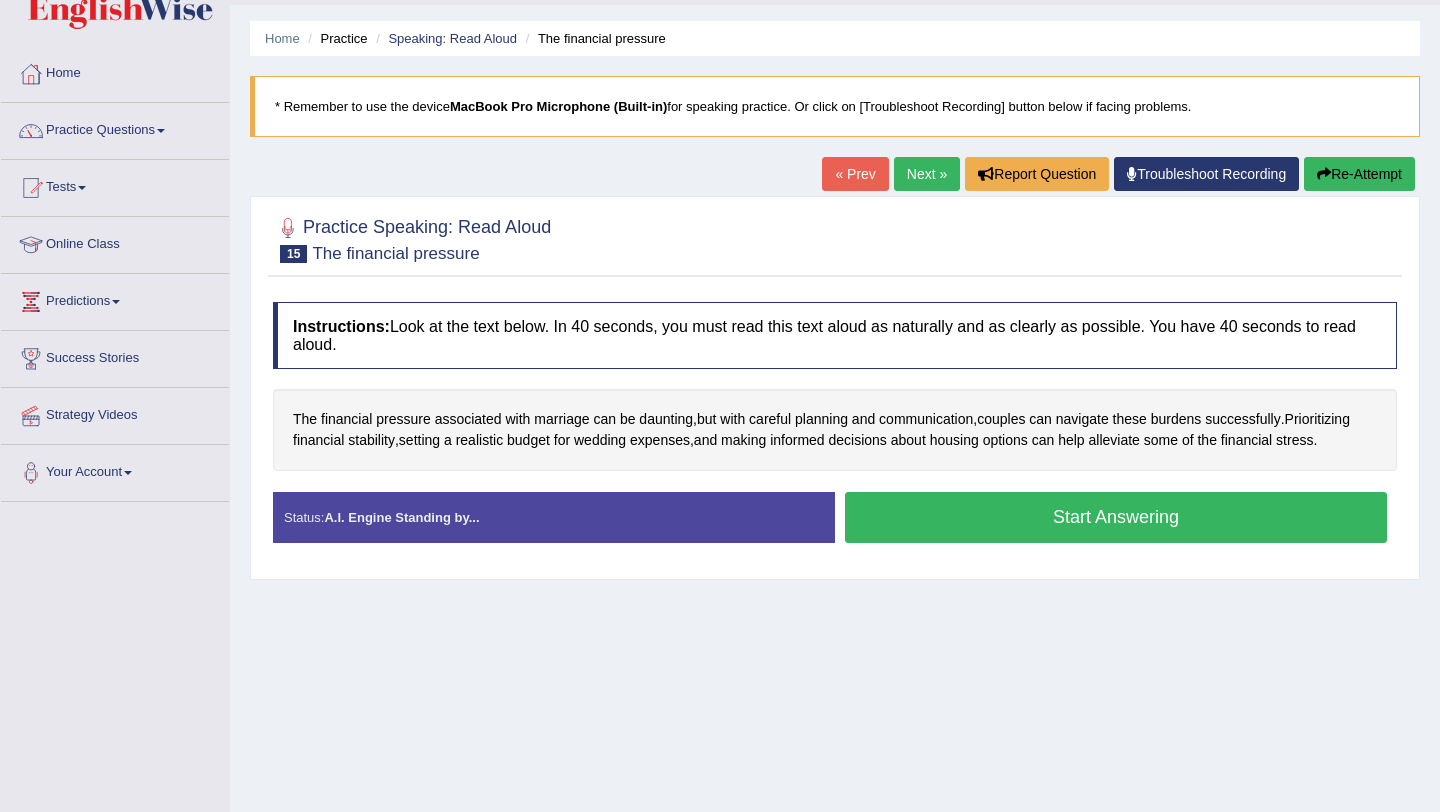 scroll, scrollTop: 1, scrollLeft: 0, axis: vertical 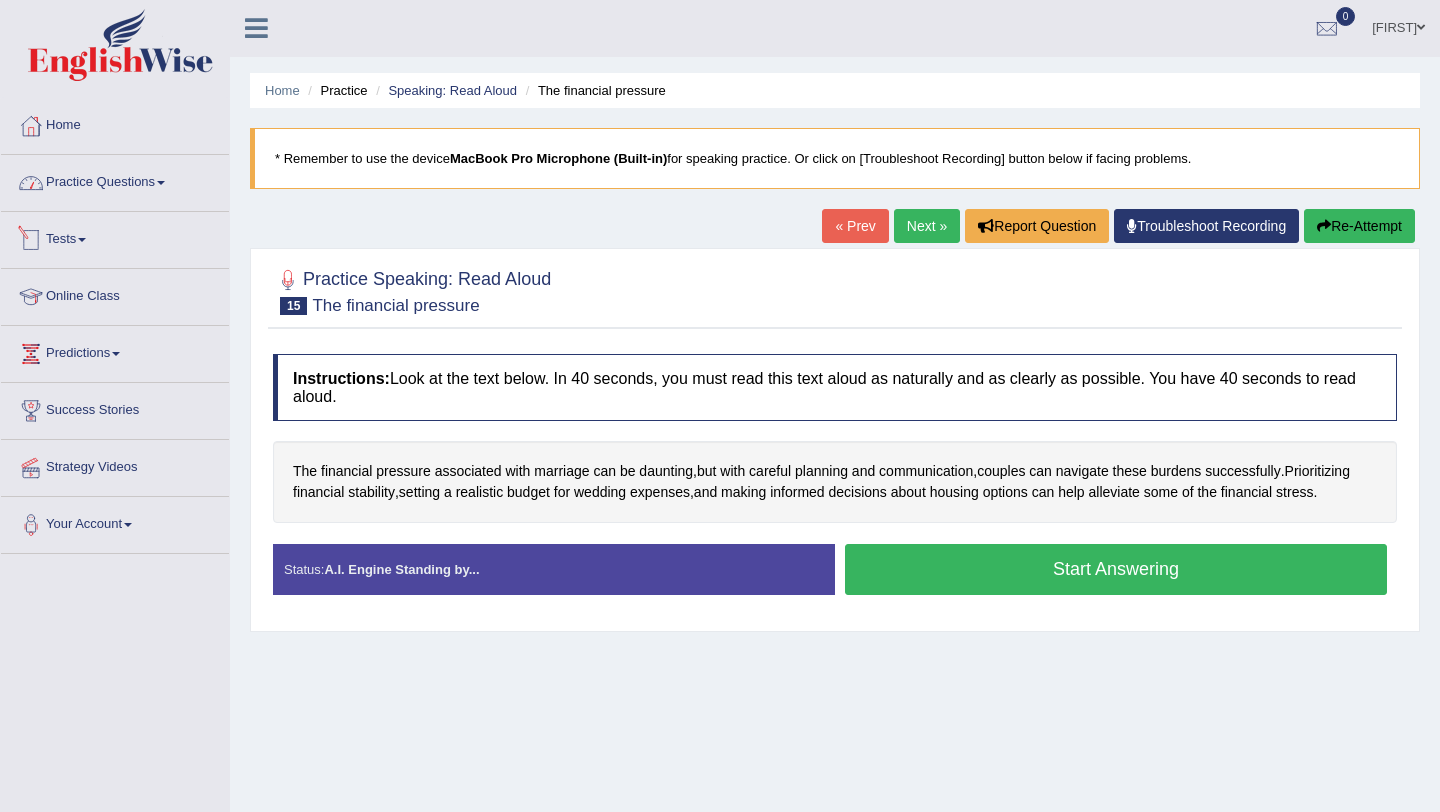 click on "Practice Questions" at bounding box center (115, 180) 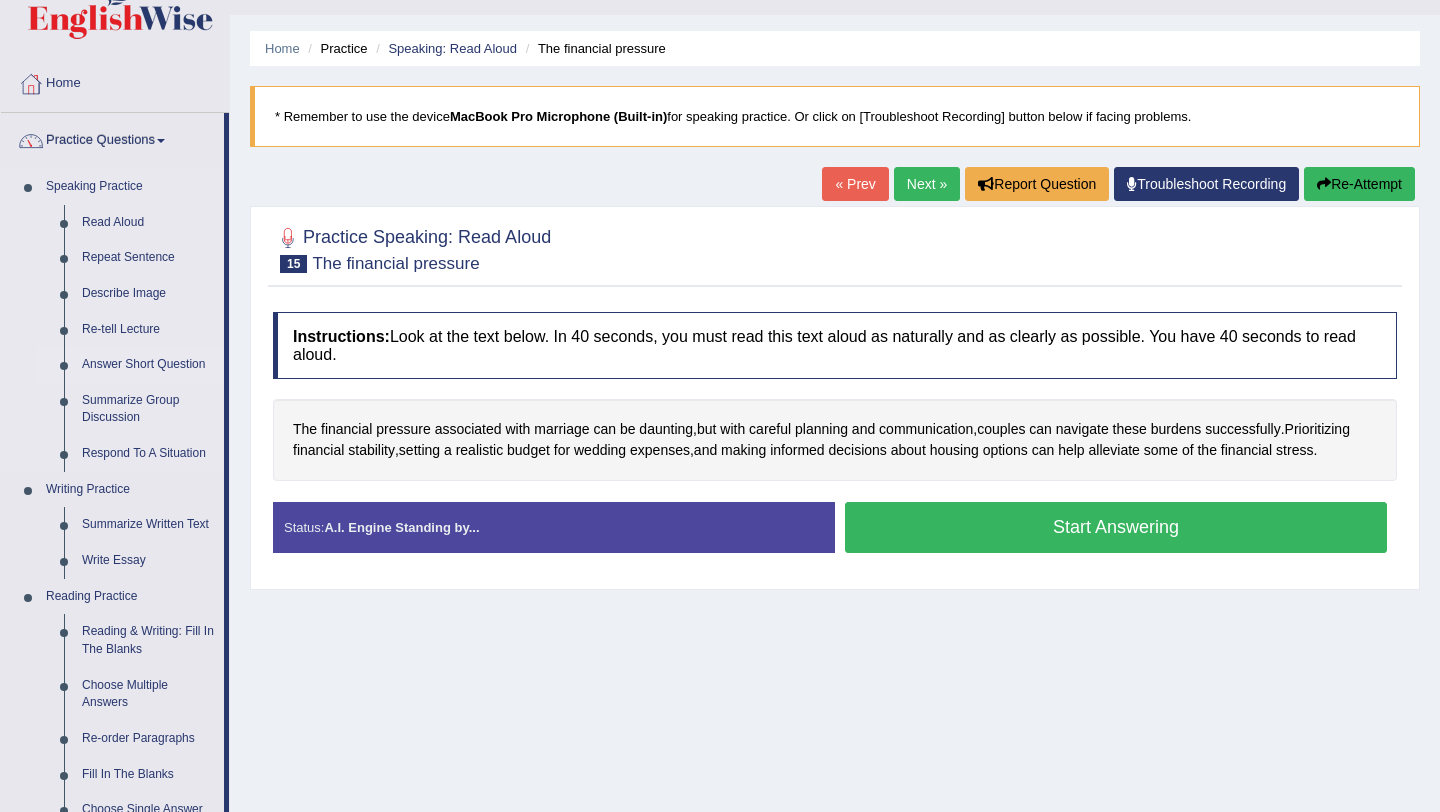 scroll, scrollTop: 54, scrollLeft: 0, axis: vertical 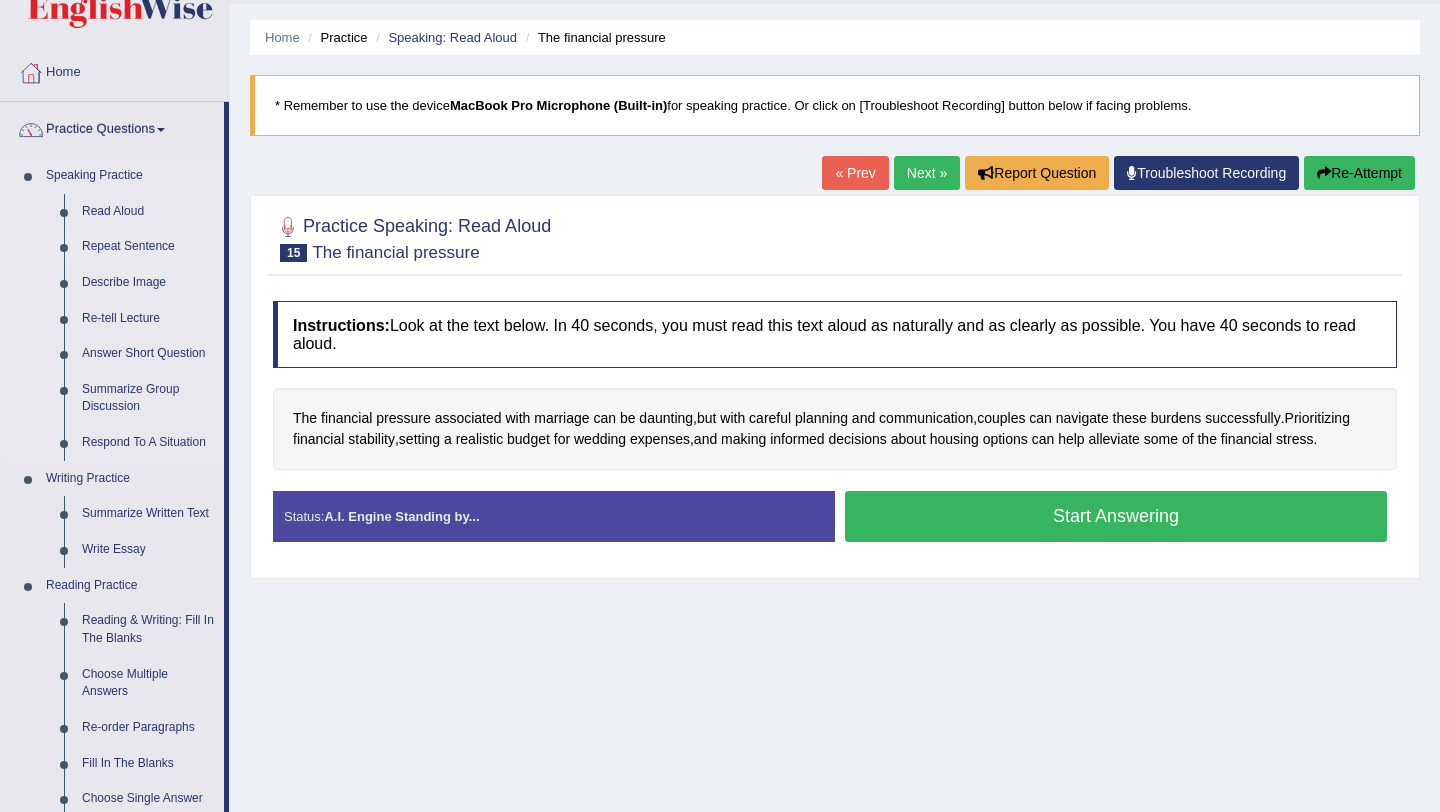 click on "Repeat Sentence" at bounding box center [148, 247] 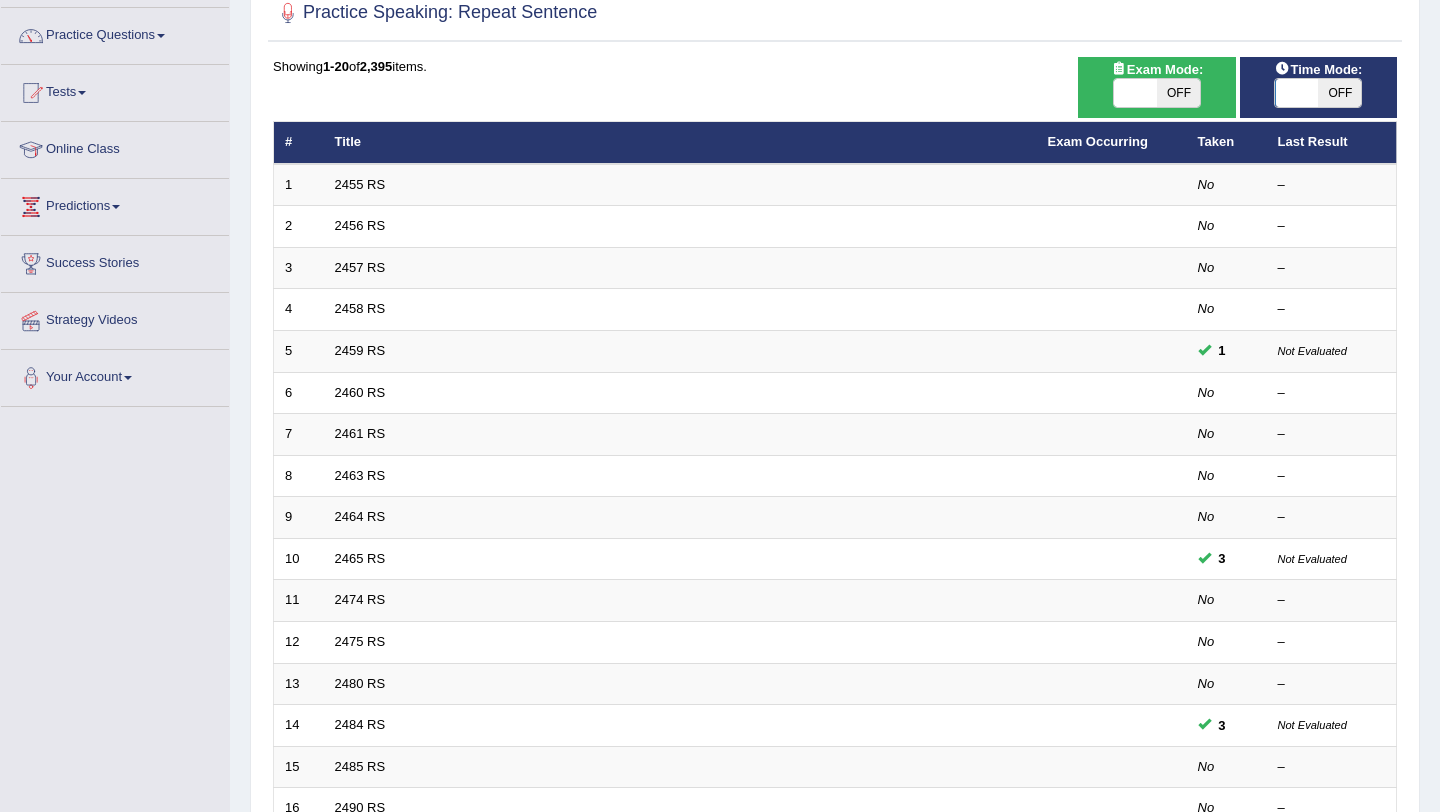 scroll, scrollTop: 0, scrollLeft: 0, axis: both 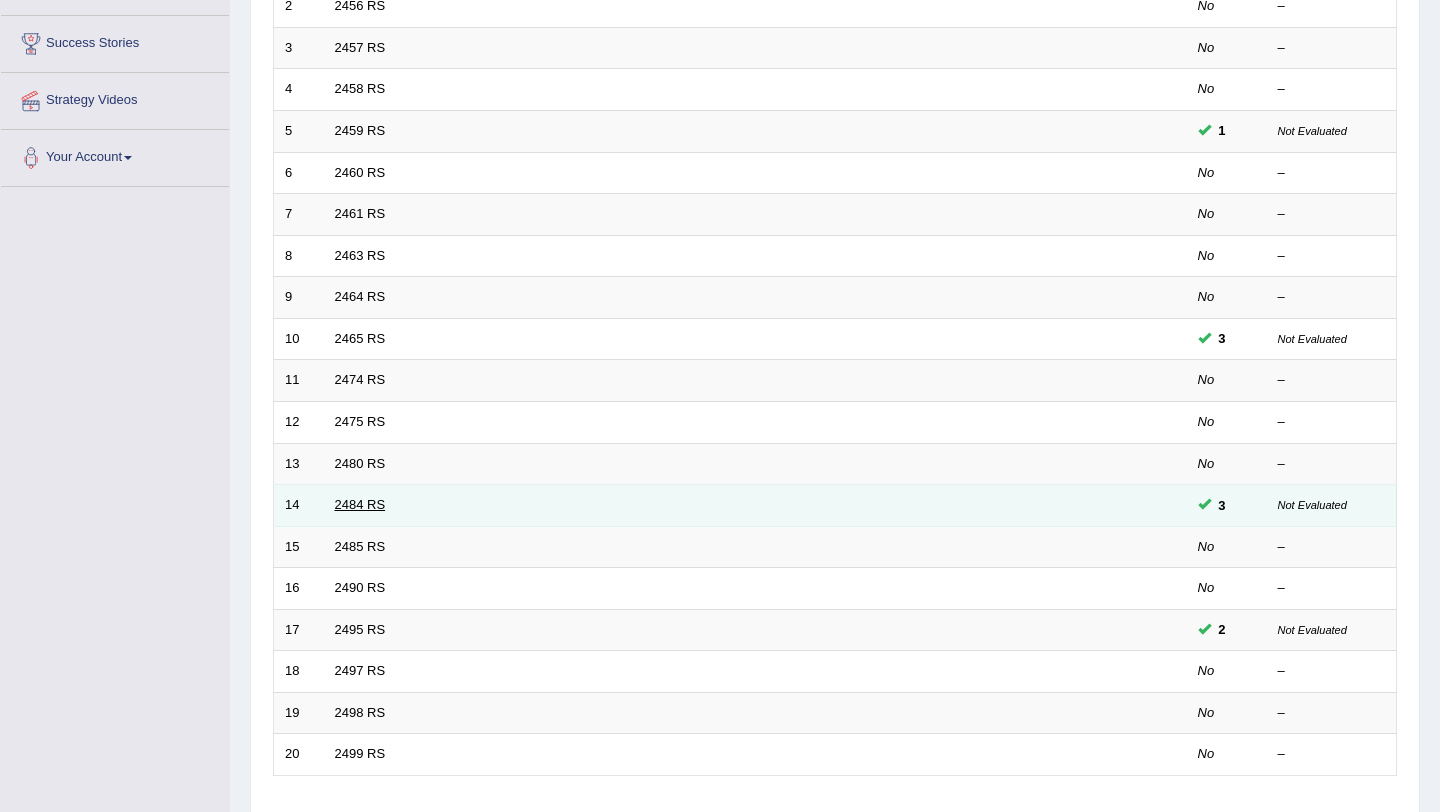 click on "2484 RS" at bounding box center [360, 504] 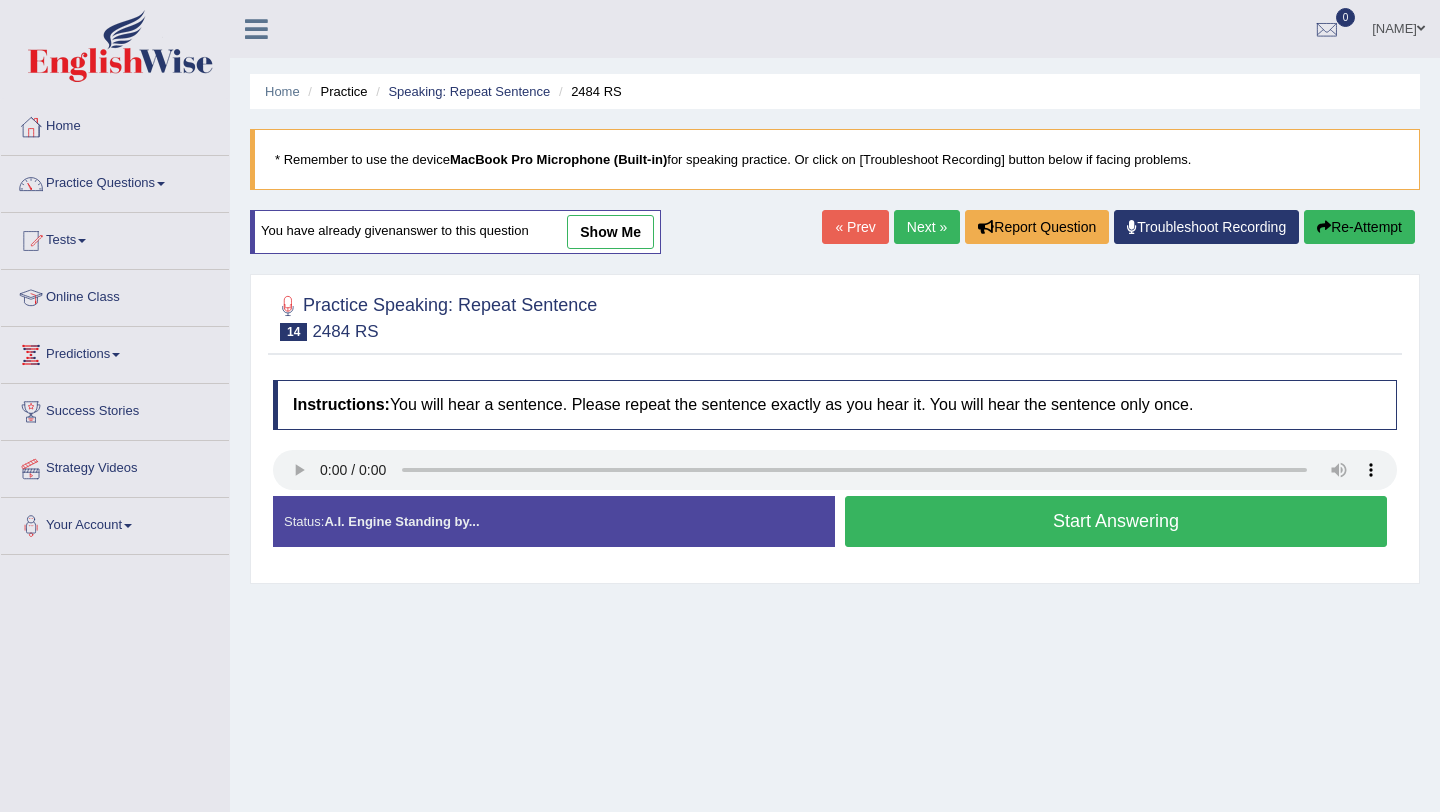scroll, scrollTop: 0, scrollLeft: 0, axis: both 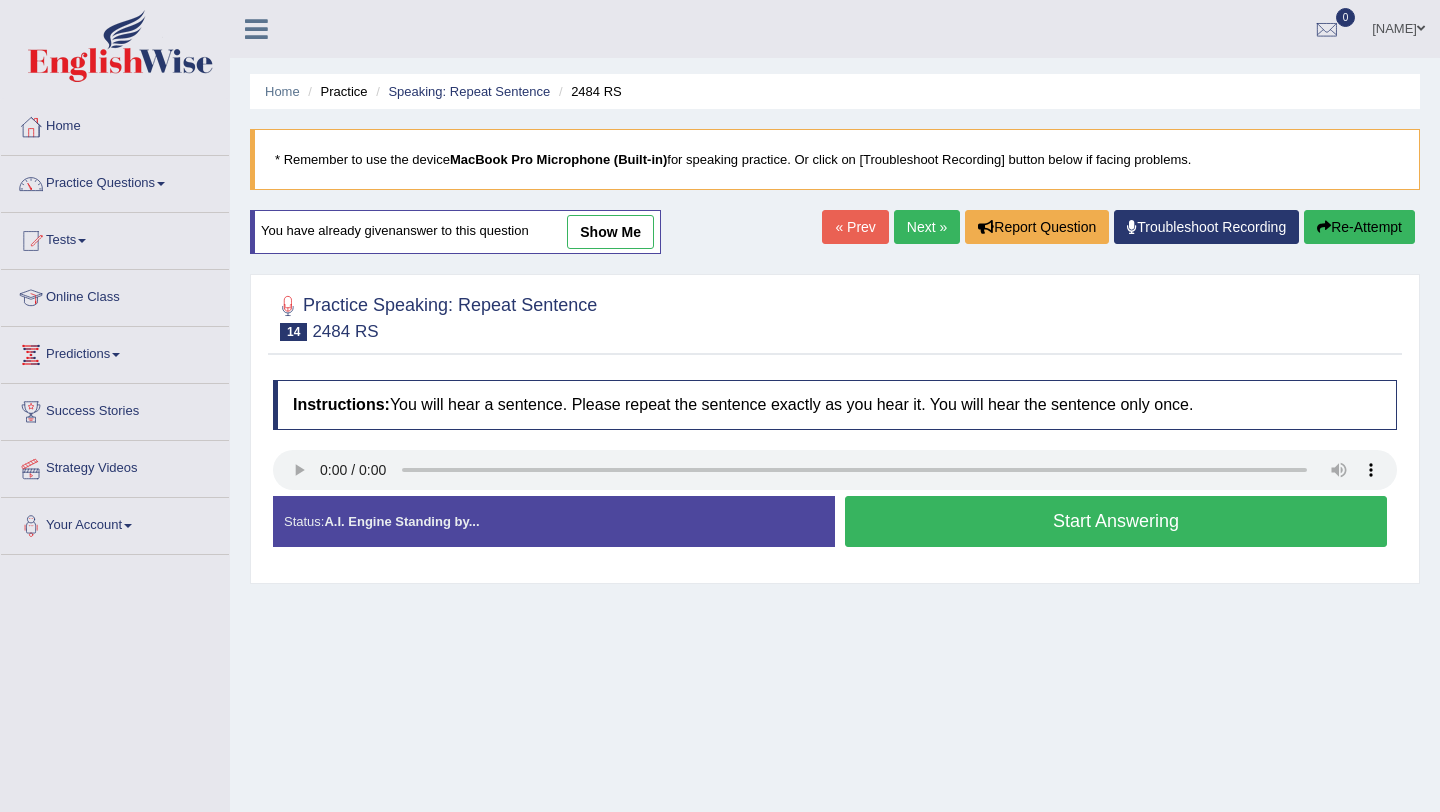 click on "Next »" at bounding box center (927, 227) 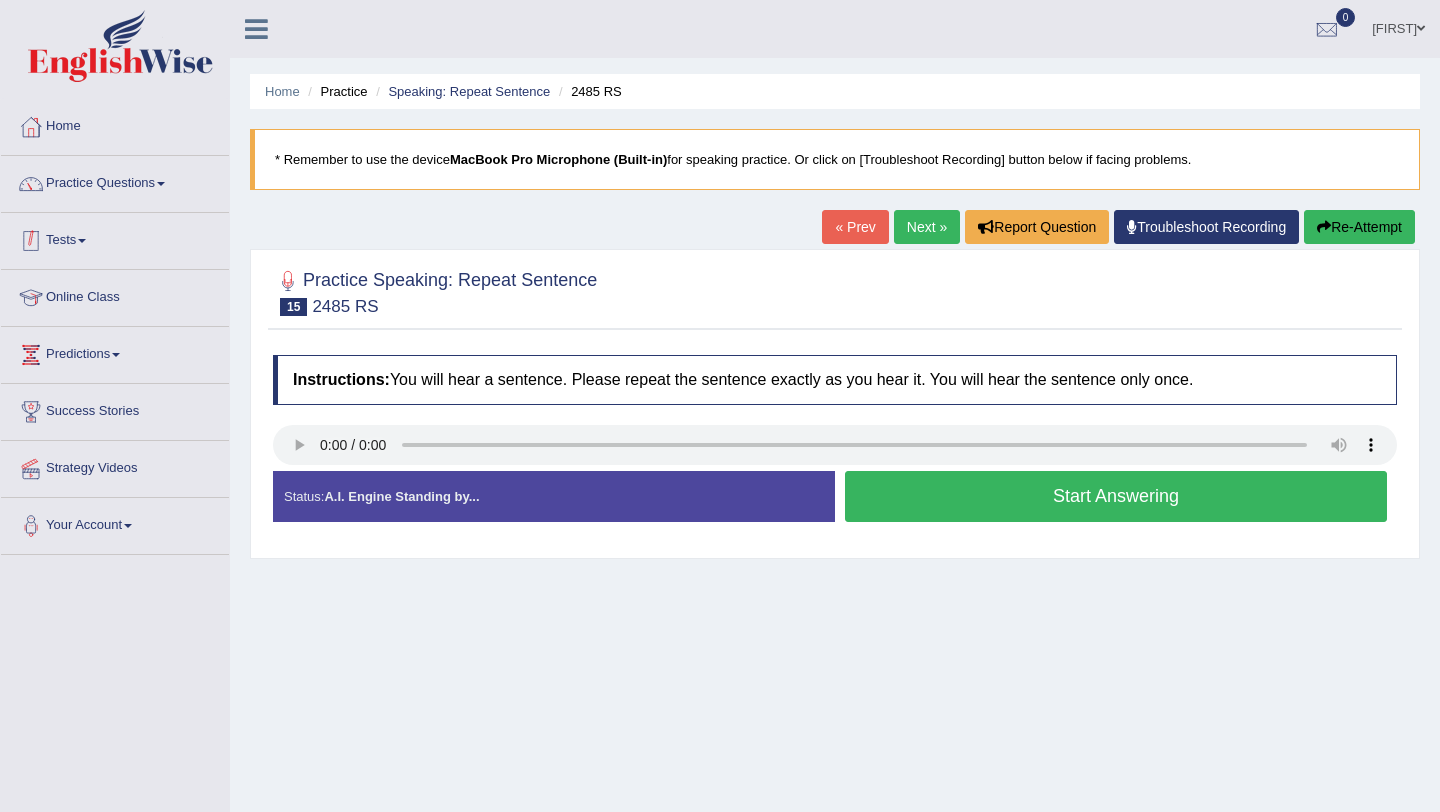 scroll, scrollTop: 0, scrollLeft: 0, axis: both 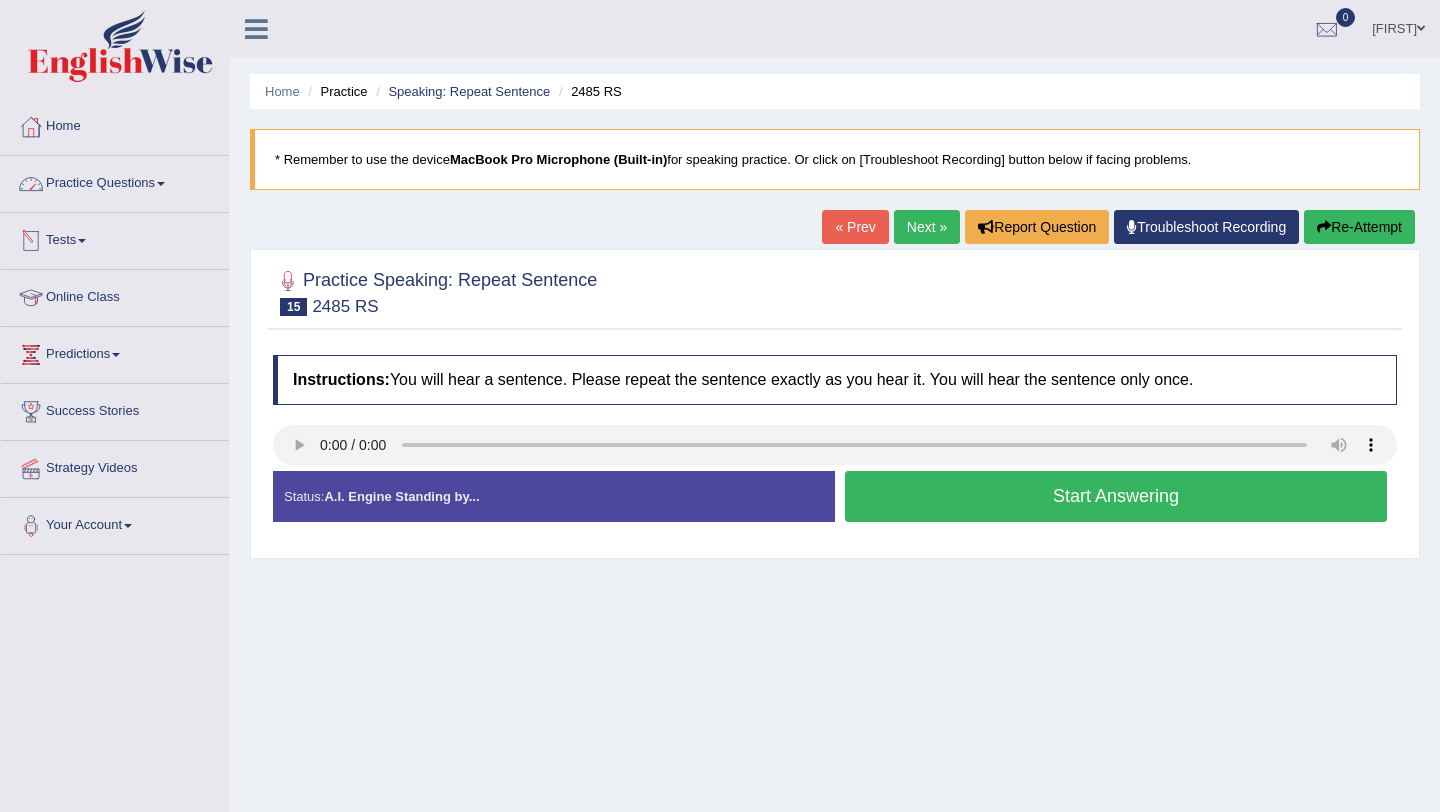 click on "Practice Questions" at bounding box center (115, 181) 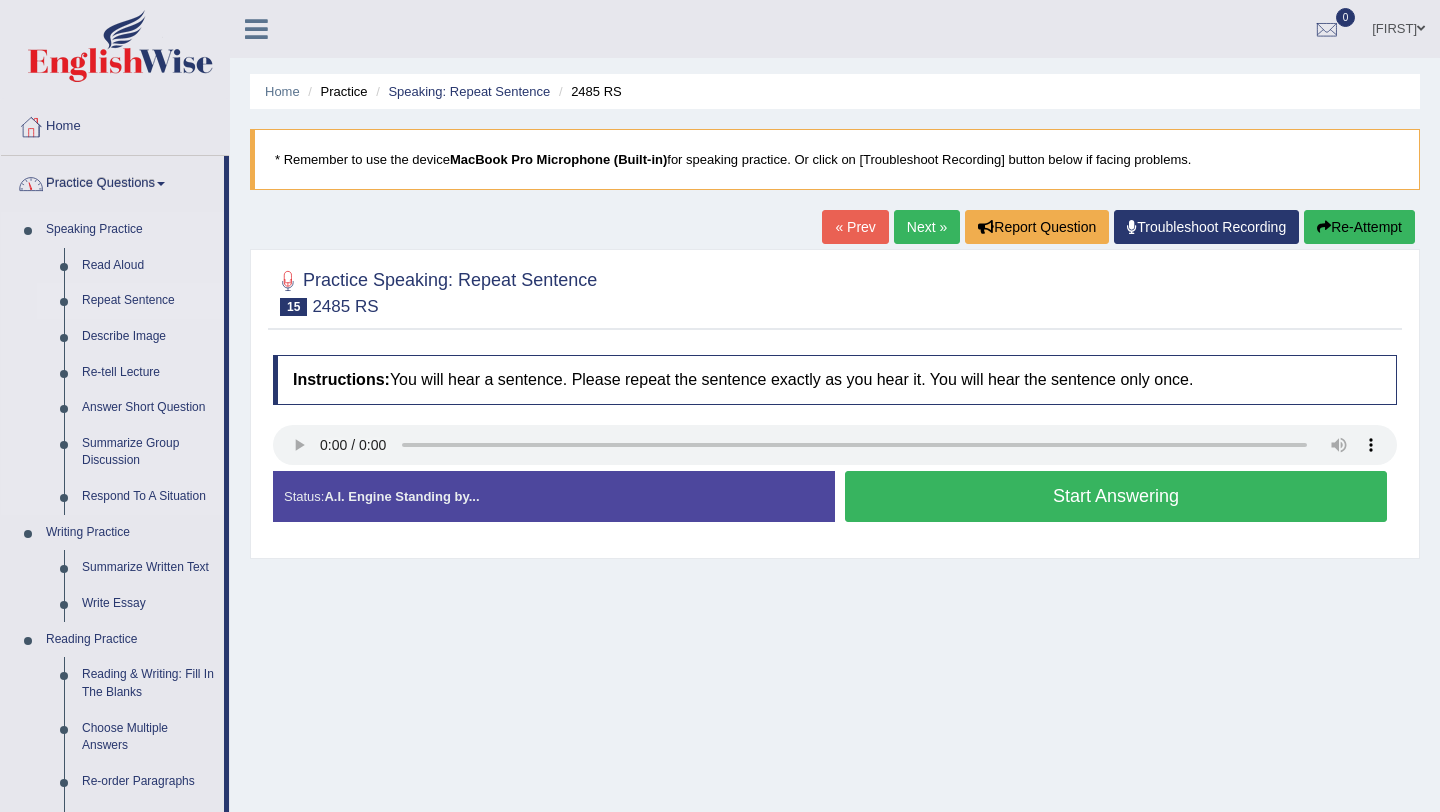 click on "Repeat Sentence" at bounding box center (148, 301) 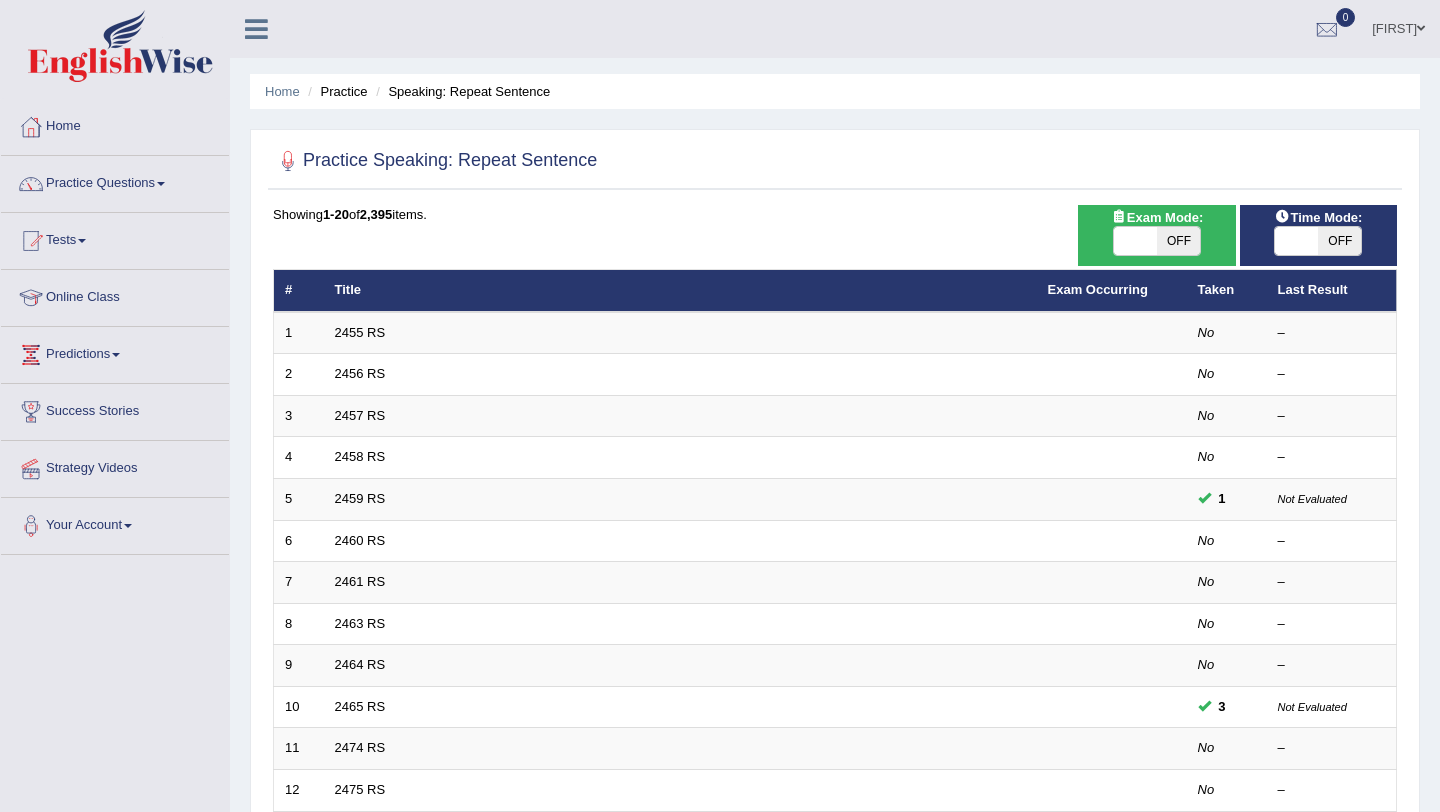 scroll, scrollTop: 512, scrollLeft: 0, axis: vertical 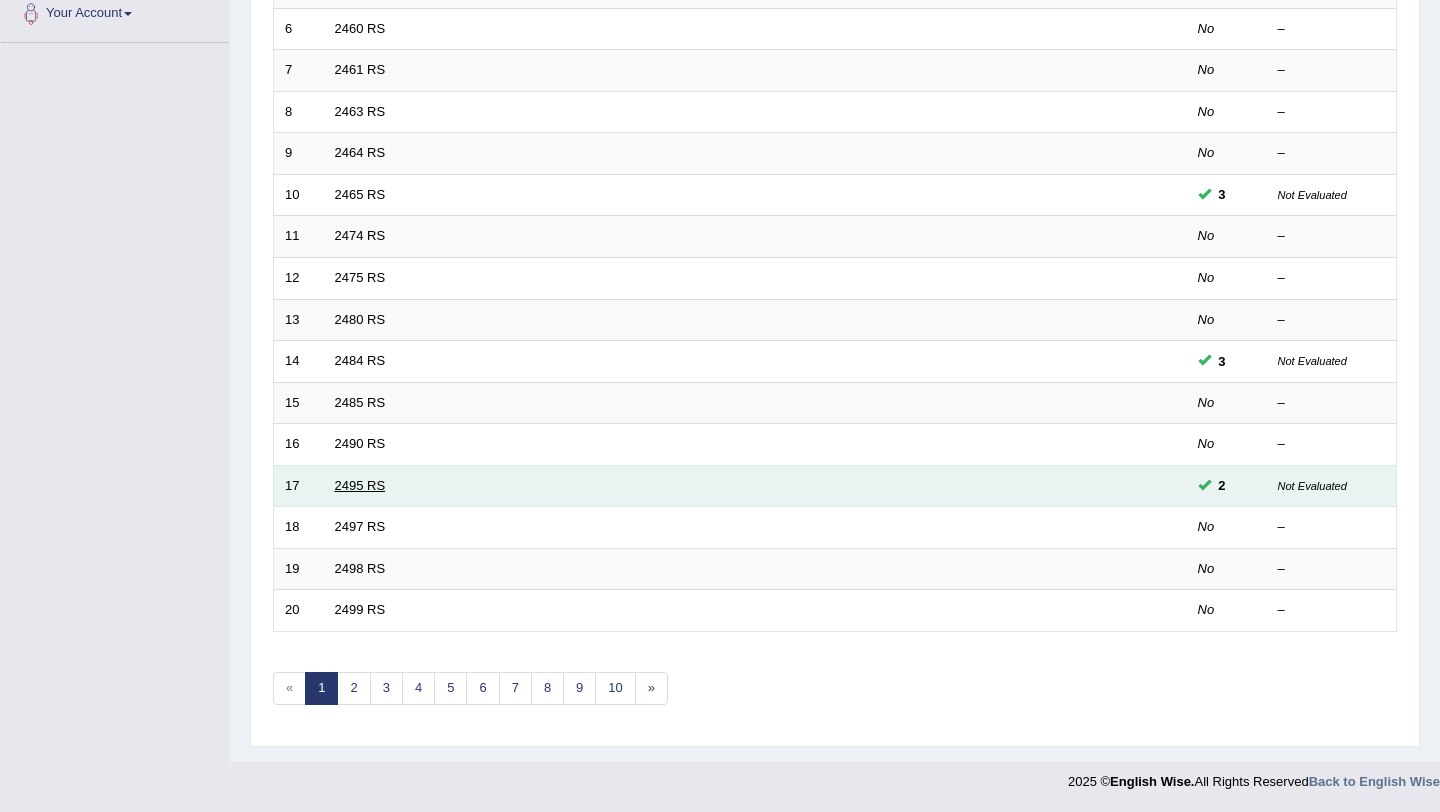 click on "2495 RS" at bounding box center (360, 485) 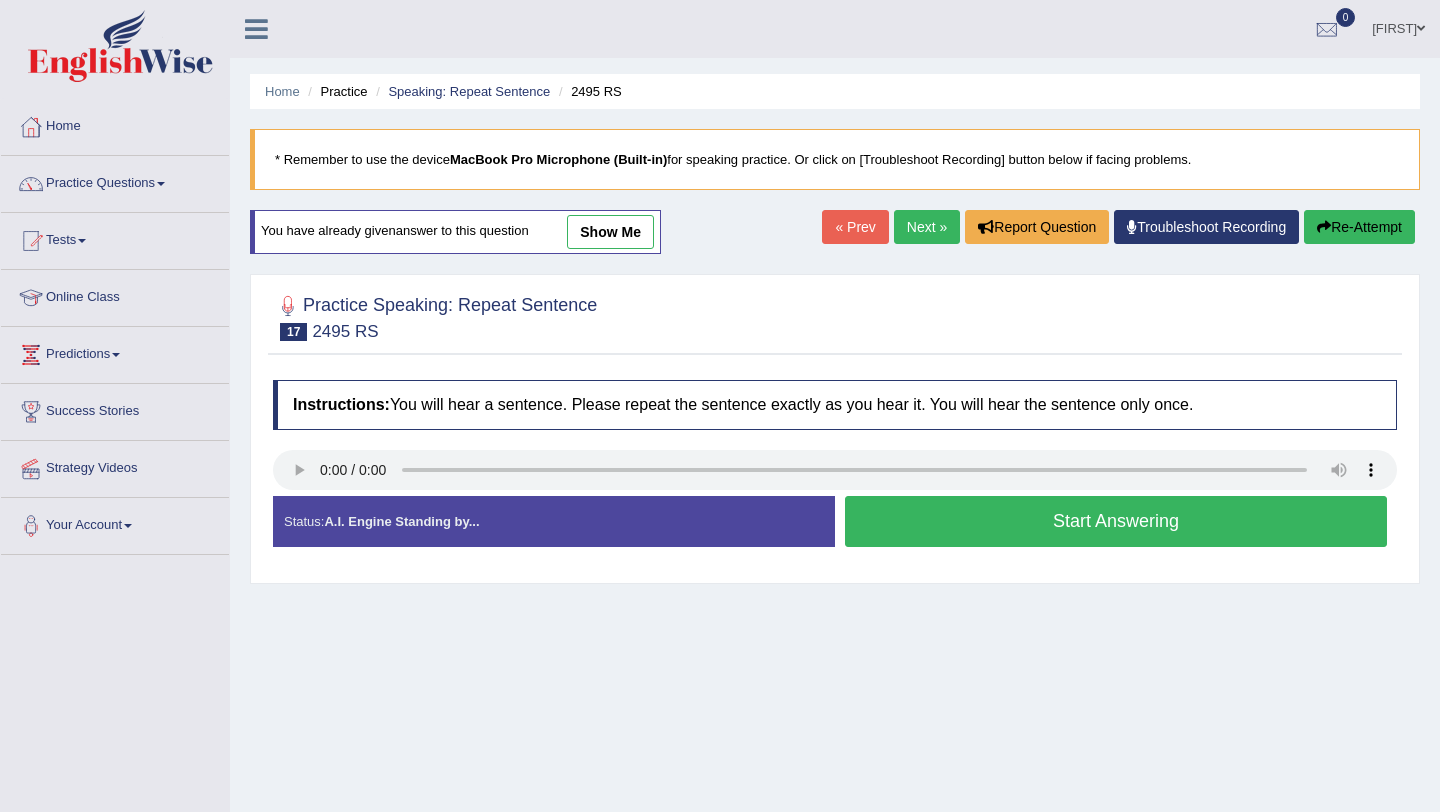 scroll, scrollTop: 0, scrollLeft: 0, axis: both 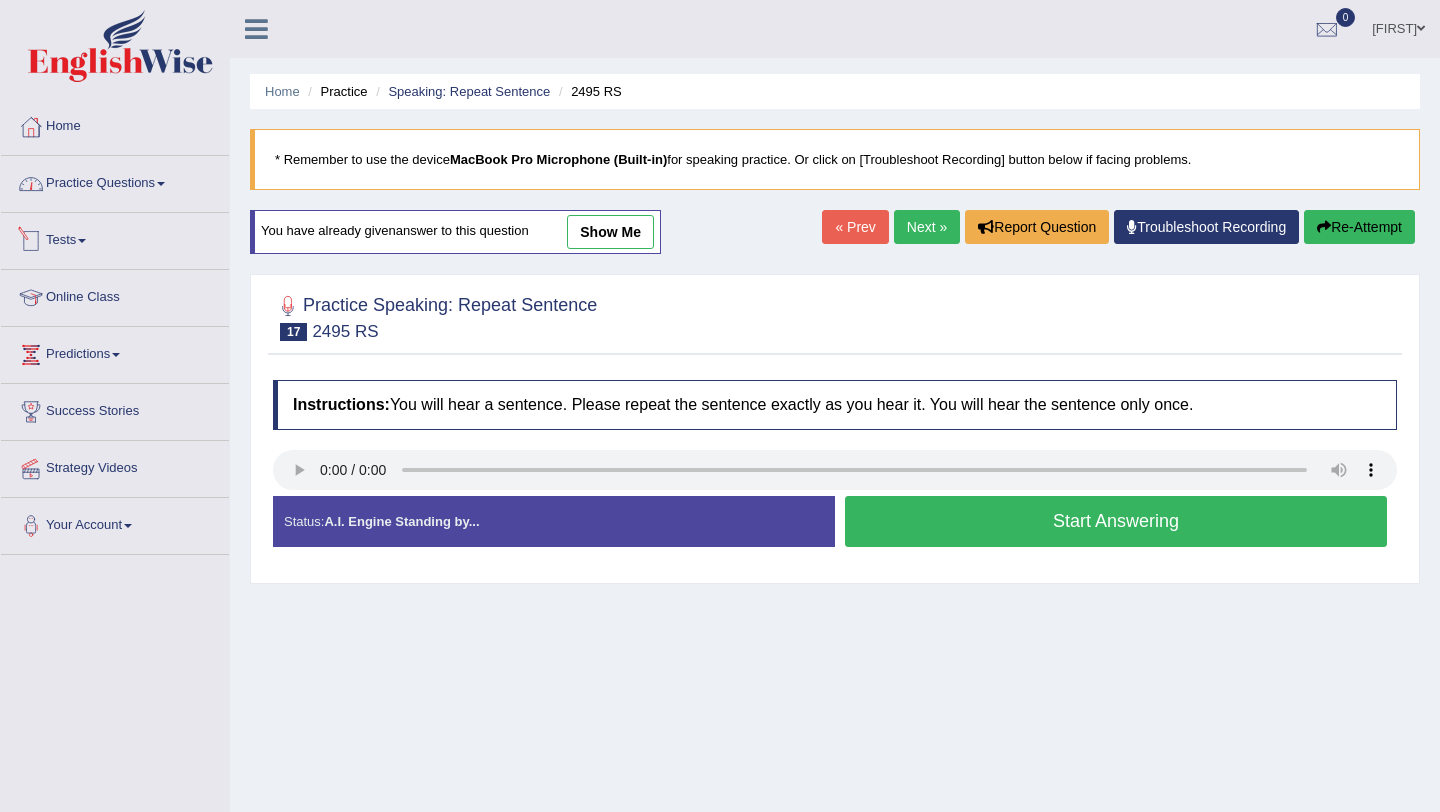 click on "Practice Questions" at bounding box center [115, 181] 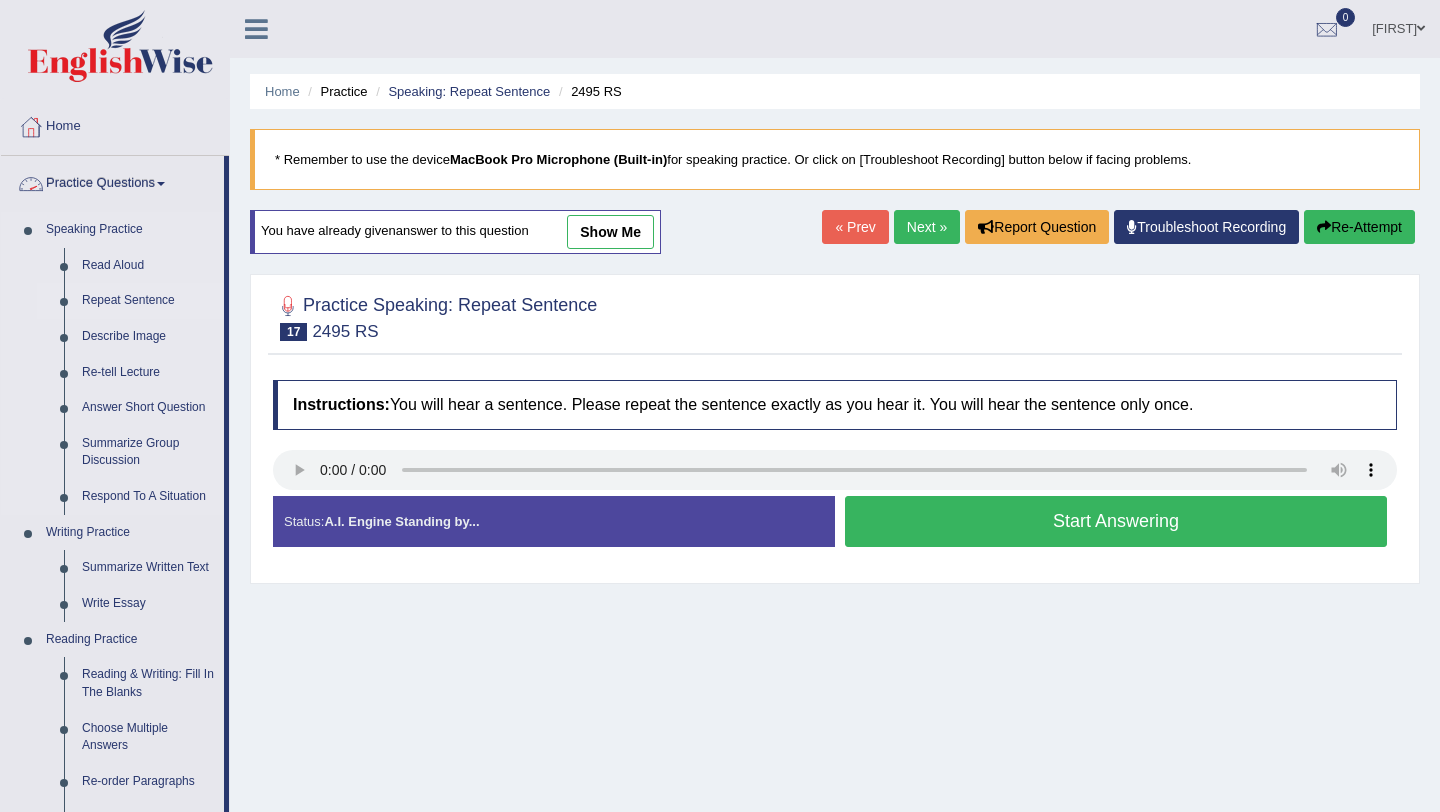 click on "Repeat Sentence" at bounding box center (148, 301) 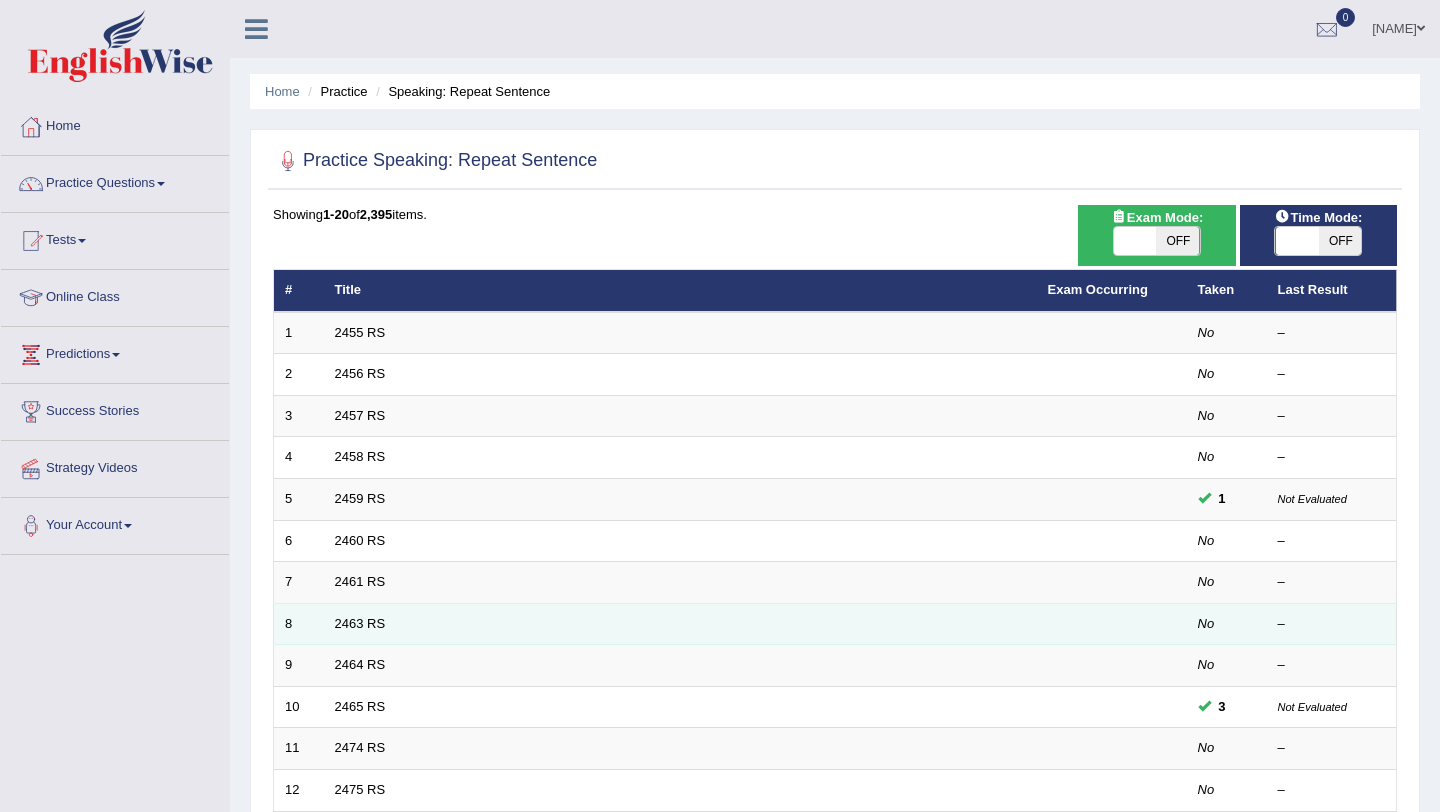scroll, scrollTop: 0, scrollLeft: 0, axis: both 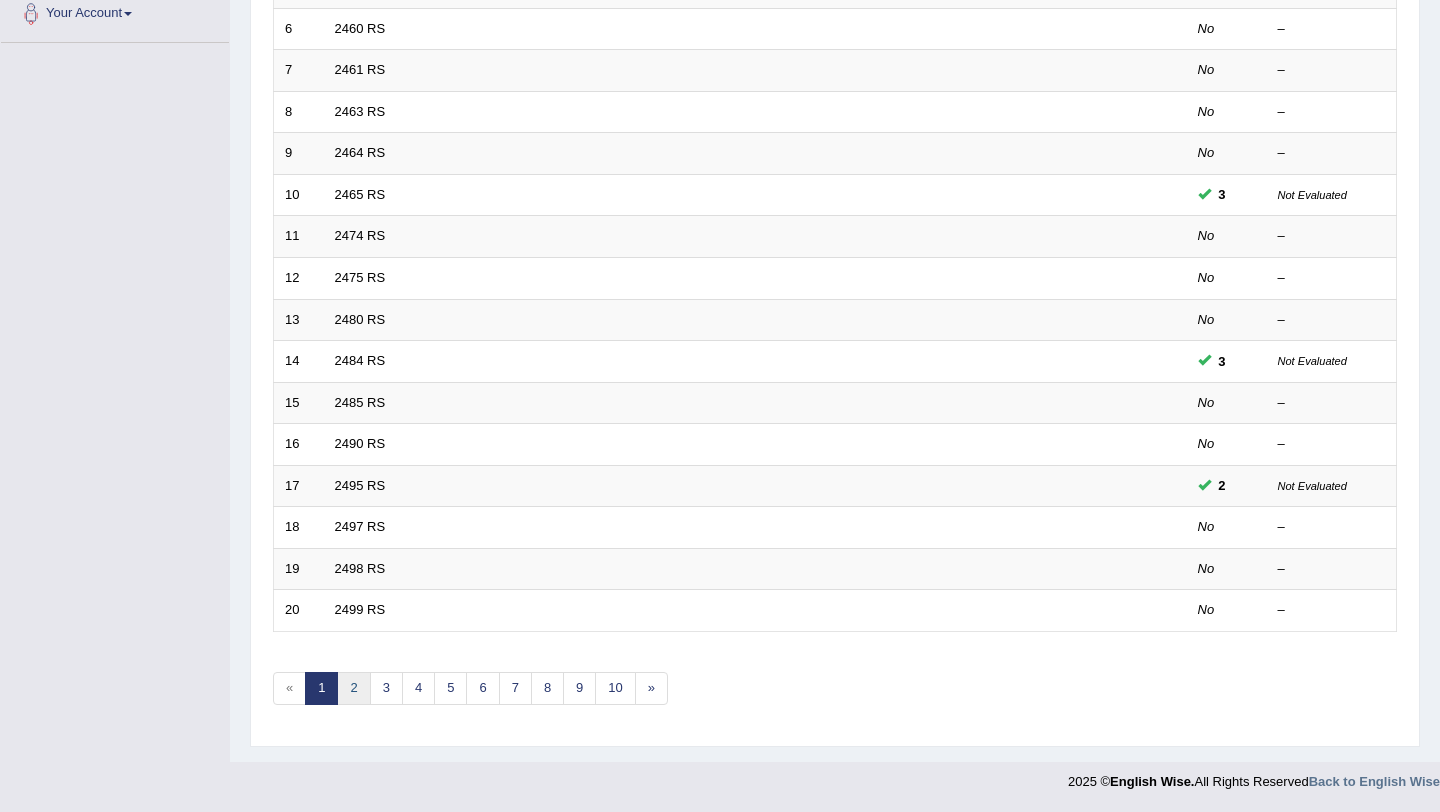 click on "2" at bounding box center (353, 688) 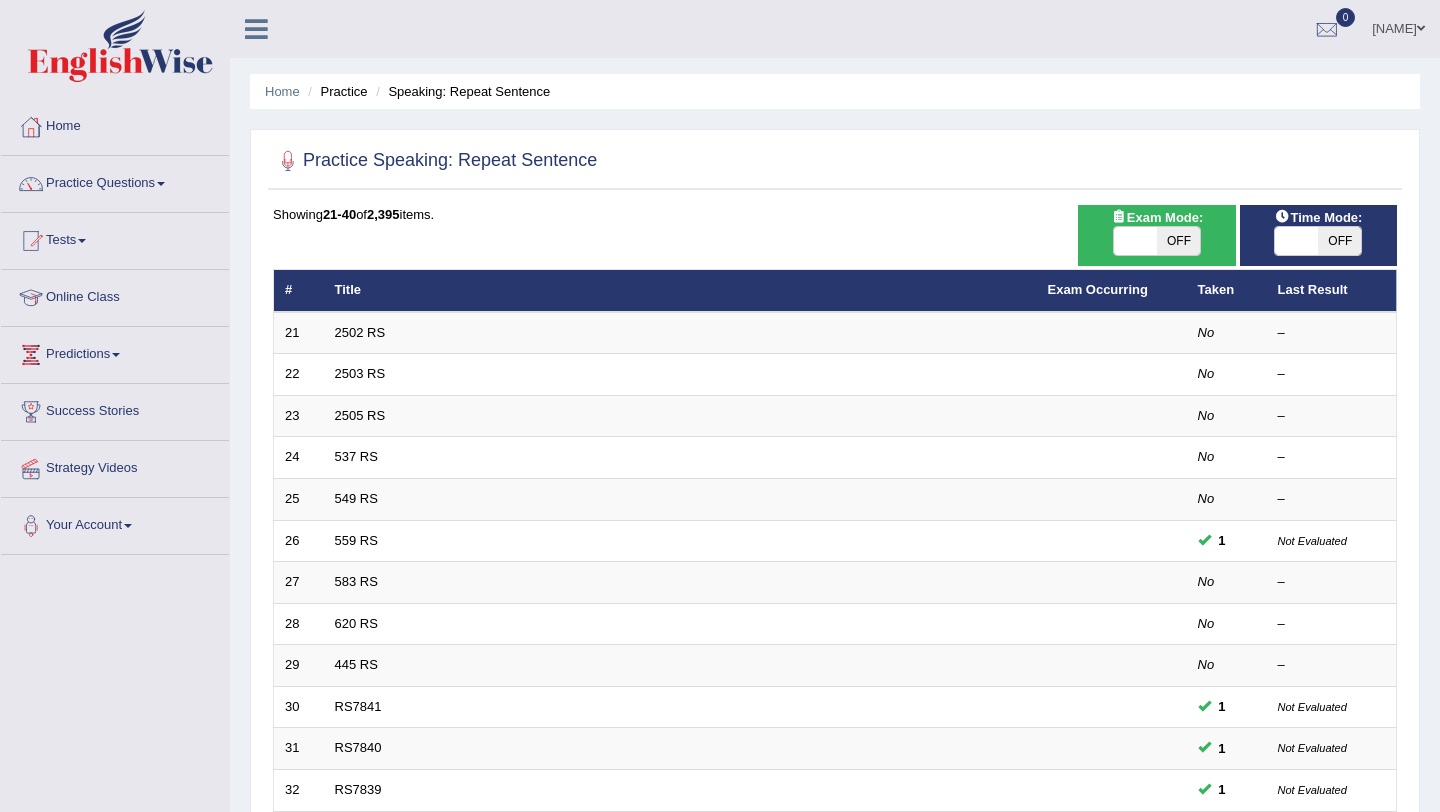 scroll, scrollTop: 16, scrollLeft: 0, axis: vertical 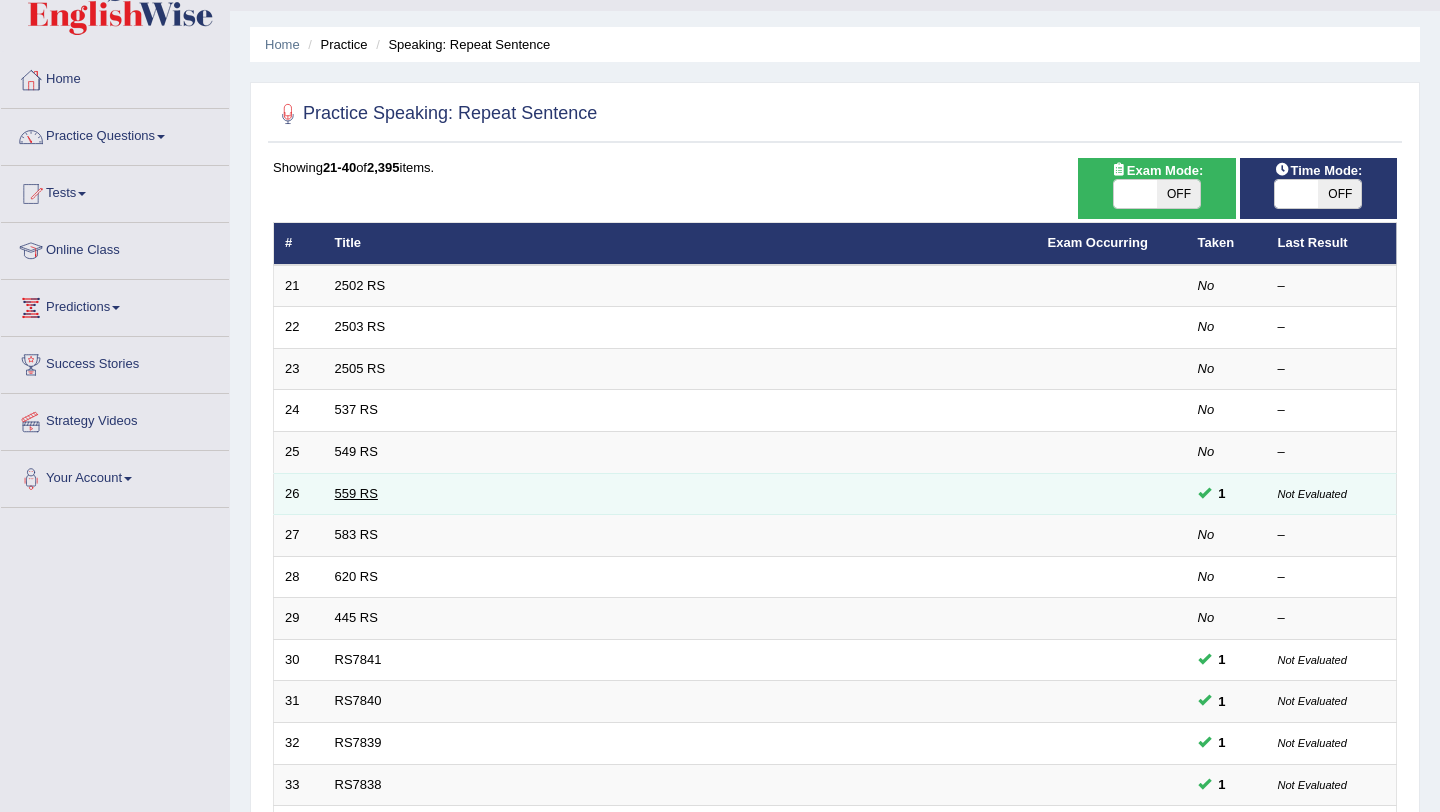 click on "559 RS" at bounding box center (356, 493) 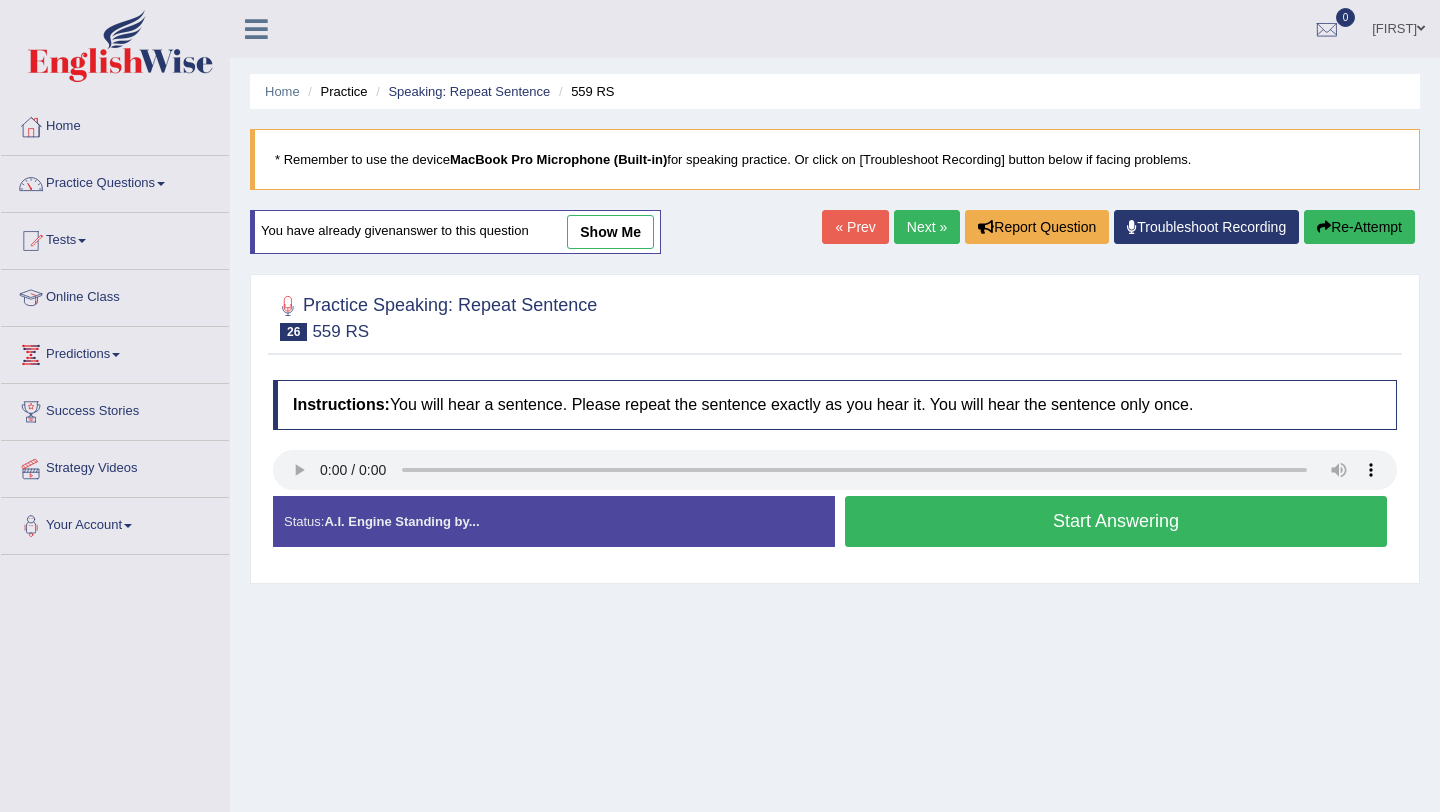 scroll, scrollTop: 0, scrollLeft: 0, axis: both 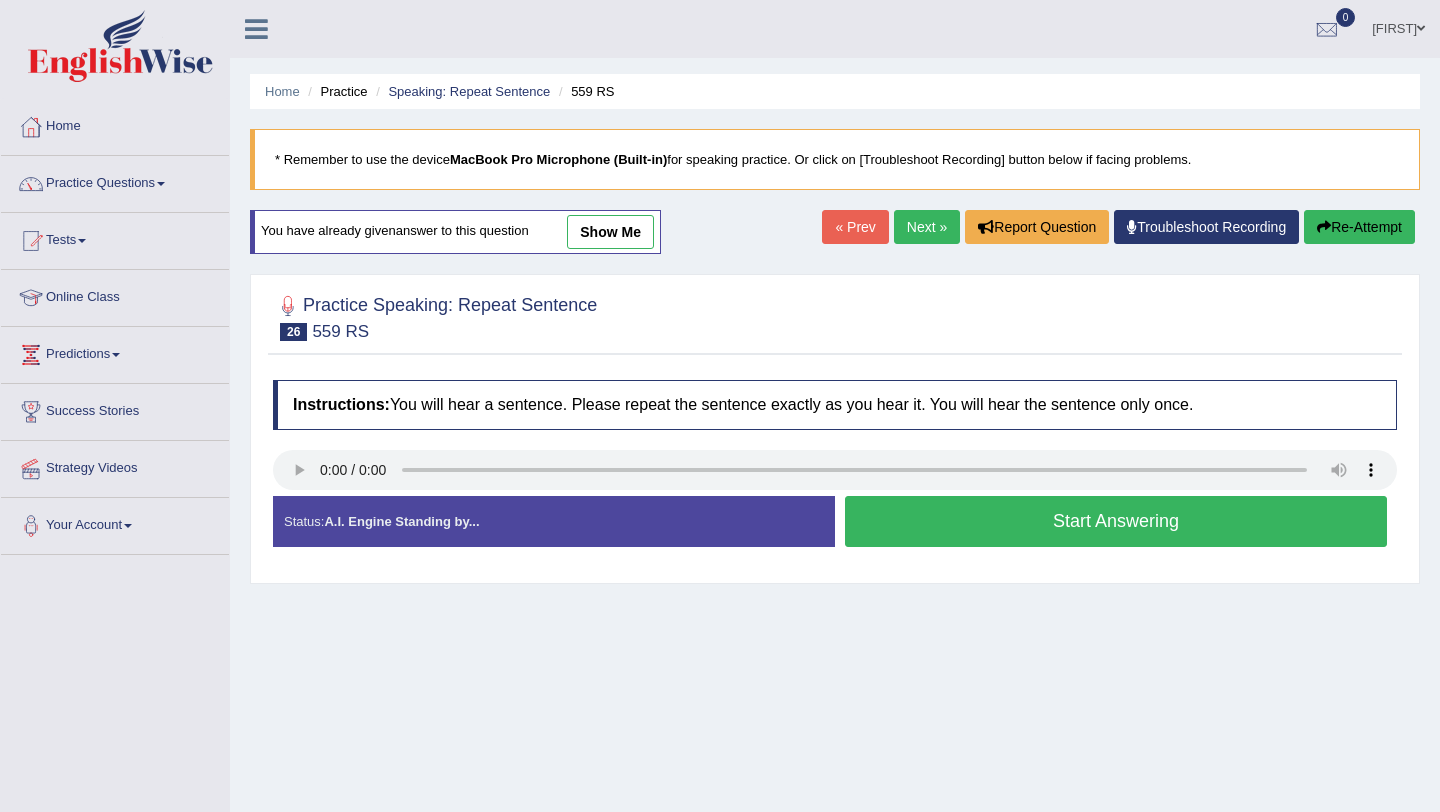 click on "Next »" at bounding box center [927, 227] 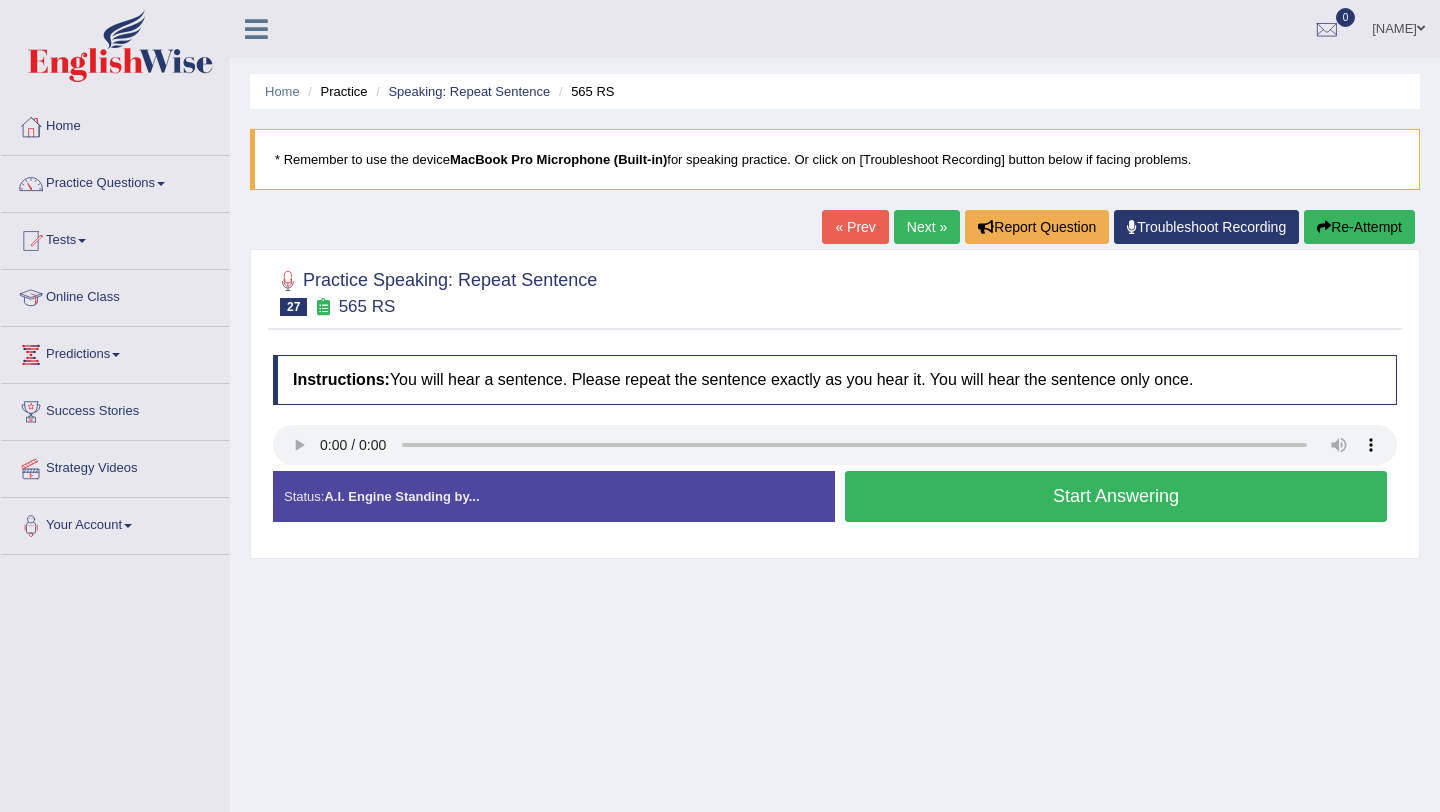 scroll, scrollTop: 0, scrollLeft: 0, axis: both 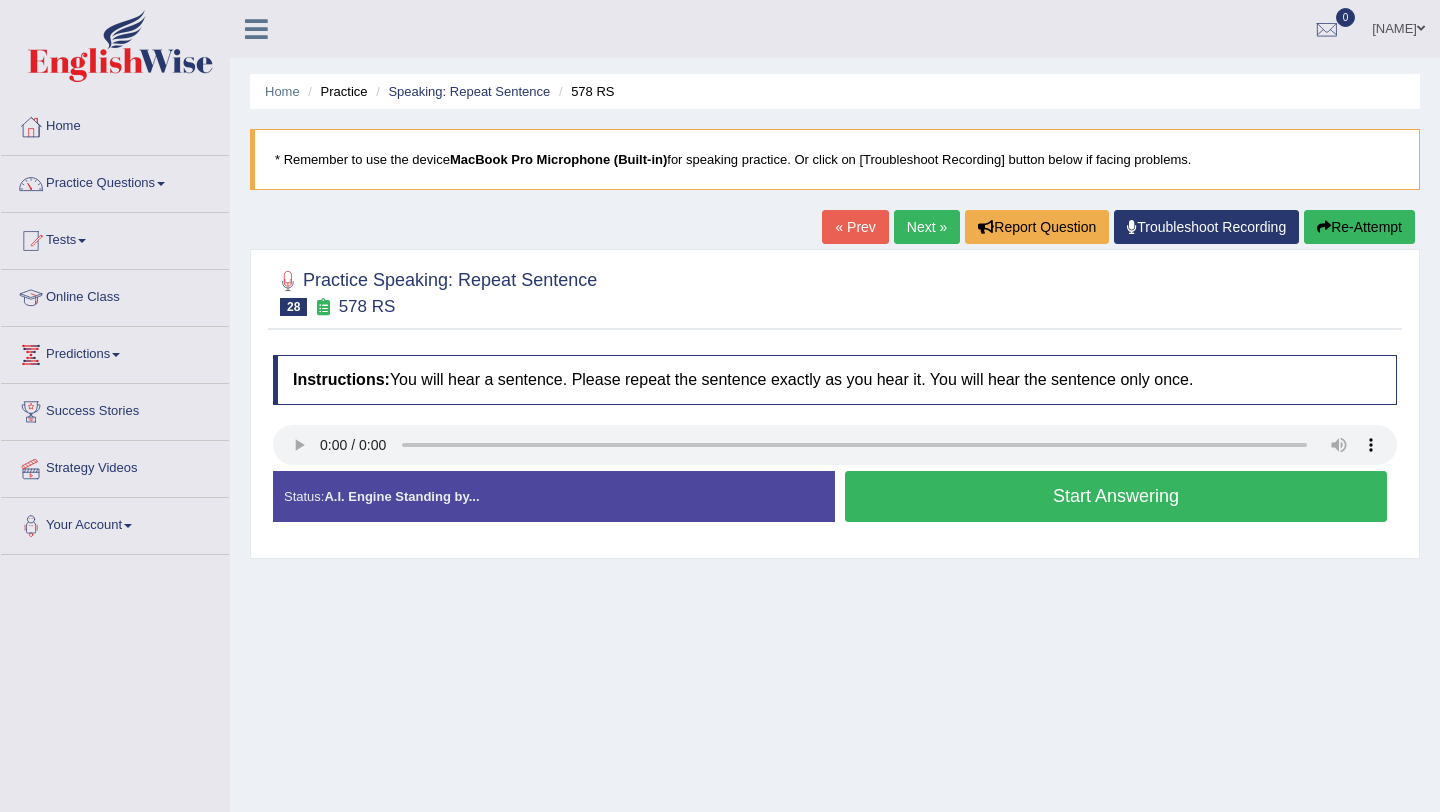 click on "Next »" at bounding box center [927, 227] 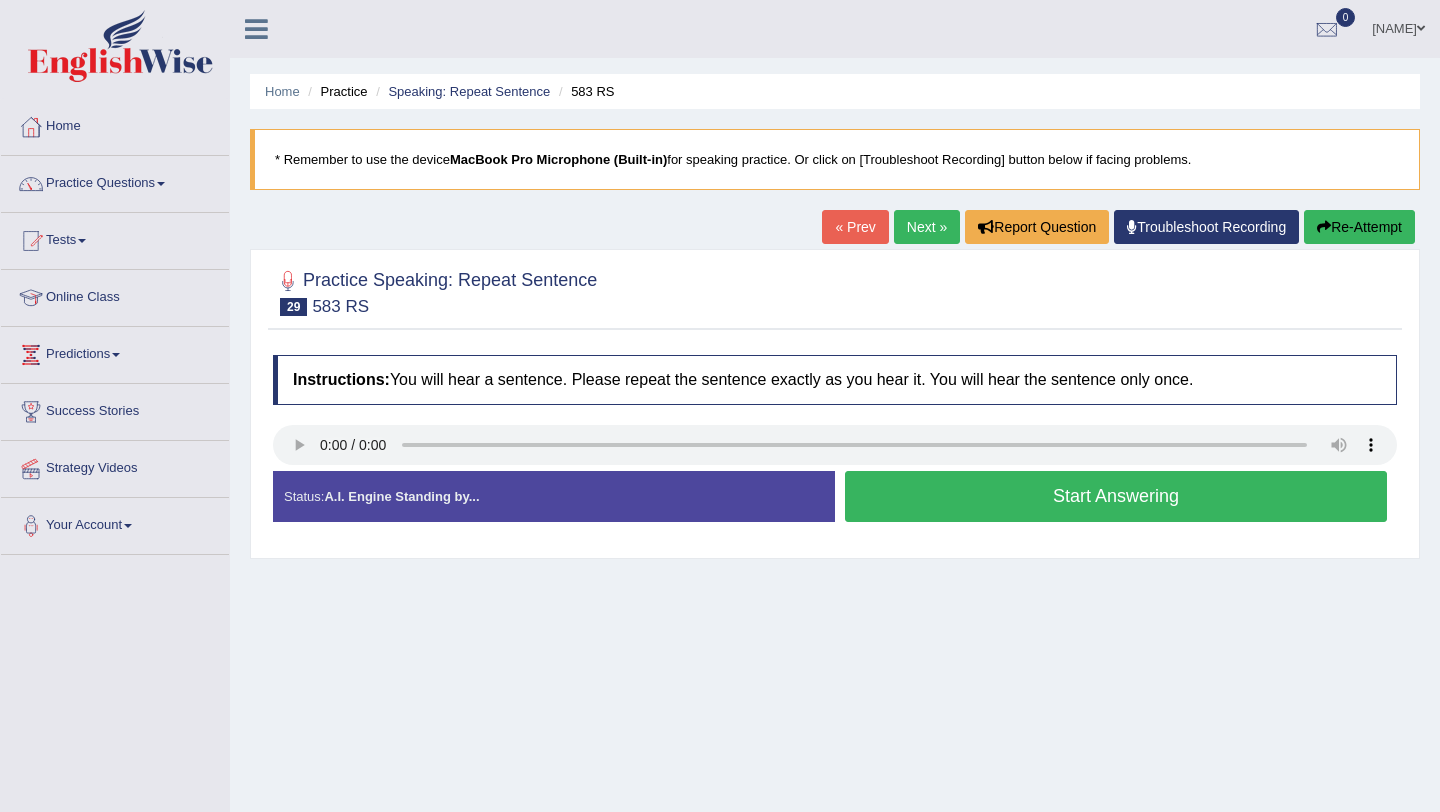scroll, scrollTop: 0, scrollLeft: 0, axis: both 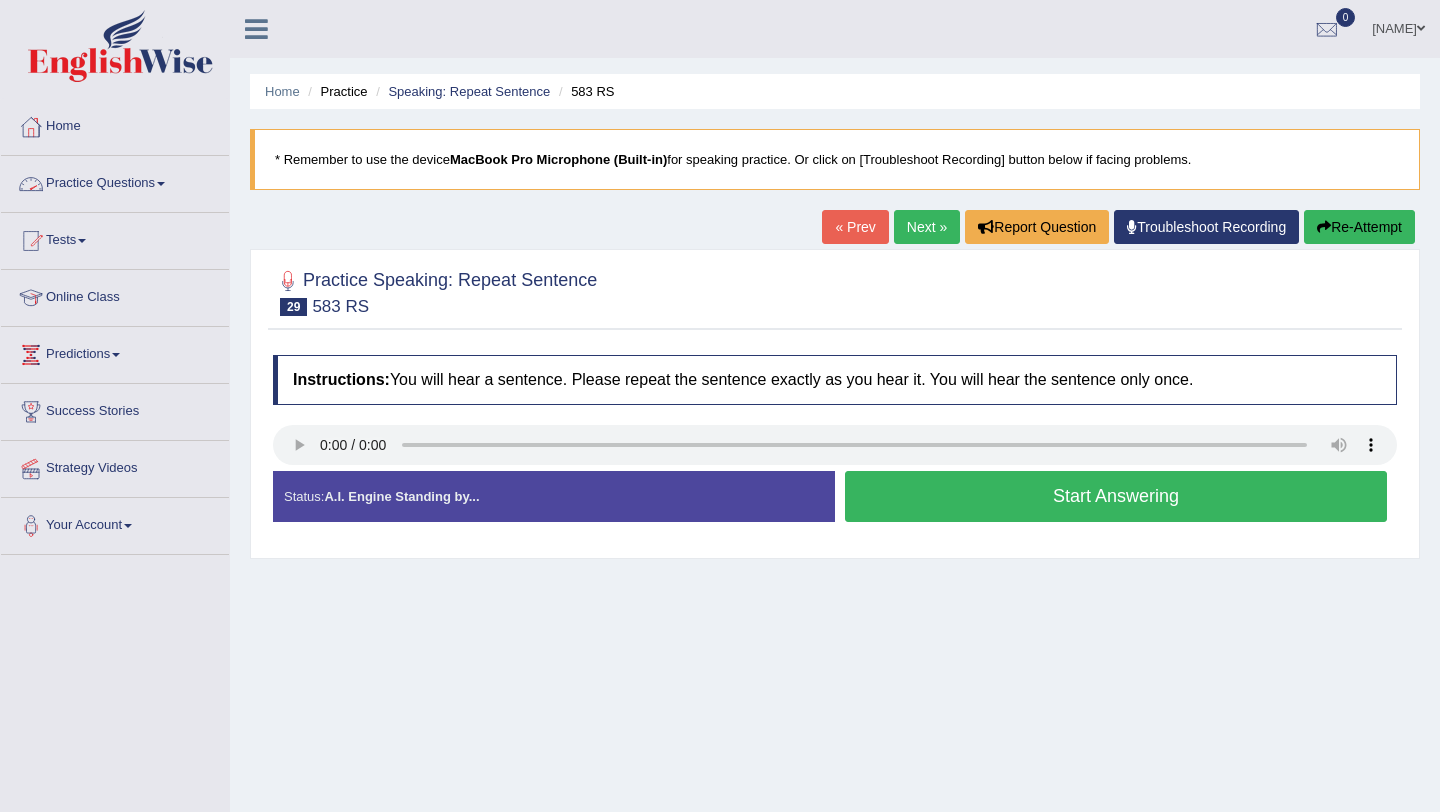 click on "Practice Questions" at bounding box center [115, 181] 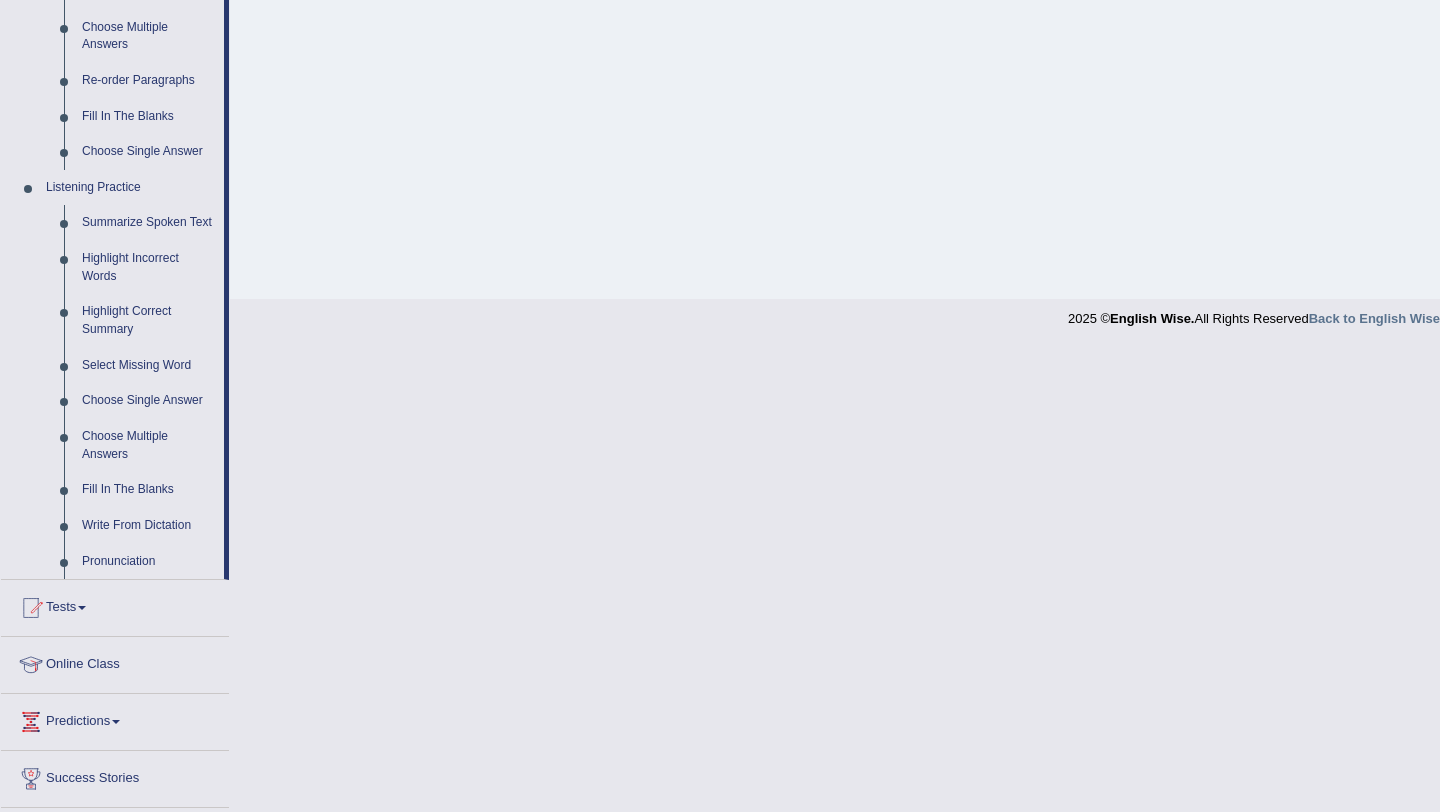 scroll, scrollTop: 682, scrollLeft: 0, axis: vertical 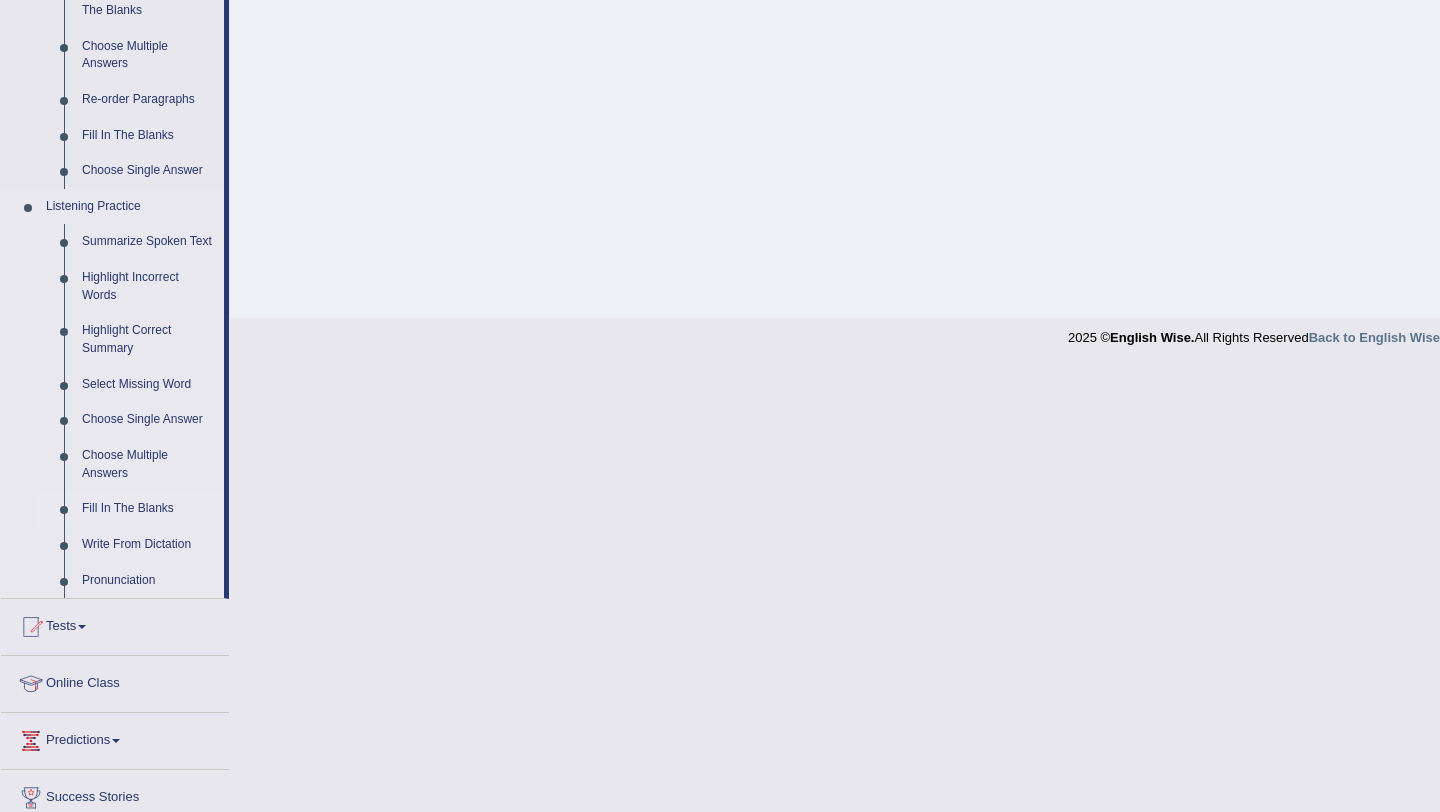 click on "Fill In The Blanks" at bounding box center (148, 509) 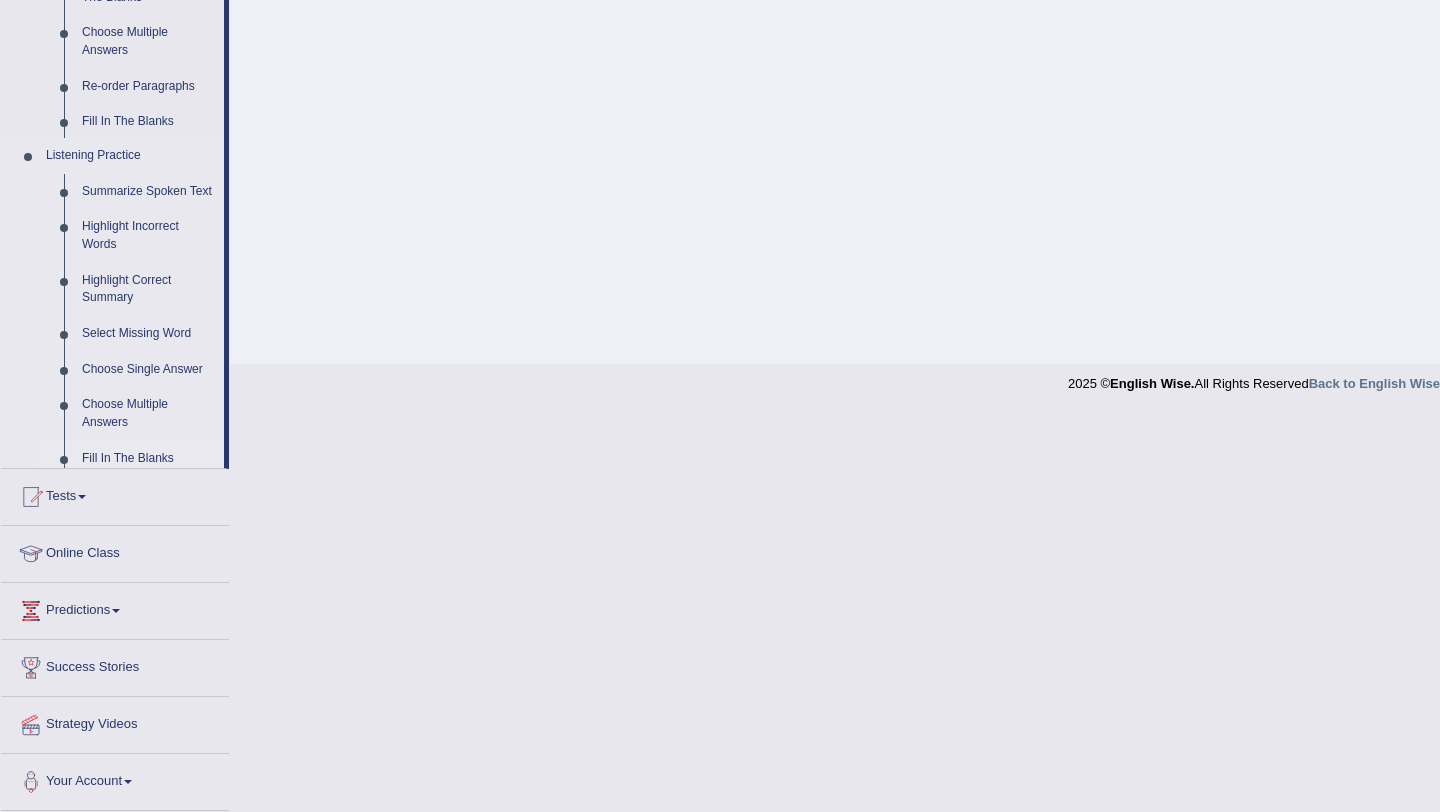 scroll, scrollTop: 434, scrollLeft: 0, axis: vertical 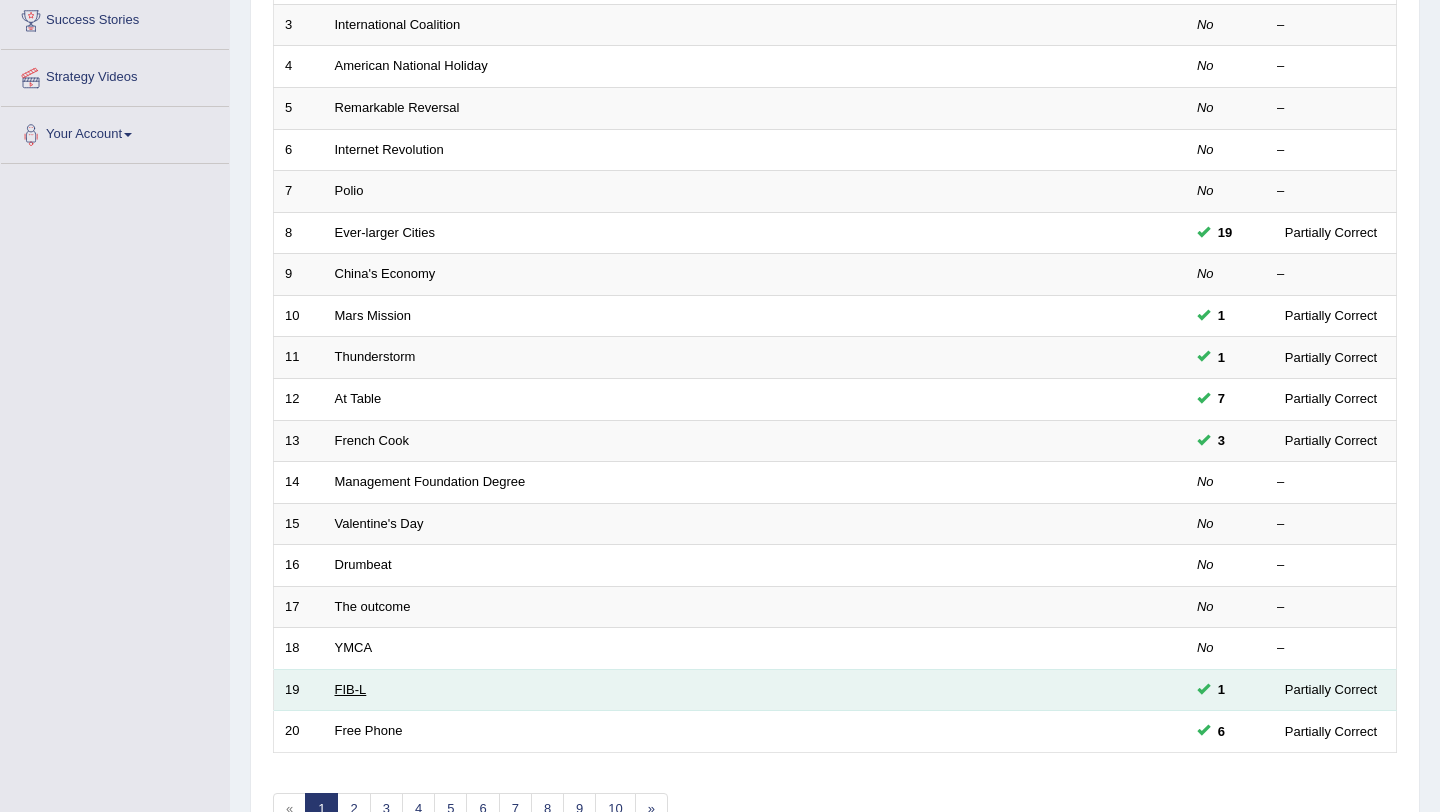 click on "FIB-L" at bounding box center [351, 689] 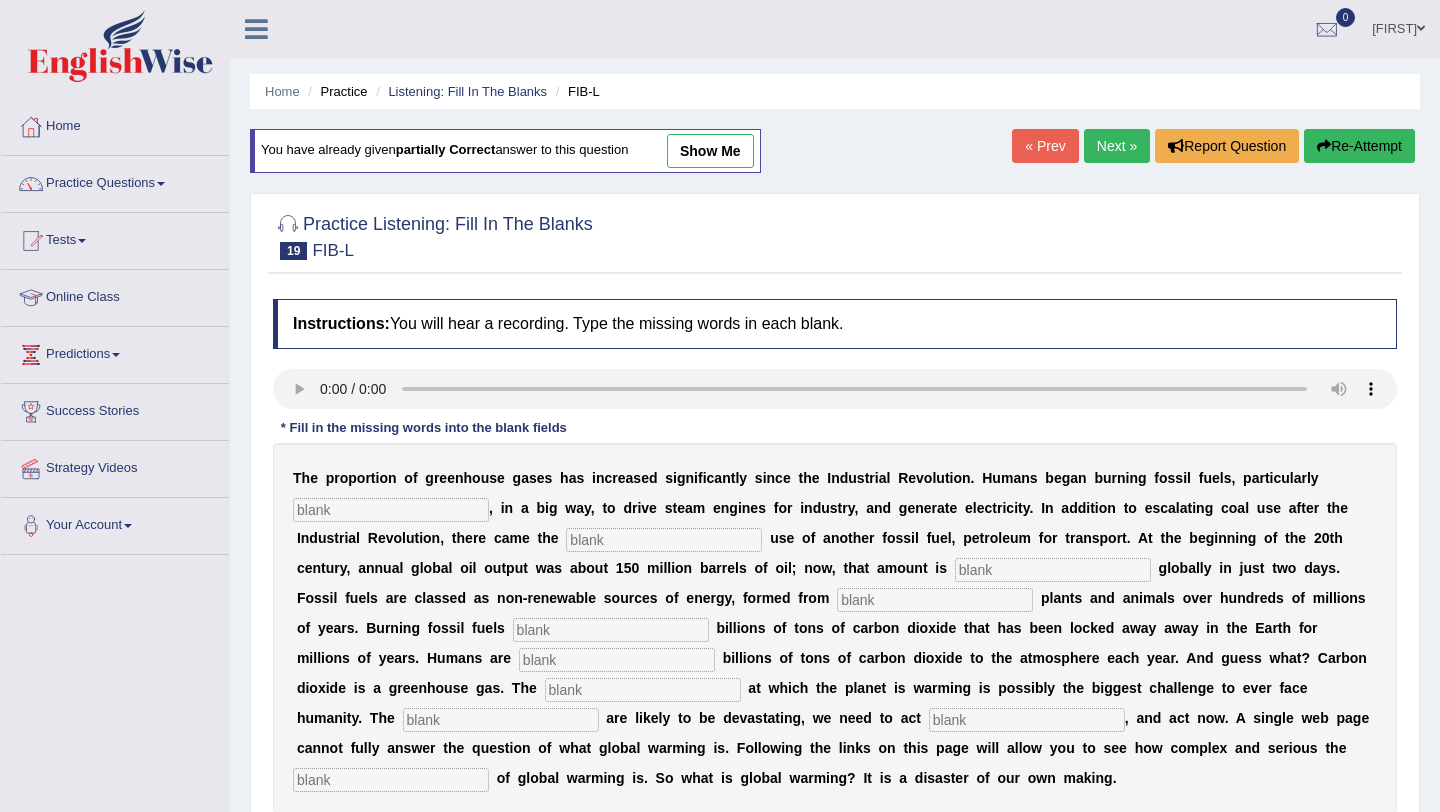 scroll, scrollTop: 0, scrollLeft: 0, axis: both 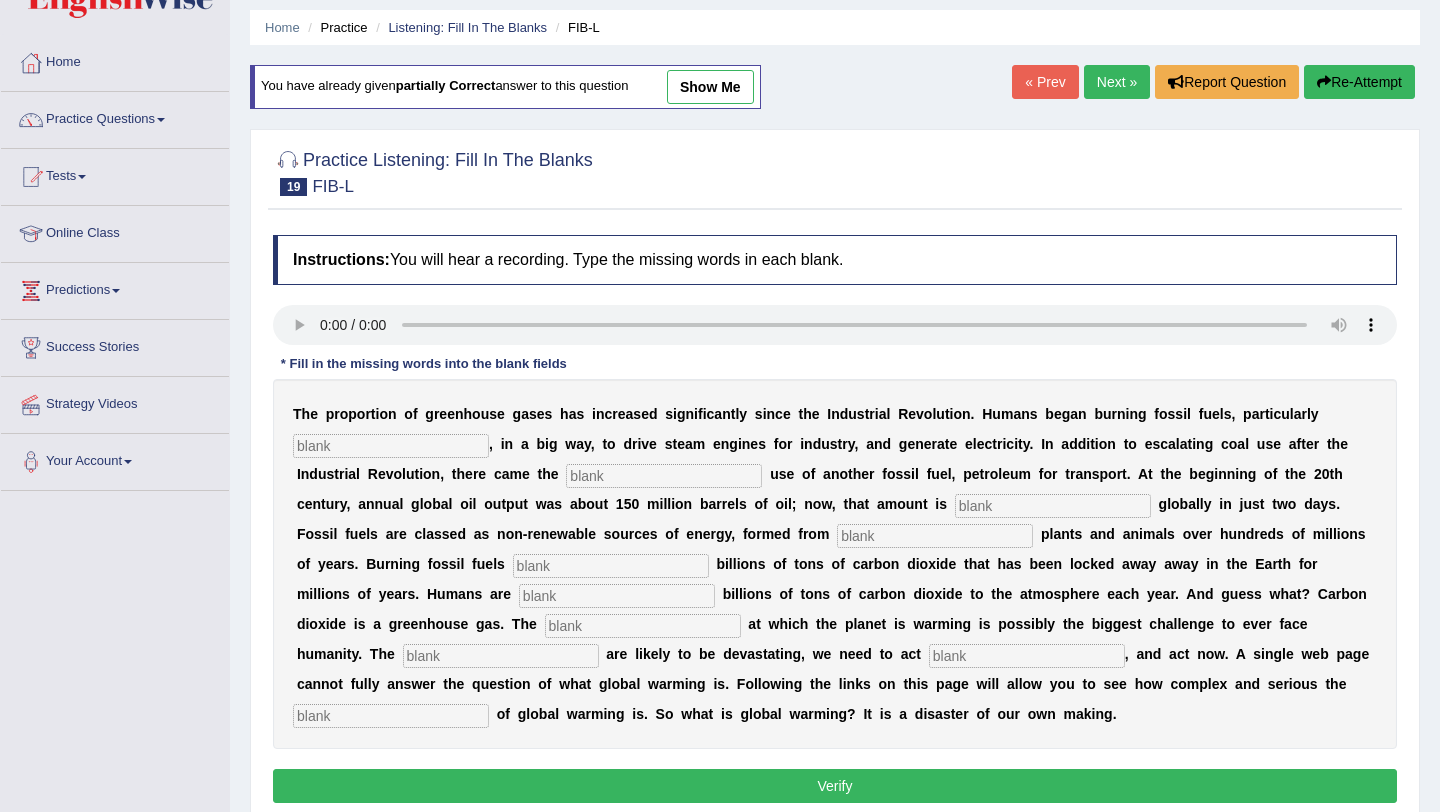 click on "Next »" at bounding box center (1117, 82) 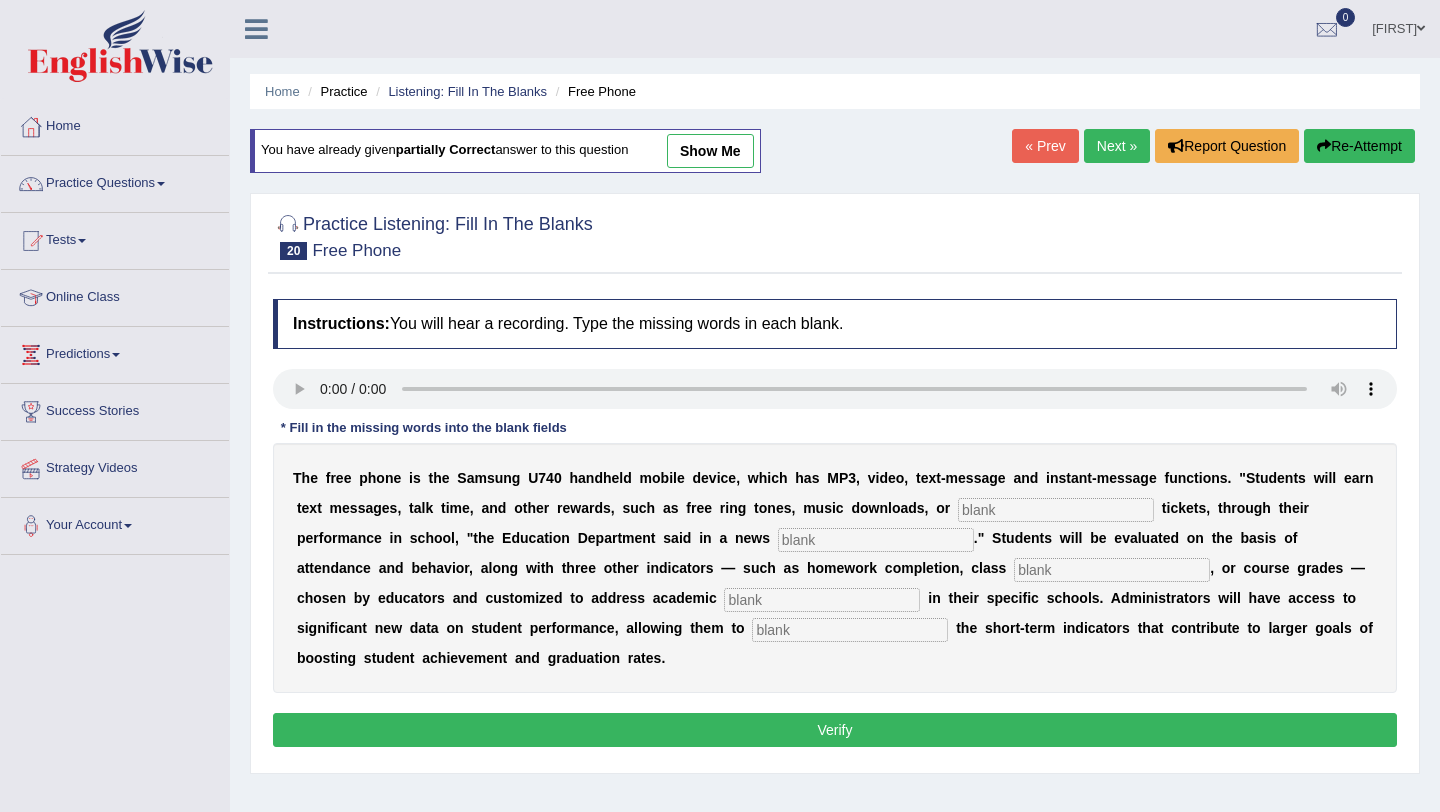 scroll, scrollTop: 0, scrollLeft: 0, axis: both 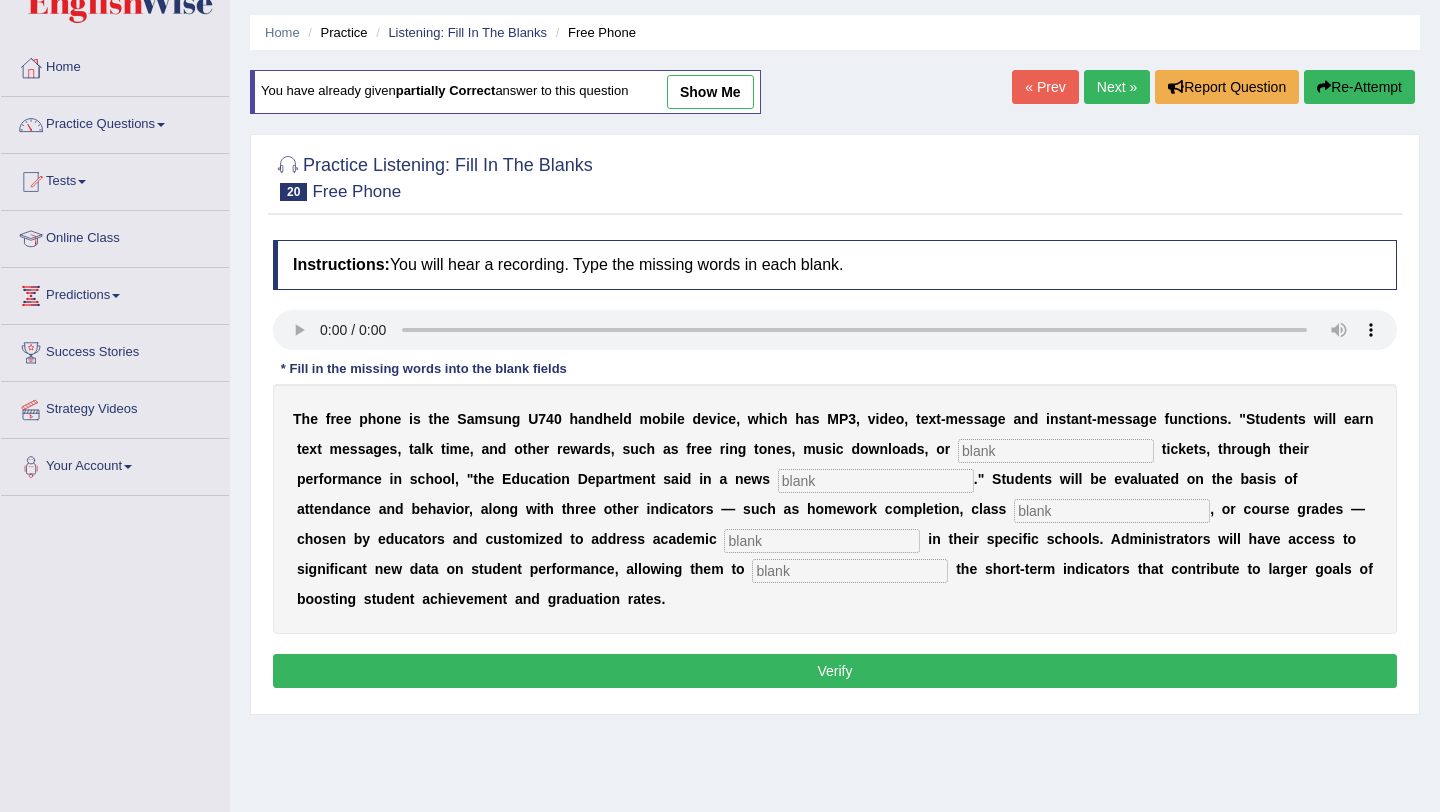 click at bounding box center [1056, 451] 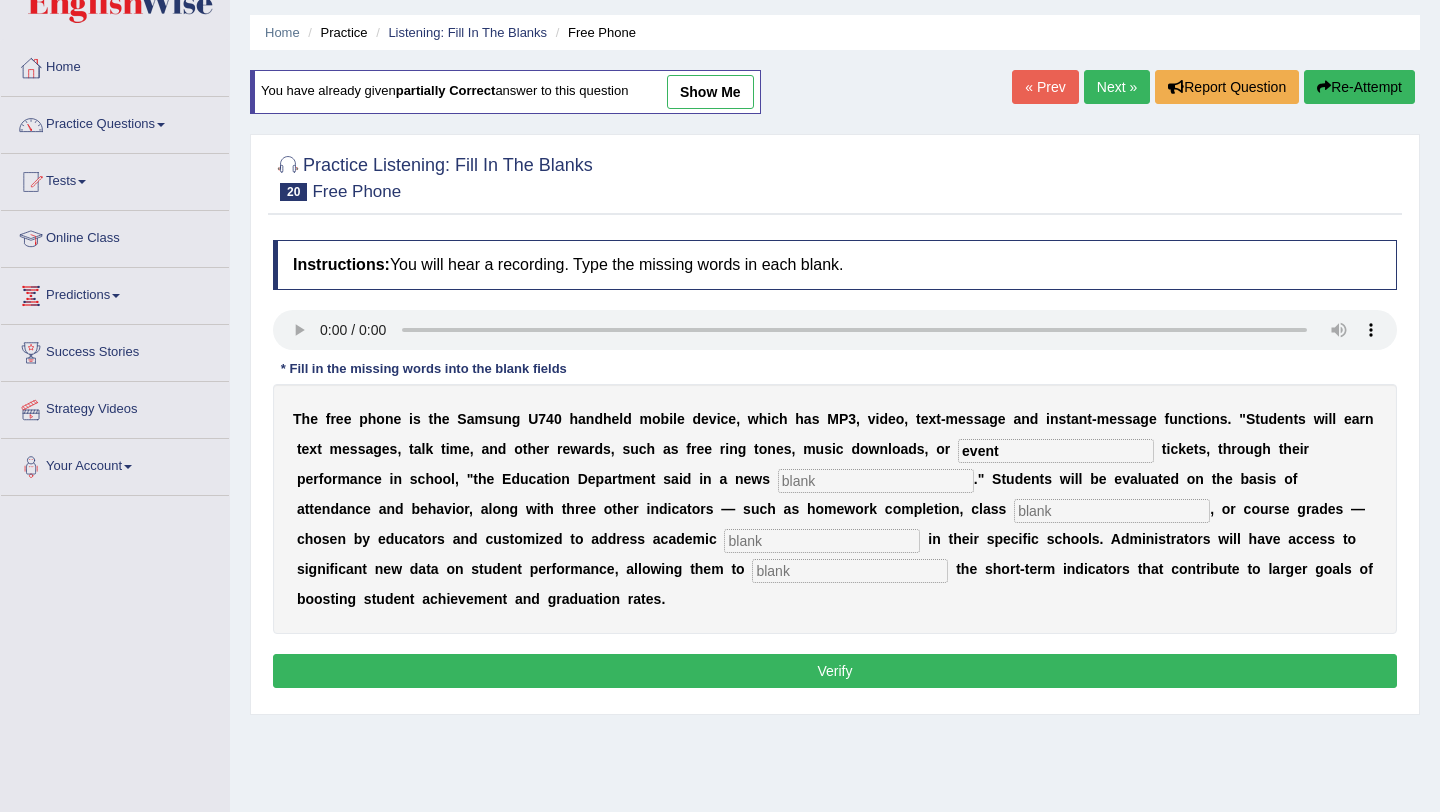 type on "event" 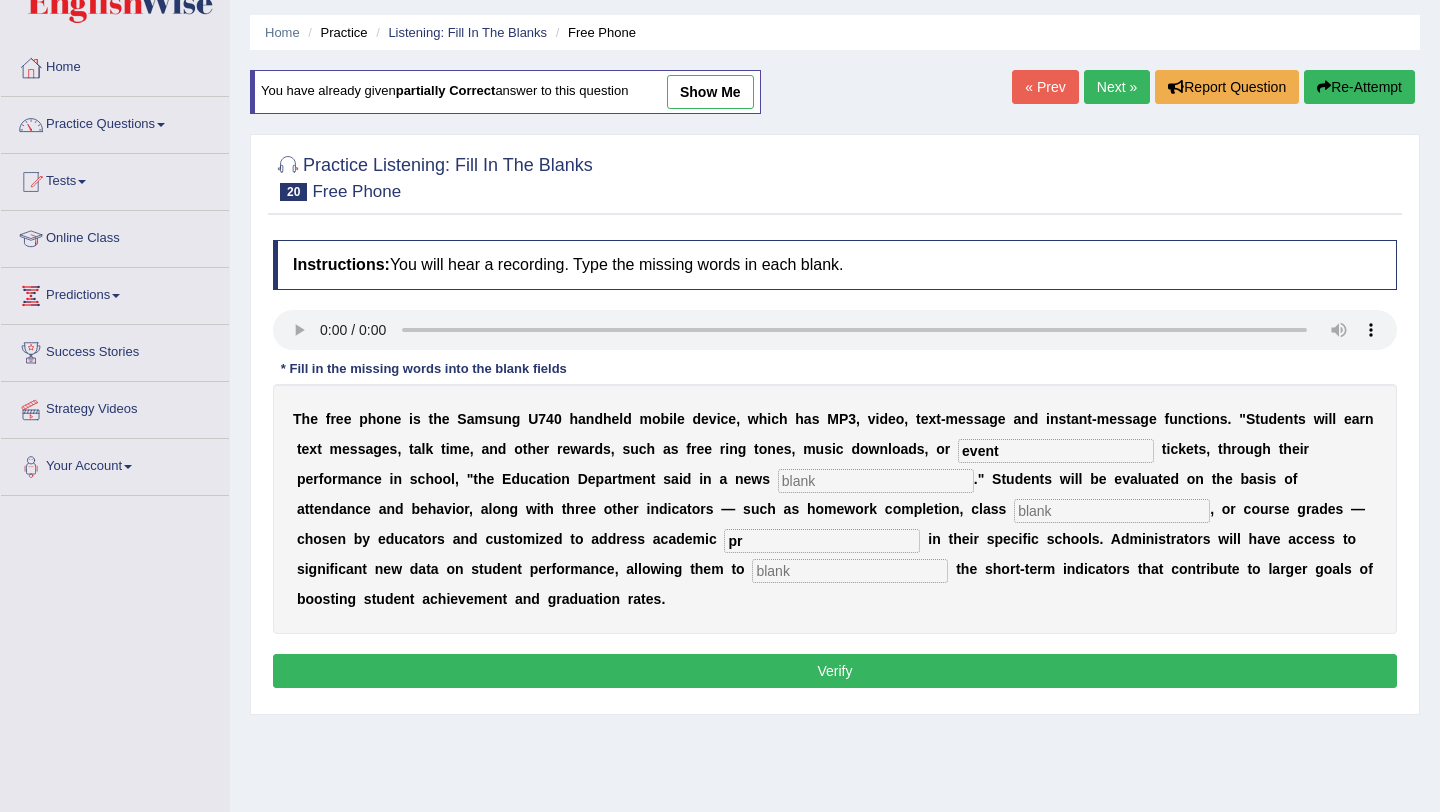 type on "p" 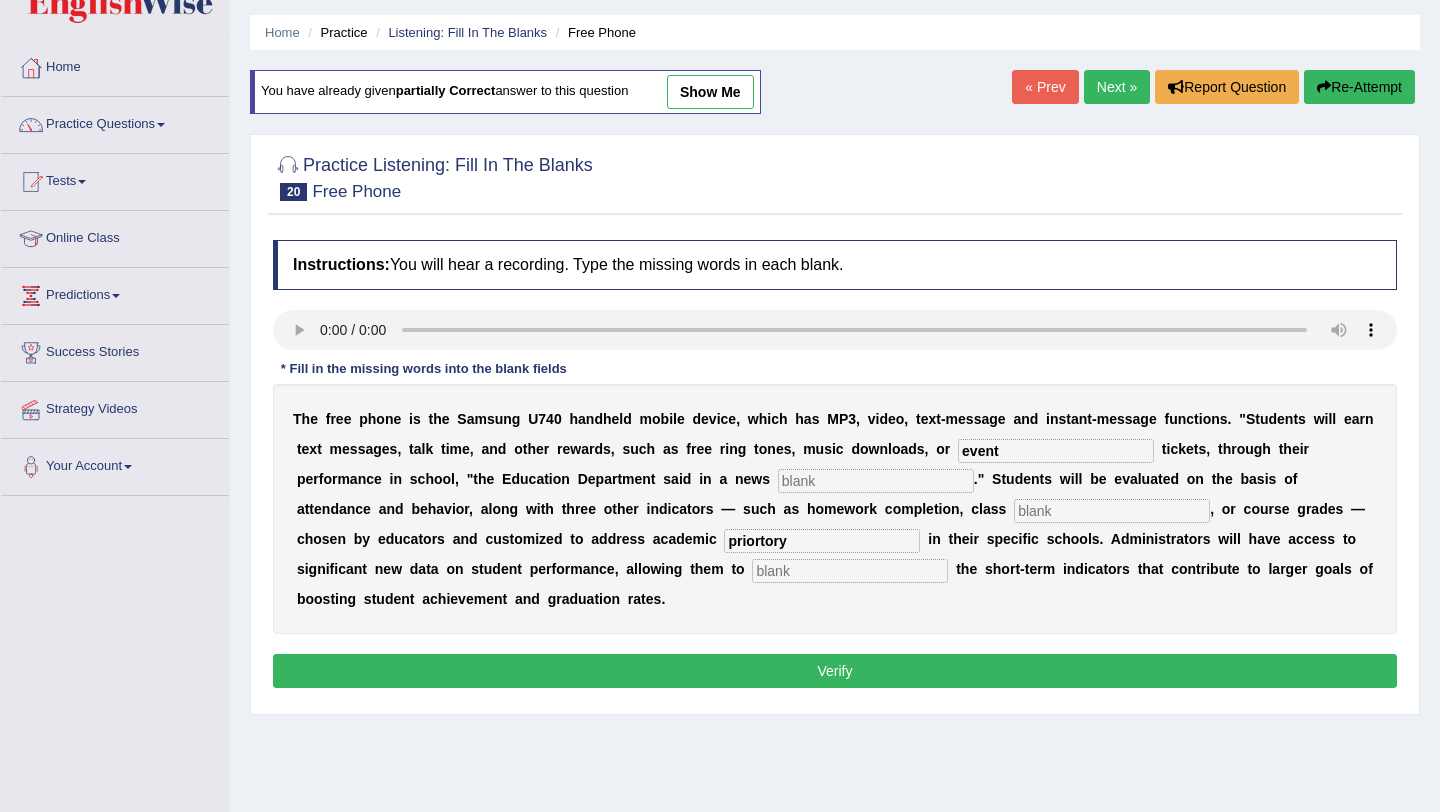 click on "priortory" at bounding box center [822, 541] 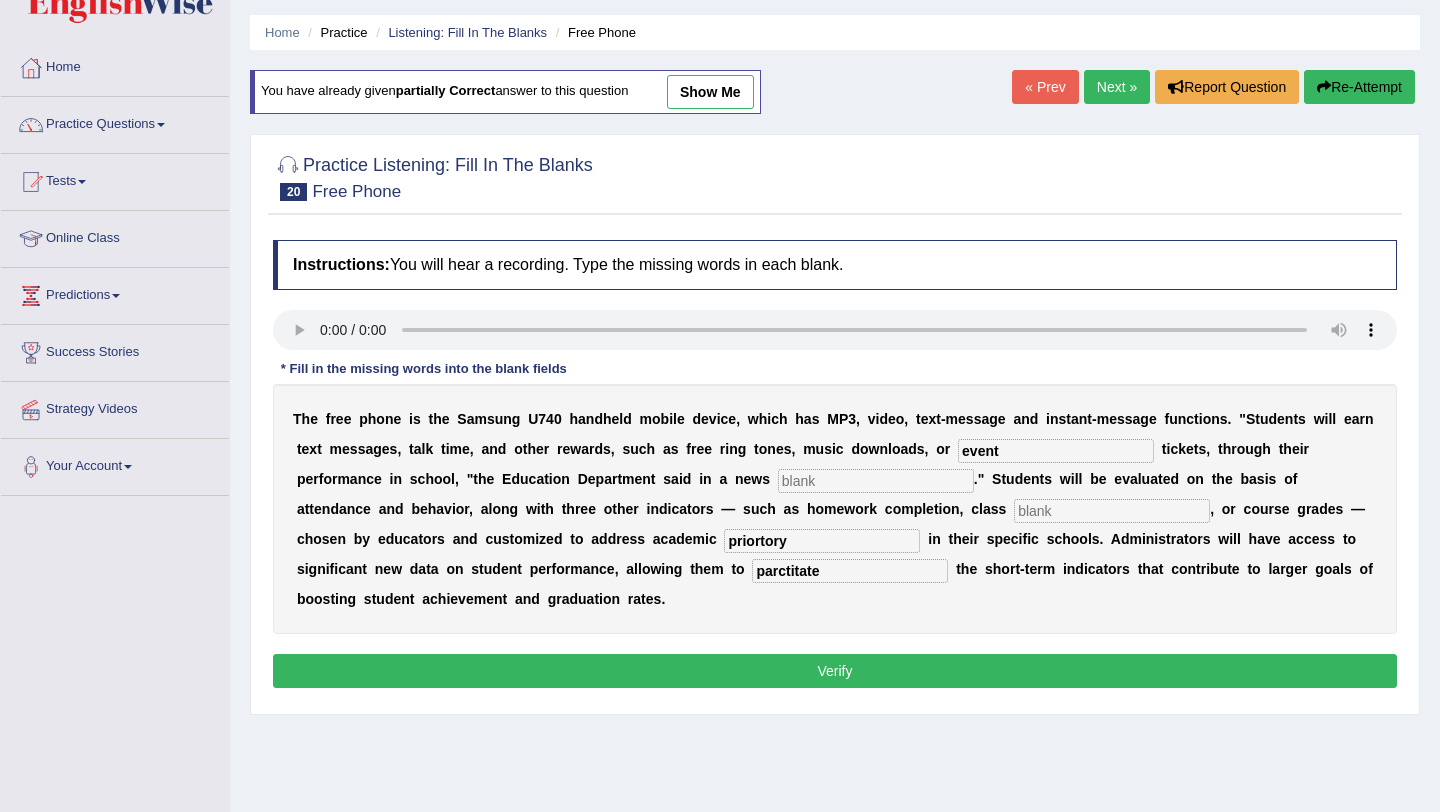 click on "parctitate" at bounding box center (850, 571) 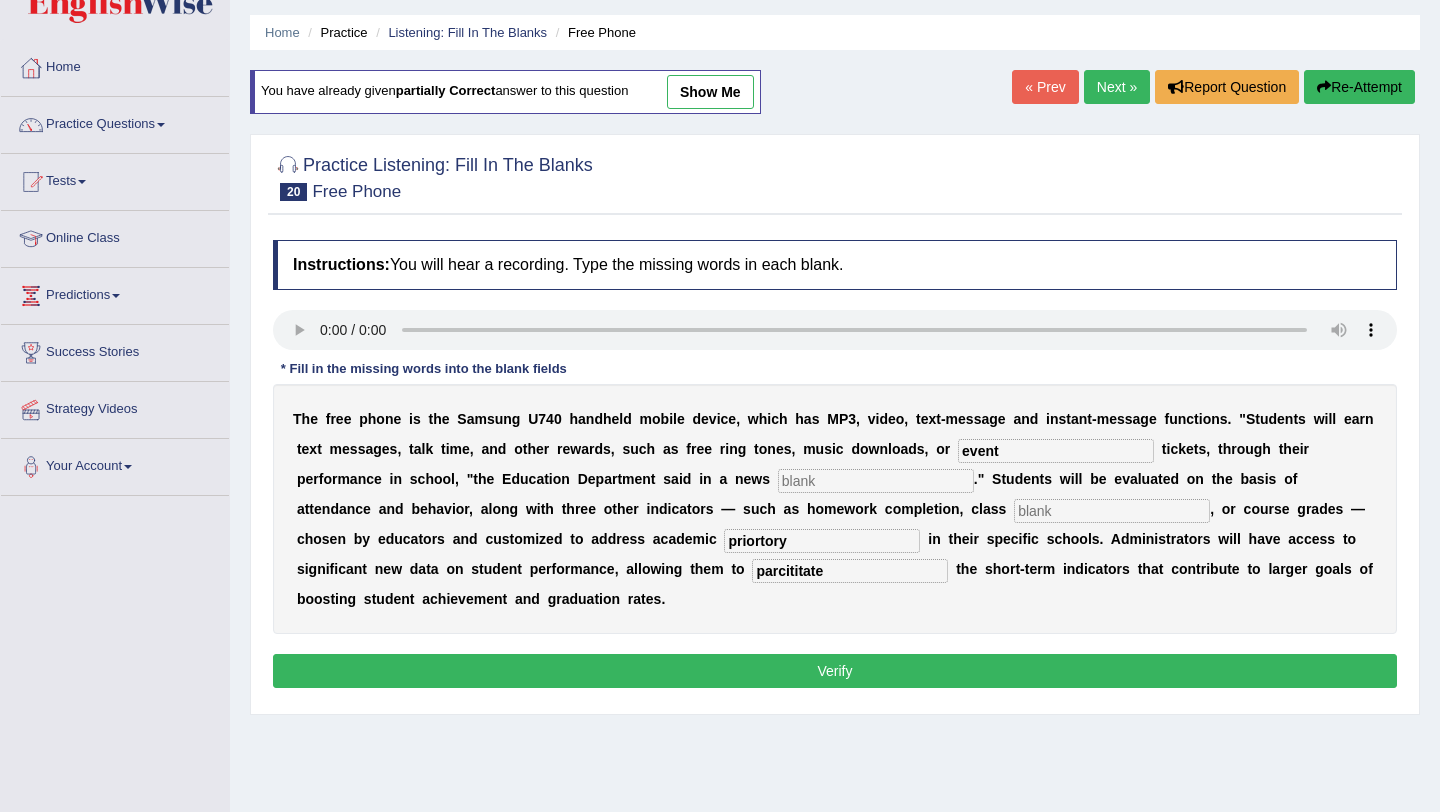 click on "parcititate" at bounding box center (850, 571) 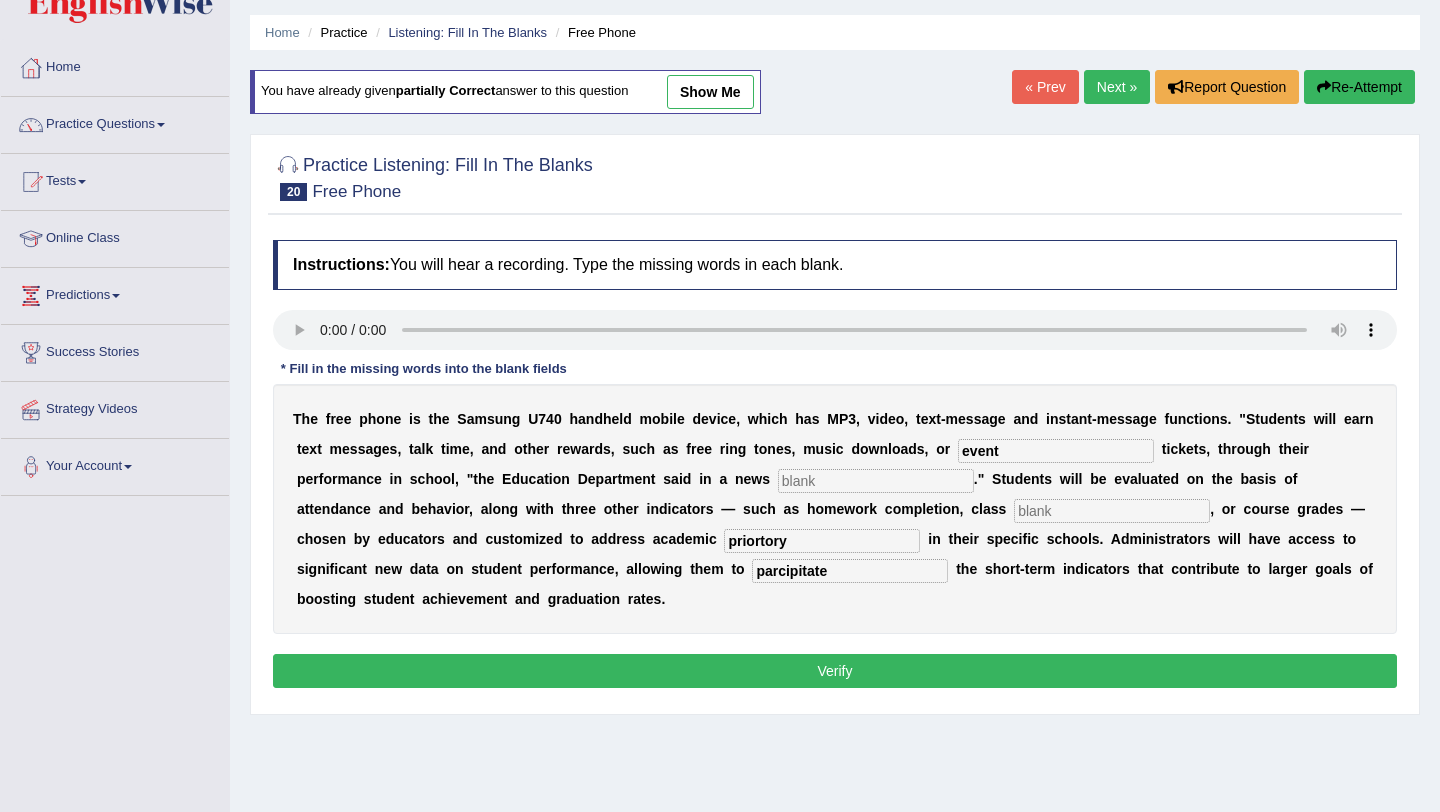 click on "parcipitate" at bounding box center (850, 571) 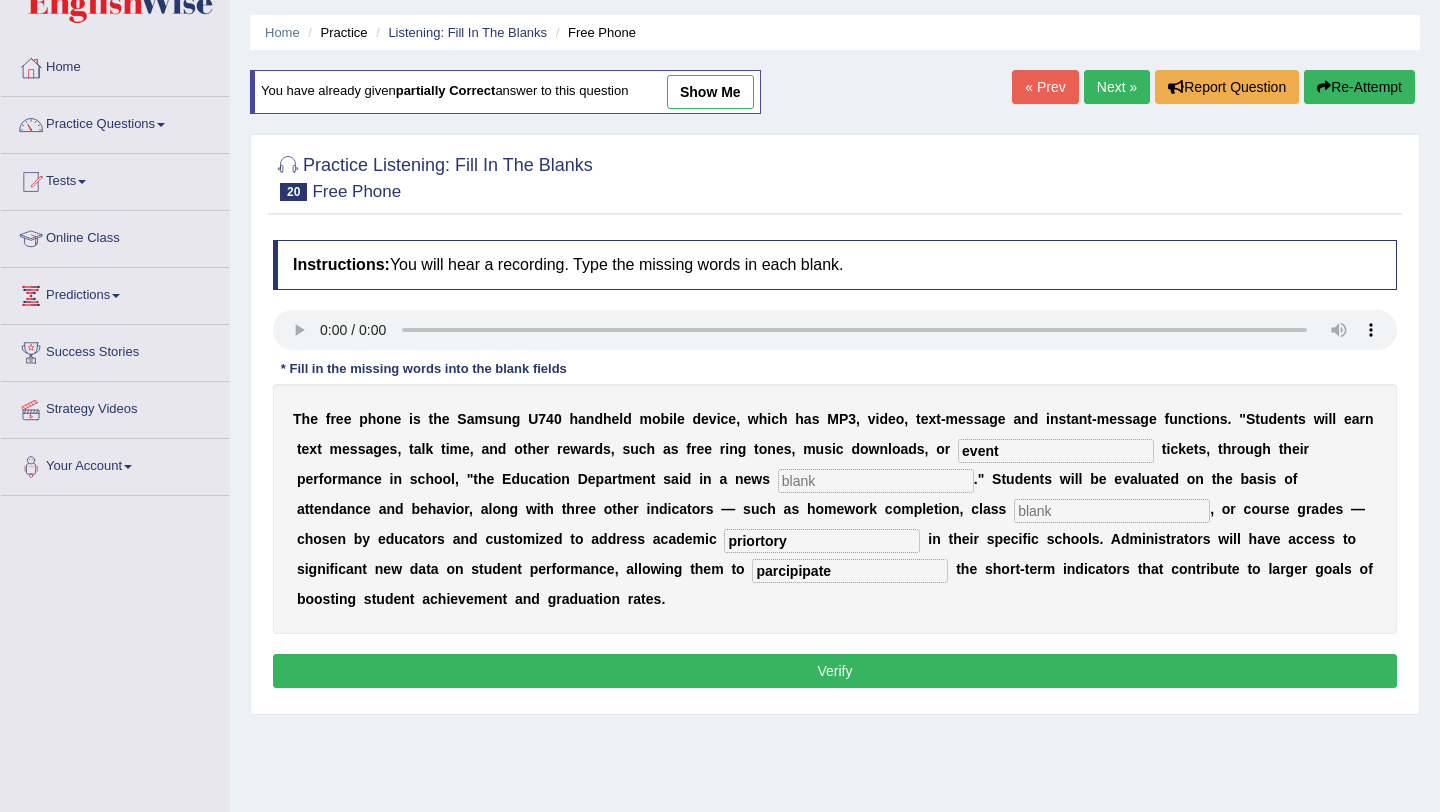 click on "parcipipate" at bounding box center [850, 571] 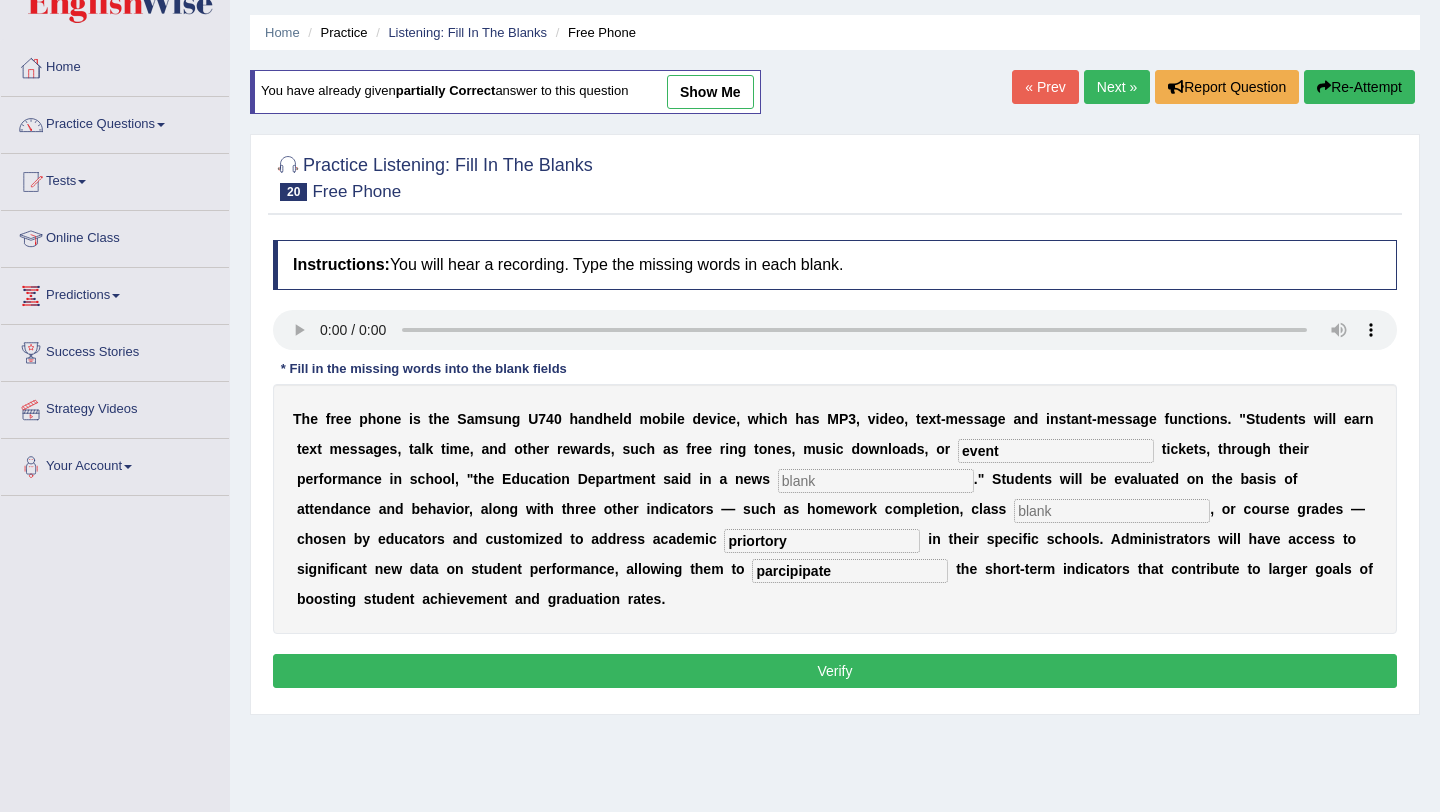 scroll, scrollTop: 45, scrollLeft: 0, axis: vertical 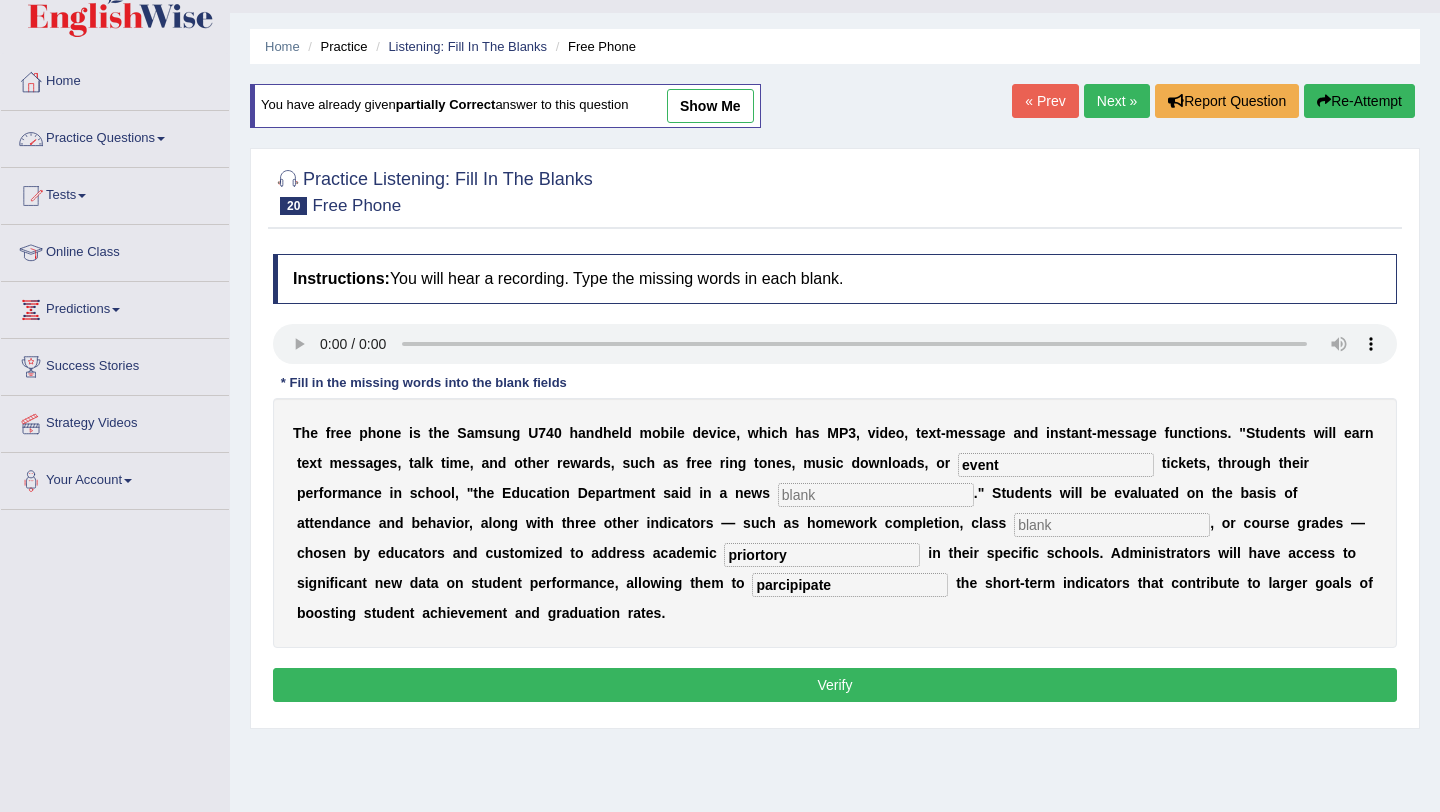 click on "Practice Questions" at bounding box center (115, 136) 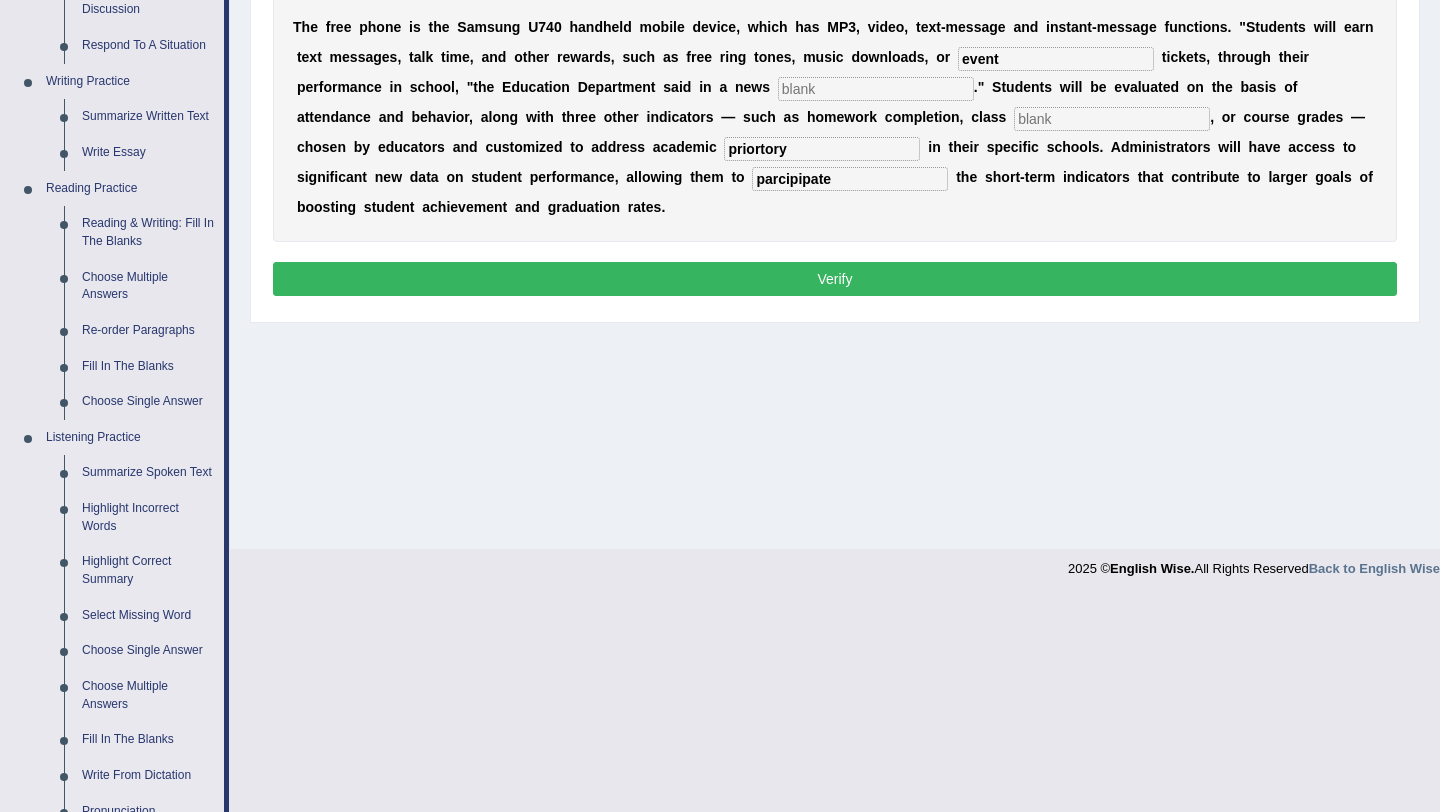 scroll, scrollTop: 511, scrollLeft: 0, axis: vertical 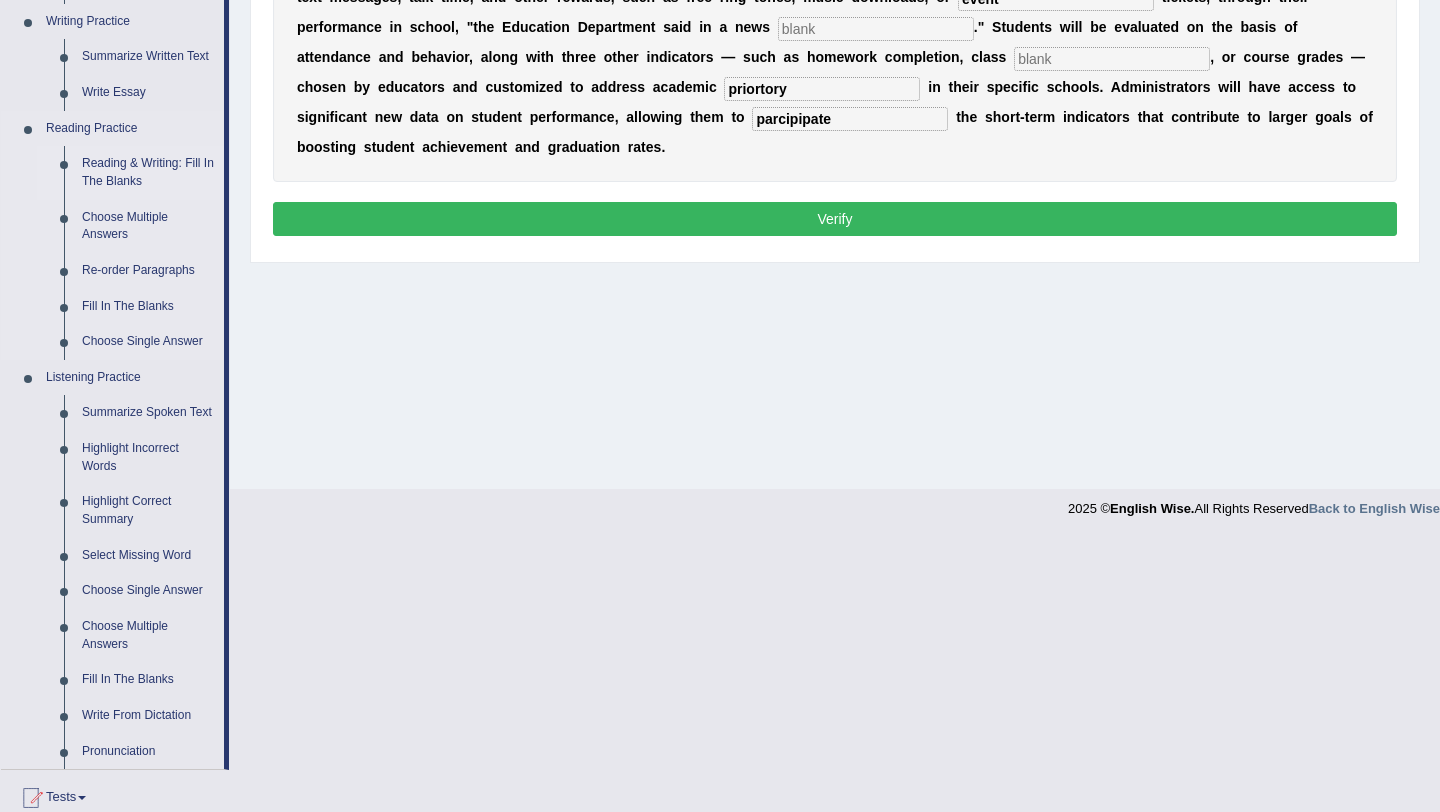 click on "Reading & Writing: Fill In The Blanks" at bounding box center (148, 172) 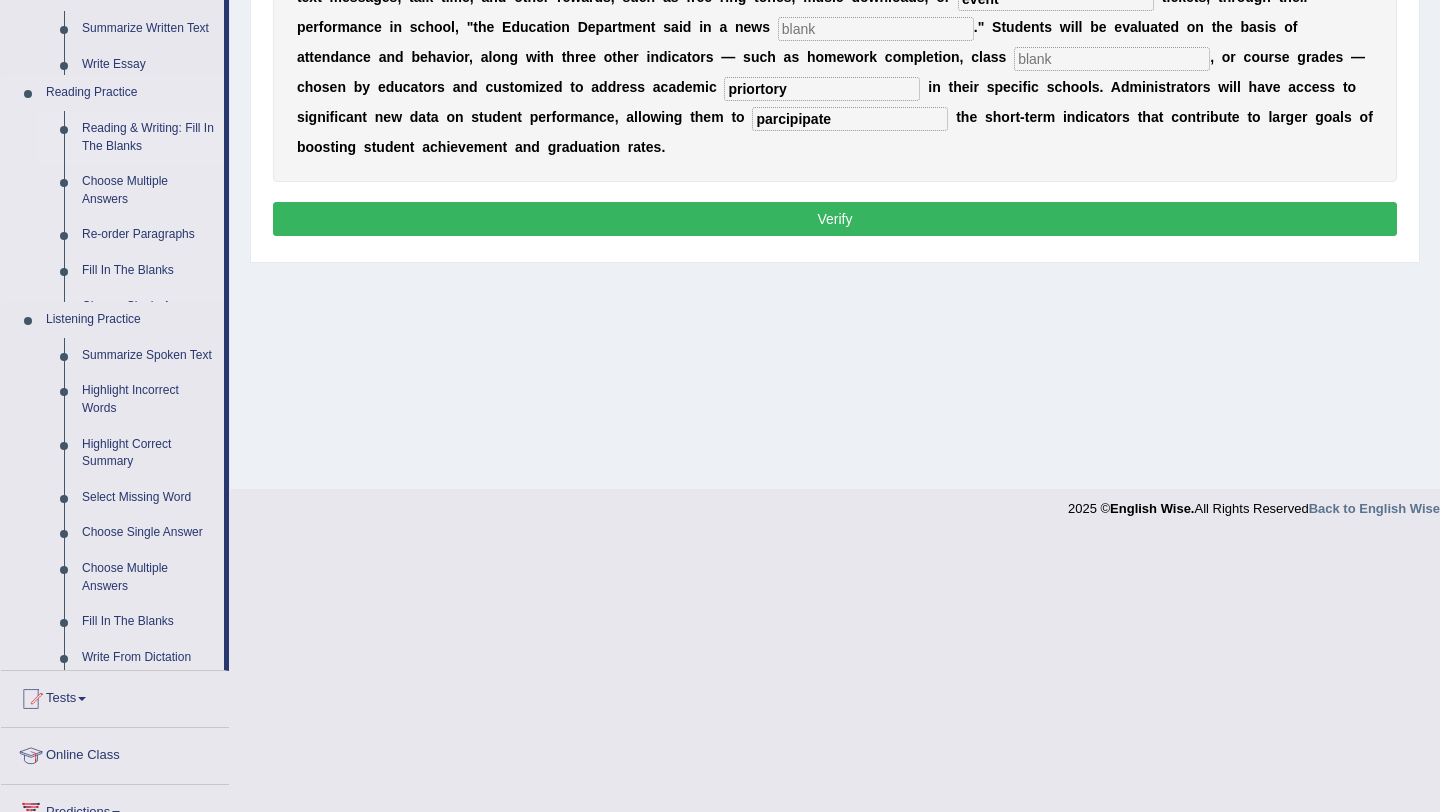 scroll, scrollTop: 238, scrollLeft: 0, axis: vertical 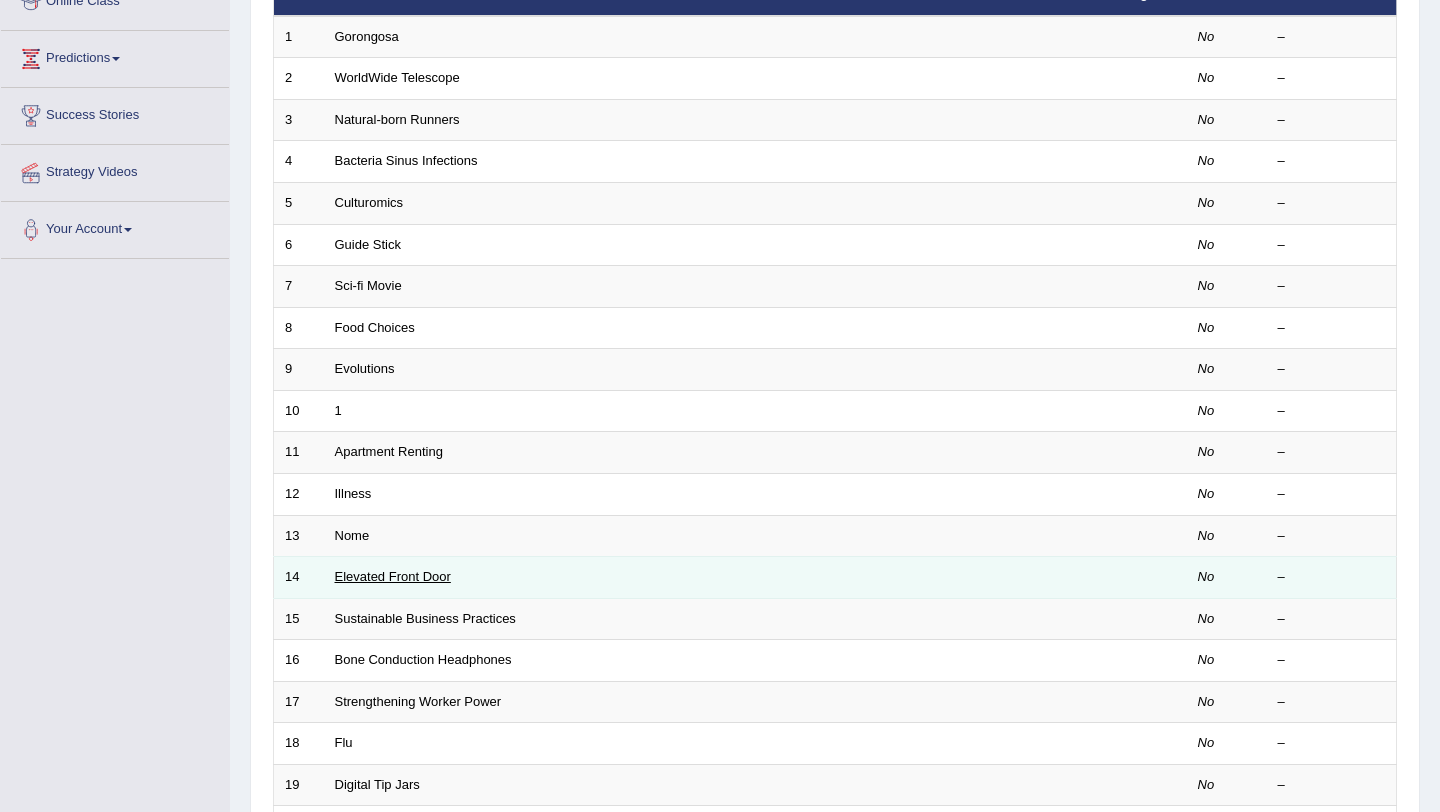 click on "Elevated Front Door" at bounding box center [393, 576] 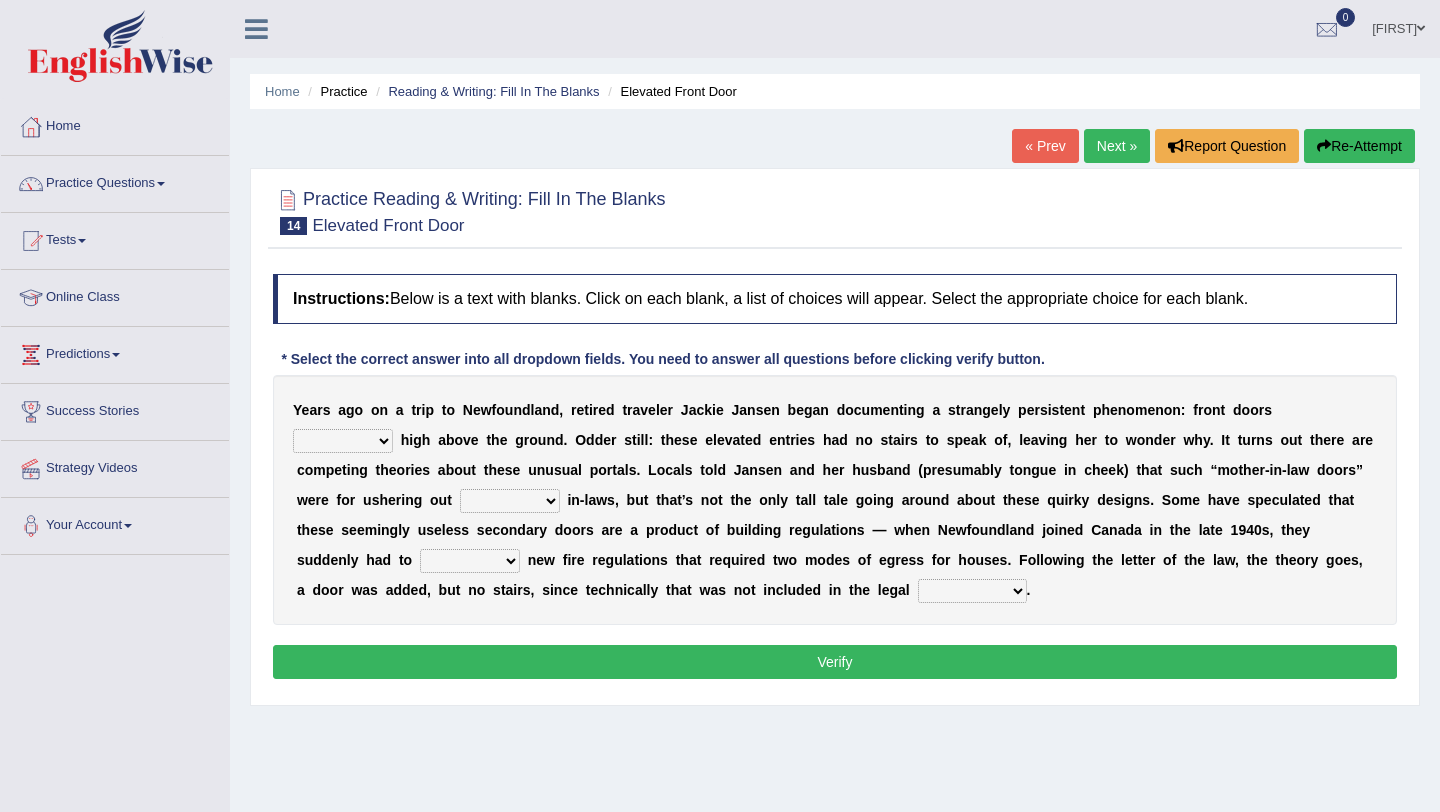scroll, scrollTop: 24, scrollLeft: 0, axis: vertical 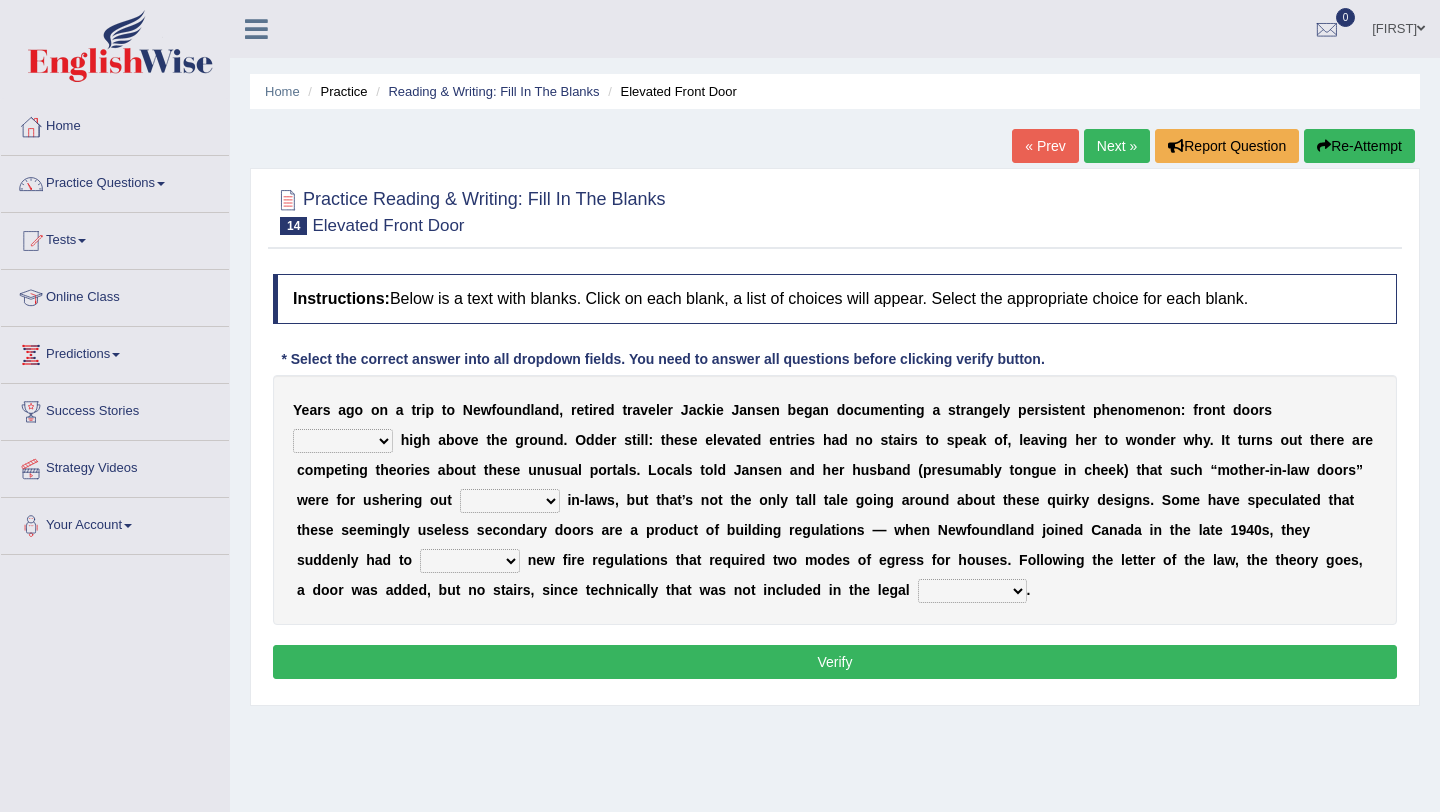 click on "raised visited painted lowered" at bounding box center [343, 441] 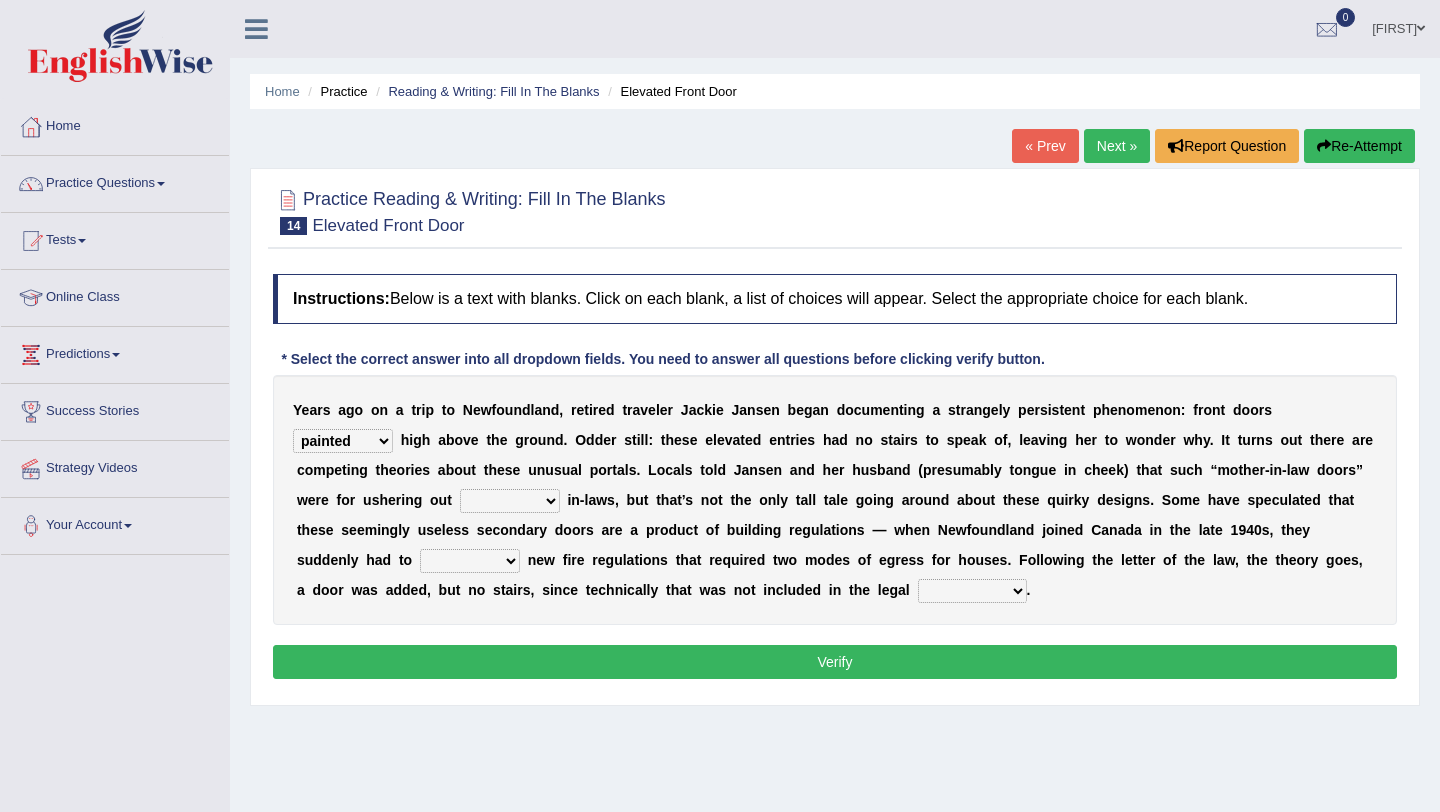 click on "unbiased underlined unwanted united" at bounding box center (510, 501) 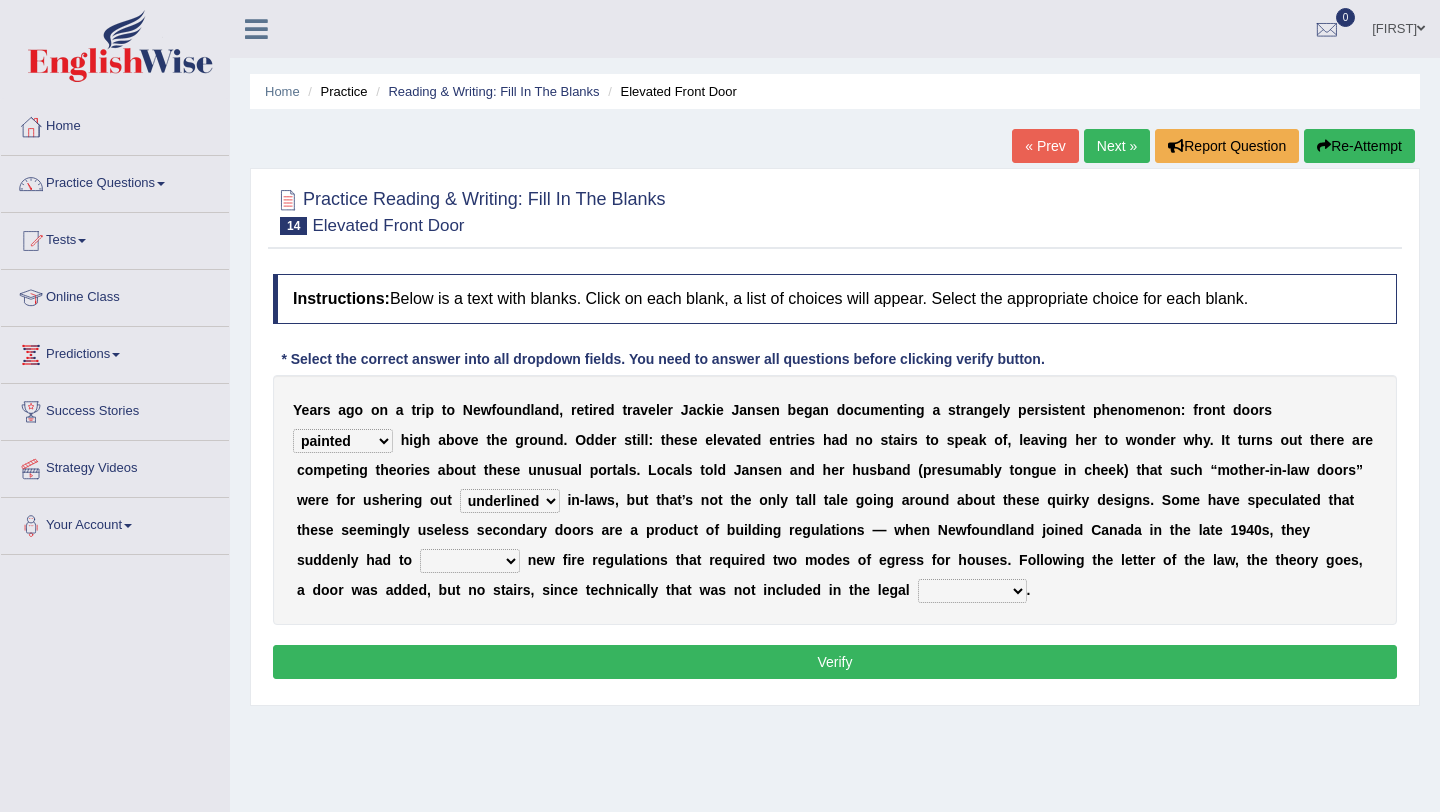 click on "e" at bounding box center [540, 560] 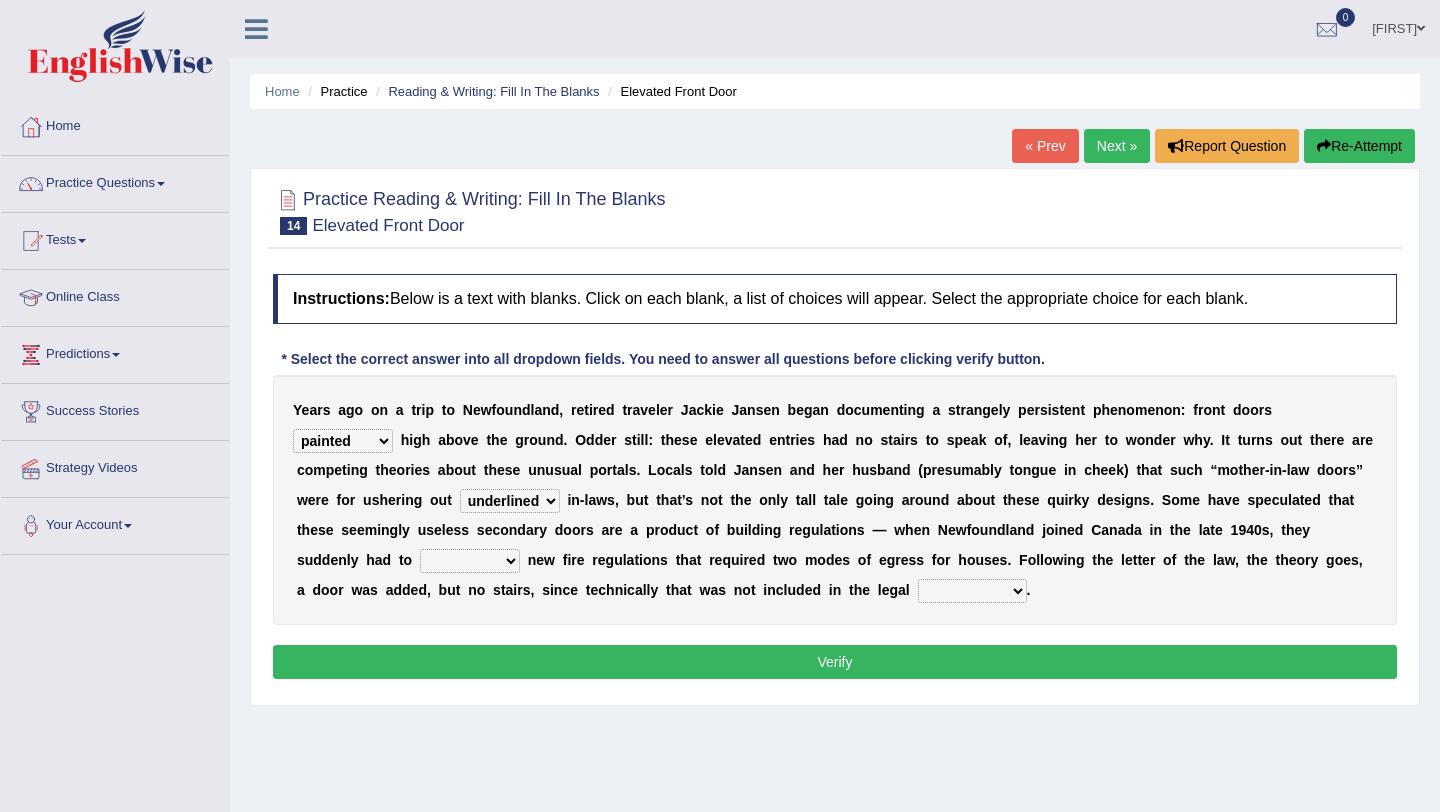 select on "match" 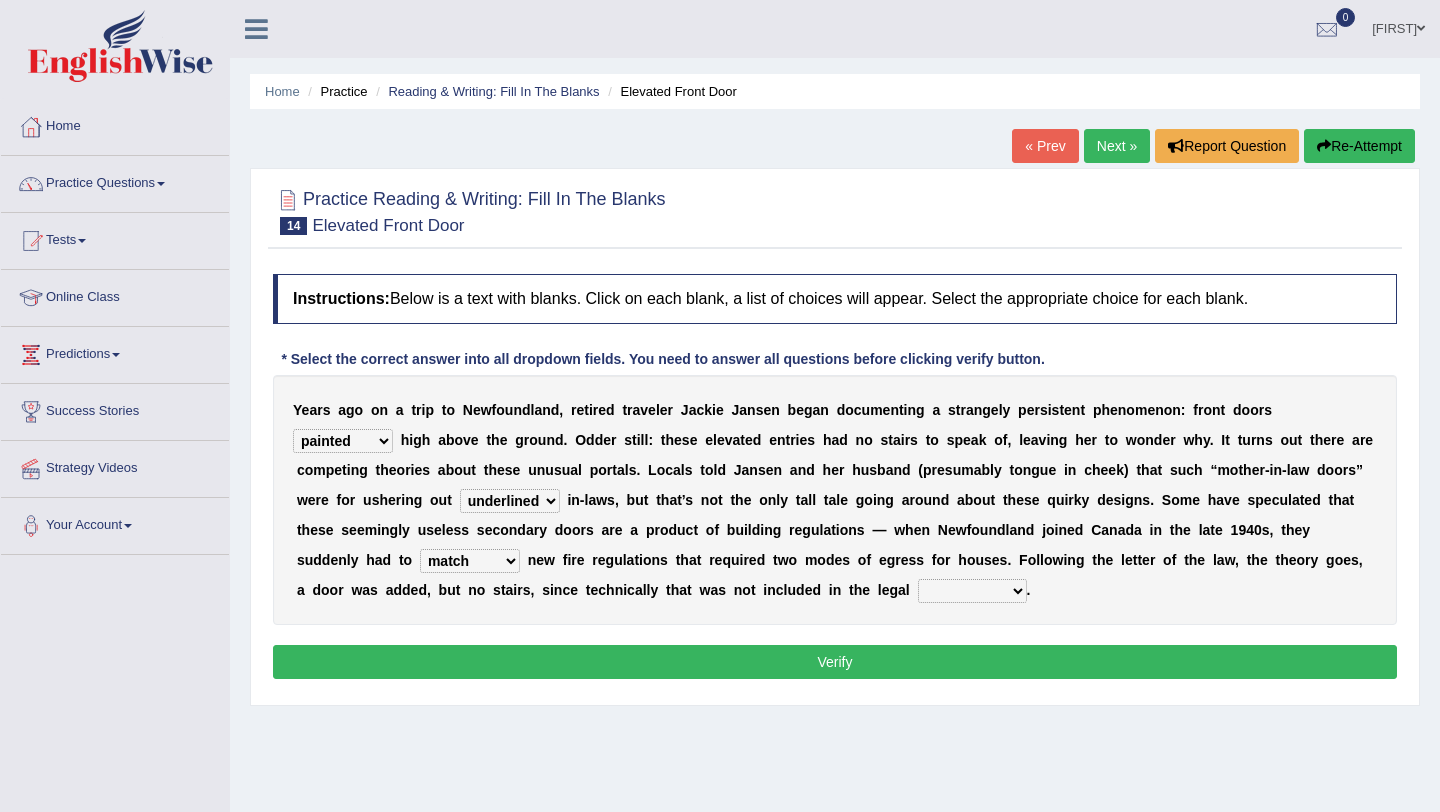 click on "religion paces manager requirement" at bounding box center (972, 591) 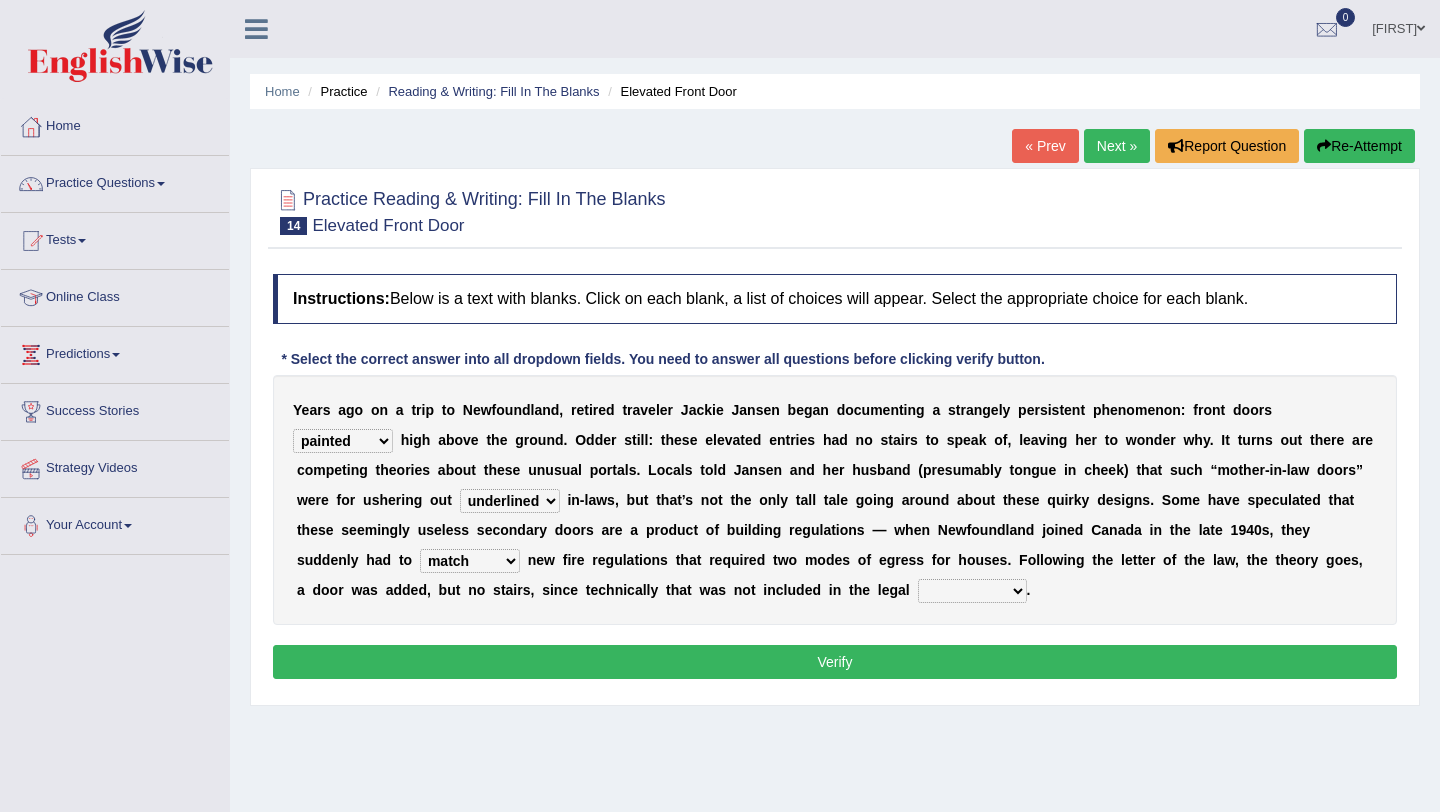 select on "manager" 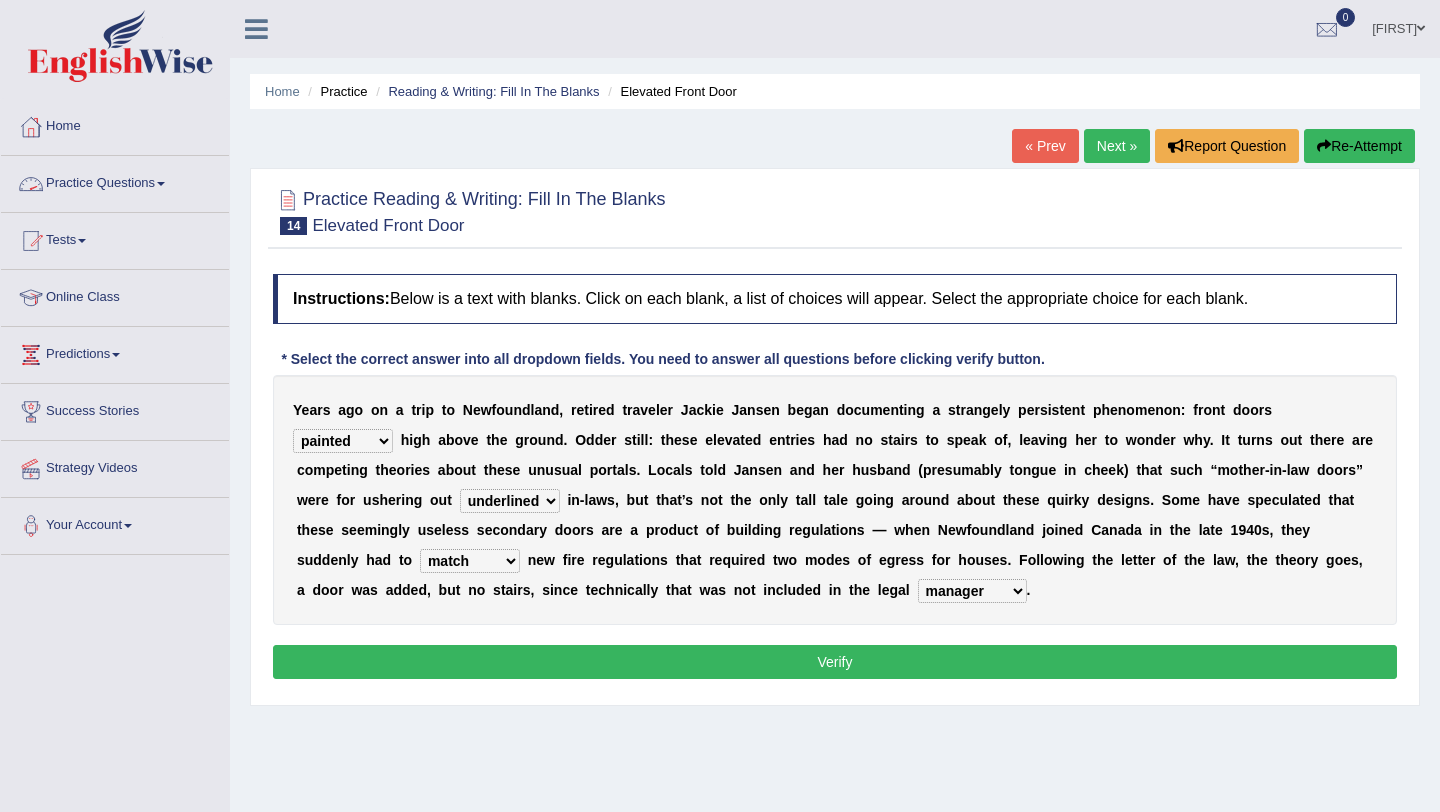 click on "Practice Questions" at bounding box center (115, 181) 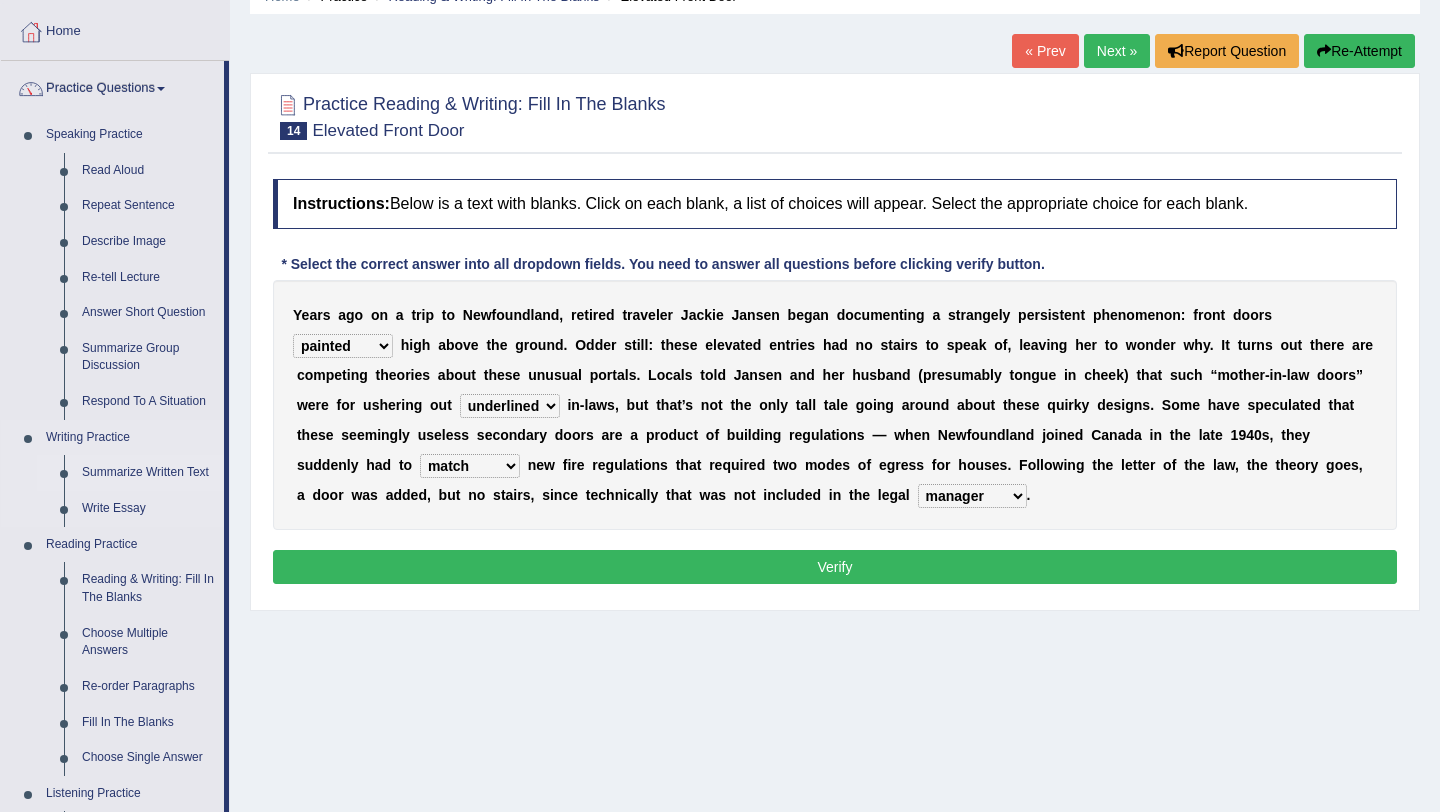 scroll, scrollTop: 133, scrollLeft: 0, axis: vertical 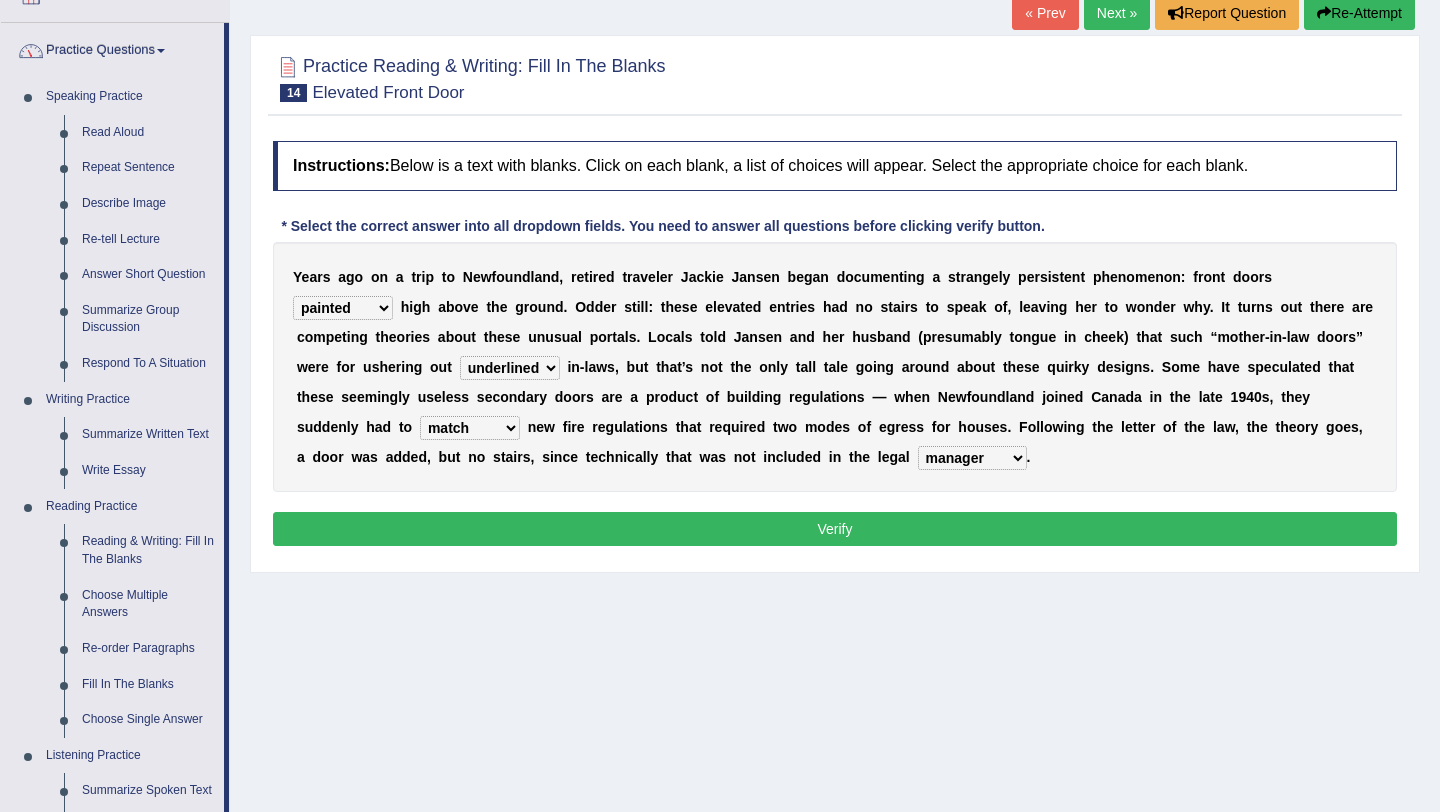 click on "Practice Questions" at bounding box center [112, 48] 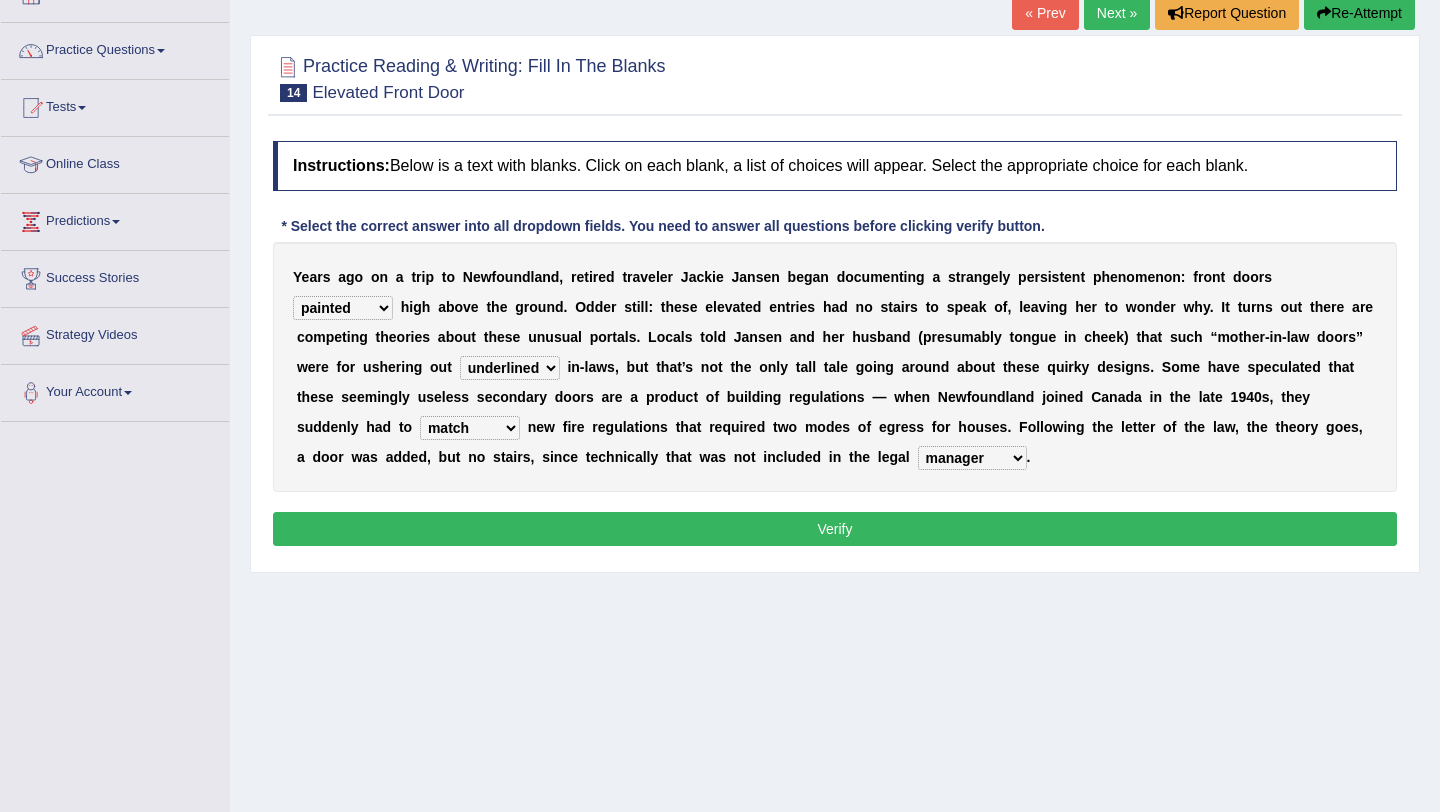 click on "Tests" at bounding box center (115, 105) 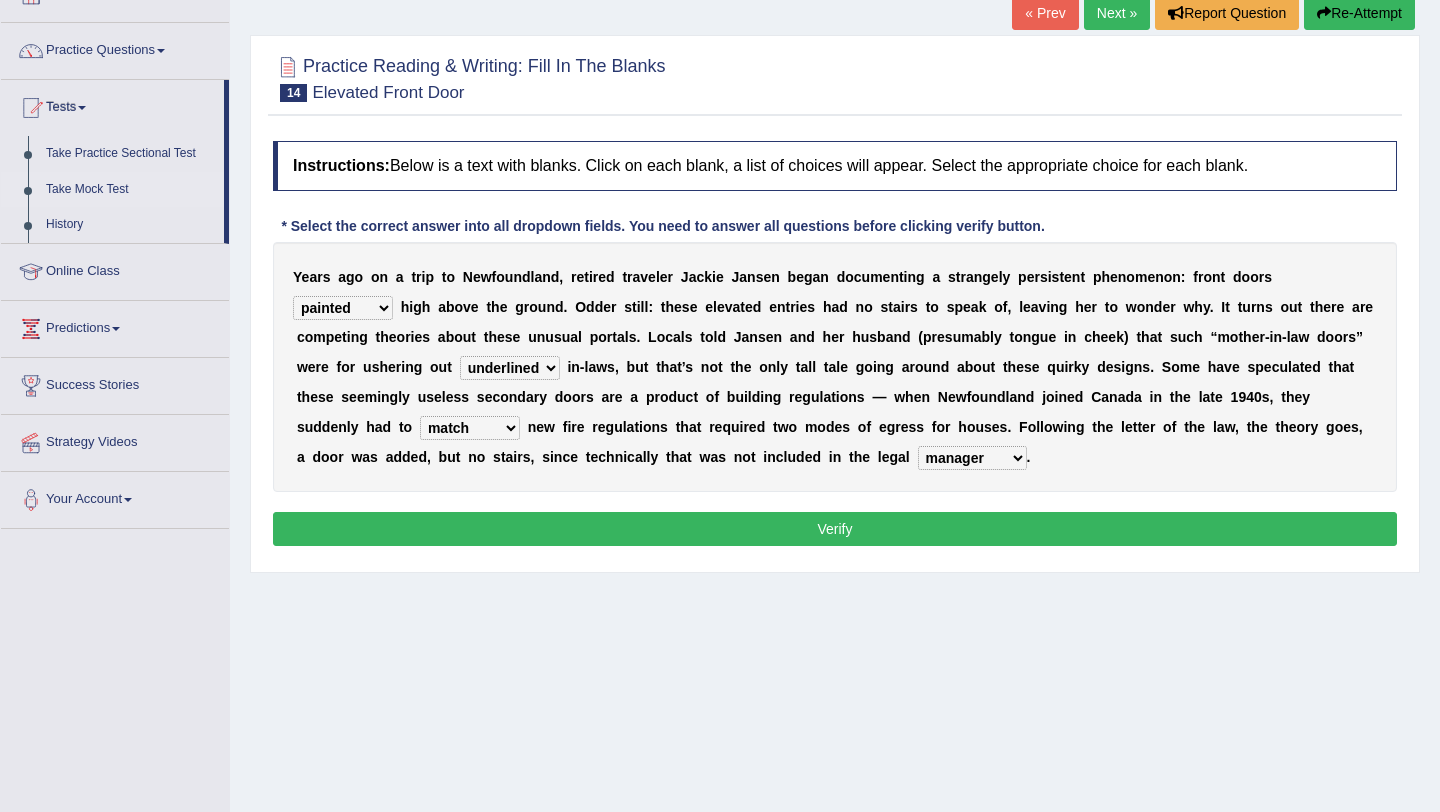 click on "Take Mock Test" at bounding box center (130, 190) 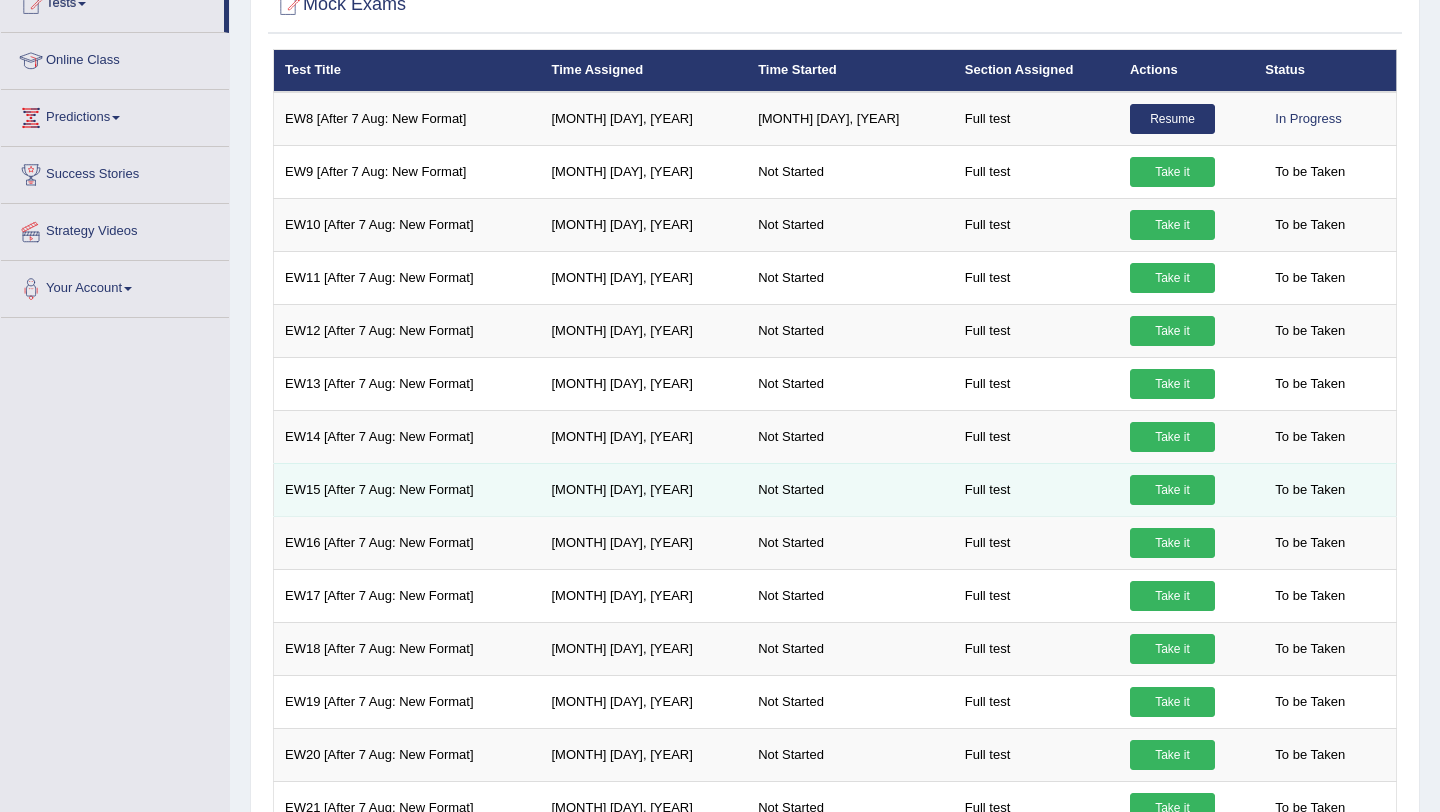 scroll, scrollTop: 237, scrollLeft: 0, axis: vertical 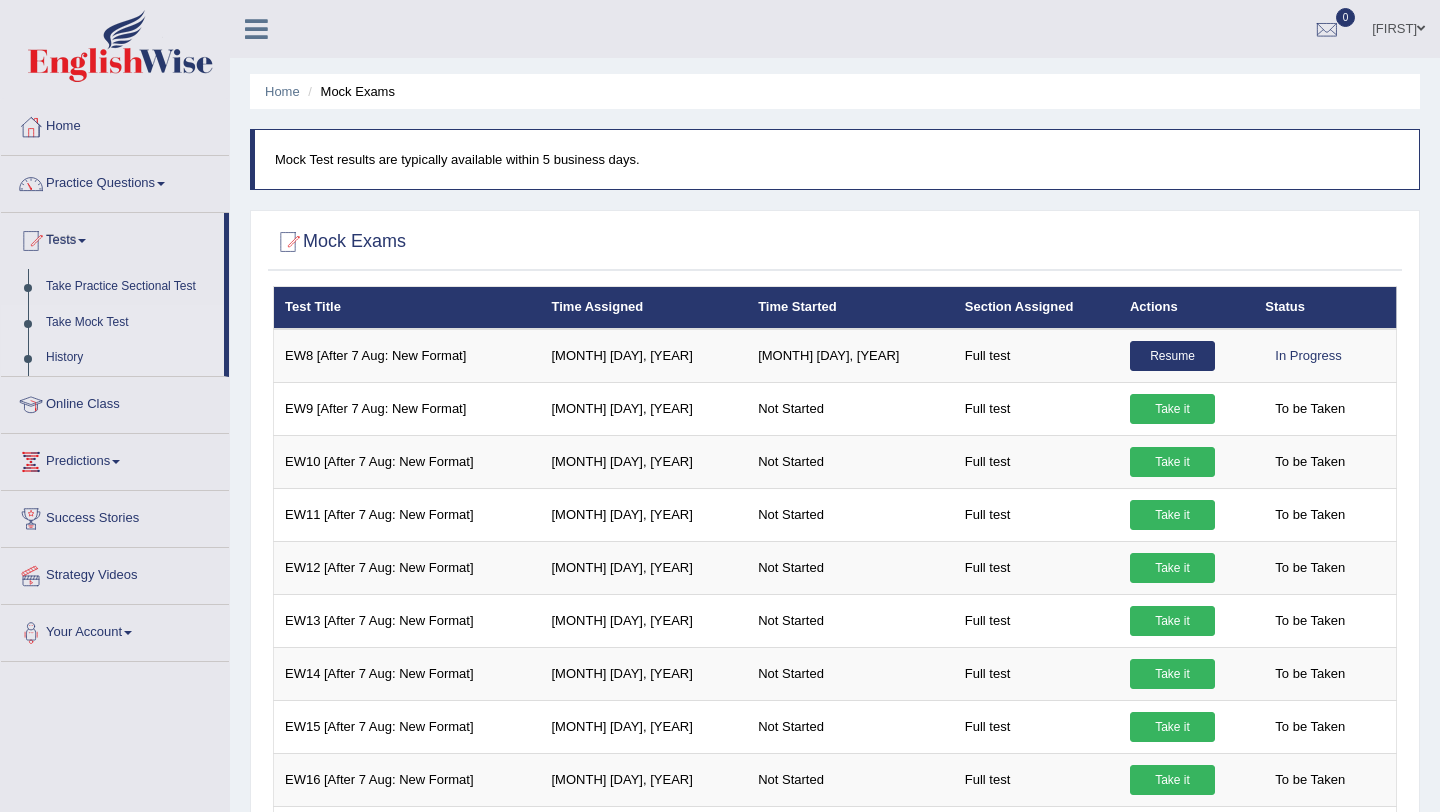 click on "History" at bounding box center [130, 358] 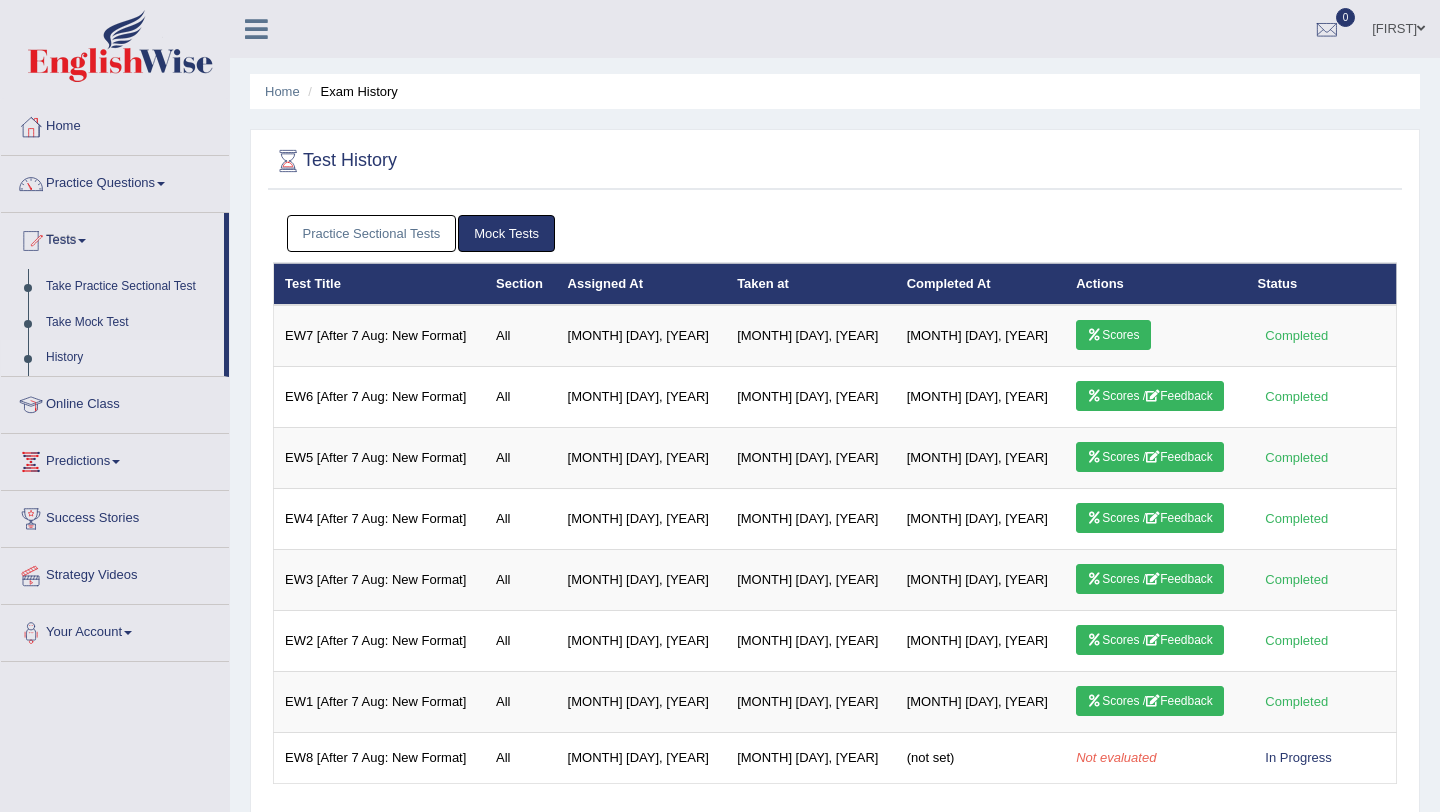 scroll, scrollTop: 0, scrollLeft: 0, axis: both 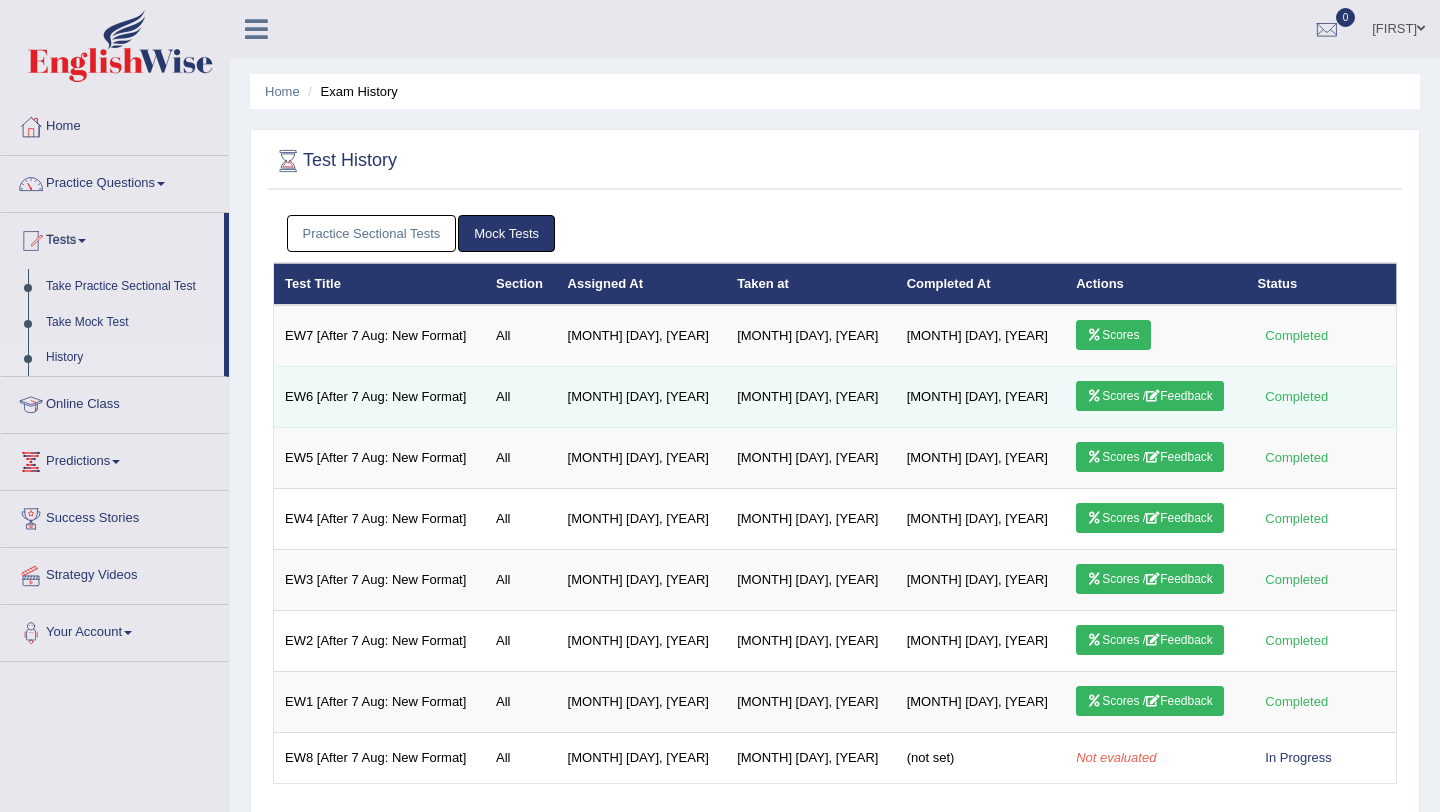 click on "Scores /   Feedback" at bounding box center (1150, 396) 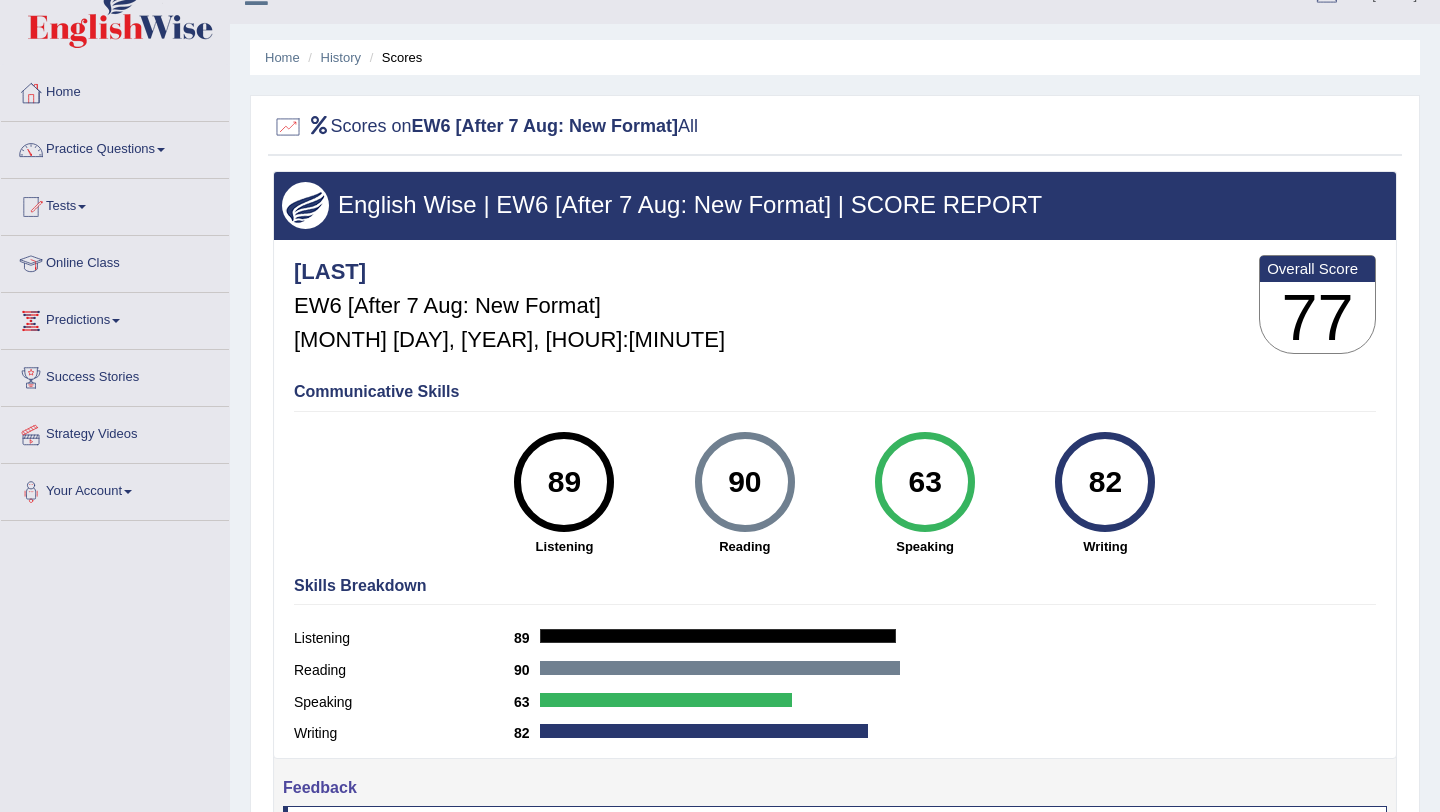 scroll, scrollTop: 56, scrollLeft: 0, axis: vertical 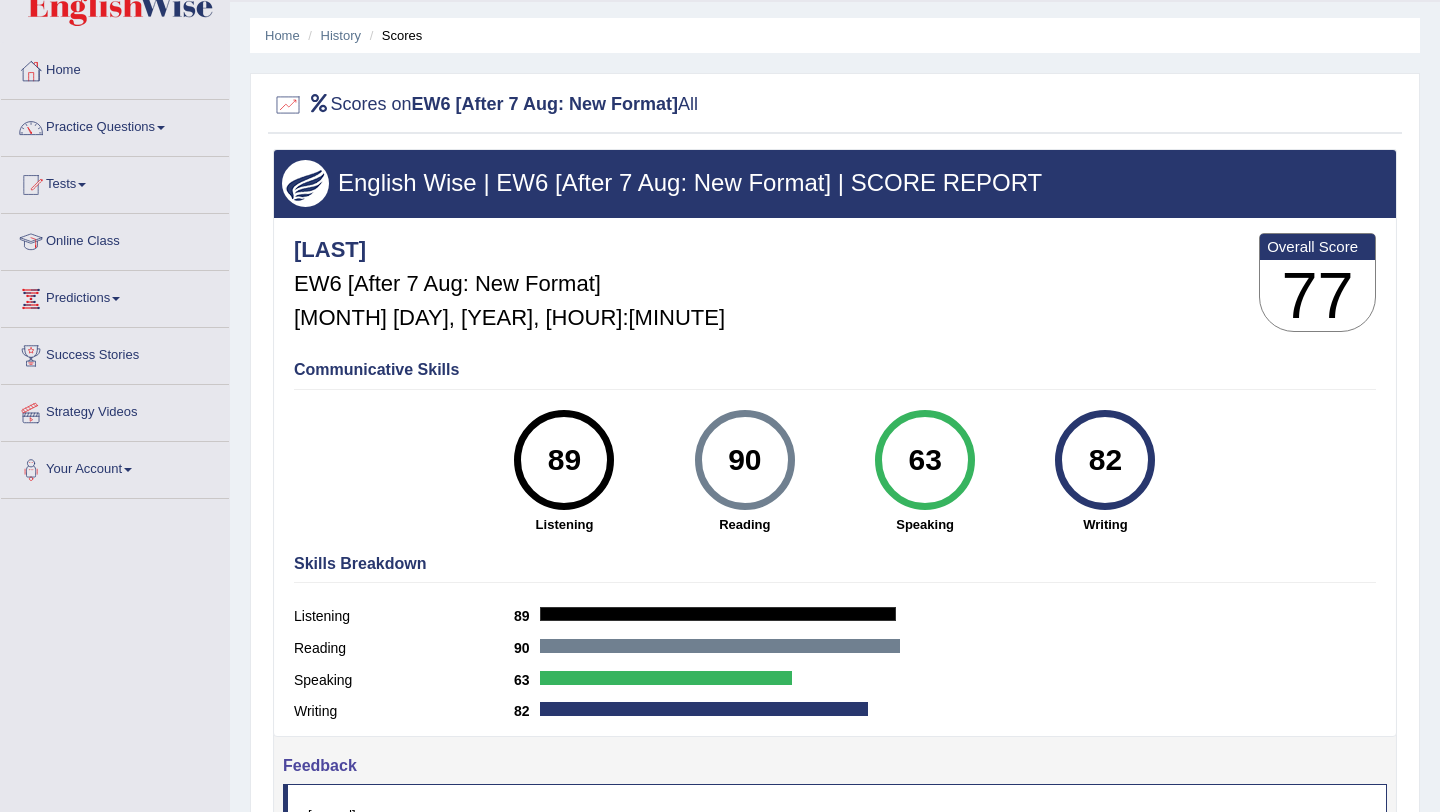 click on "Online Class" at bounding box center [115, 239] 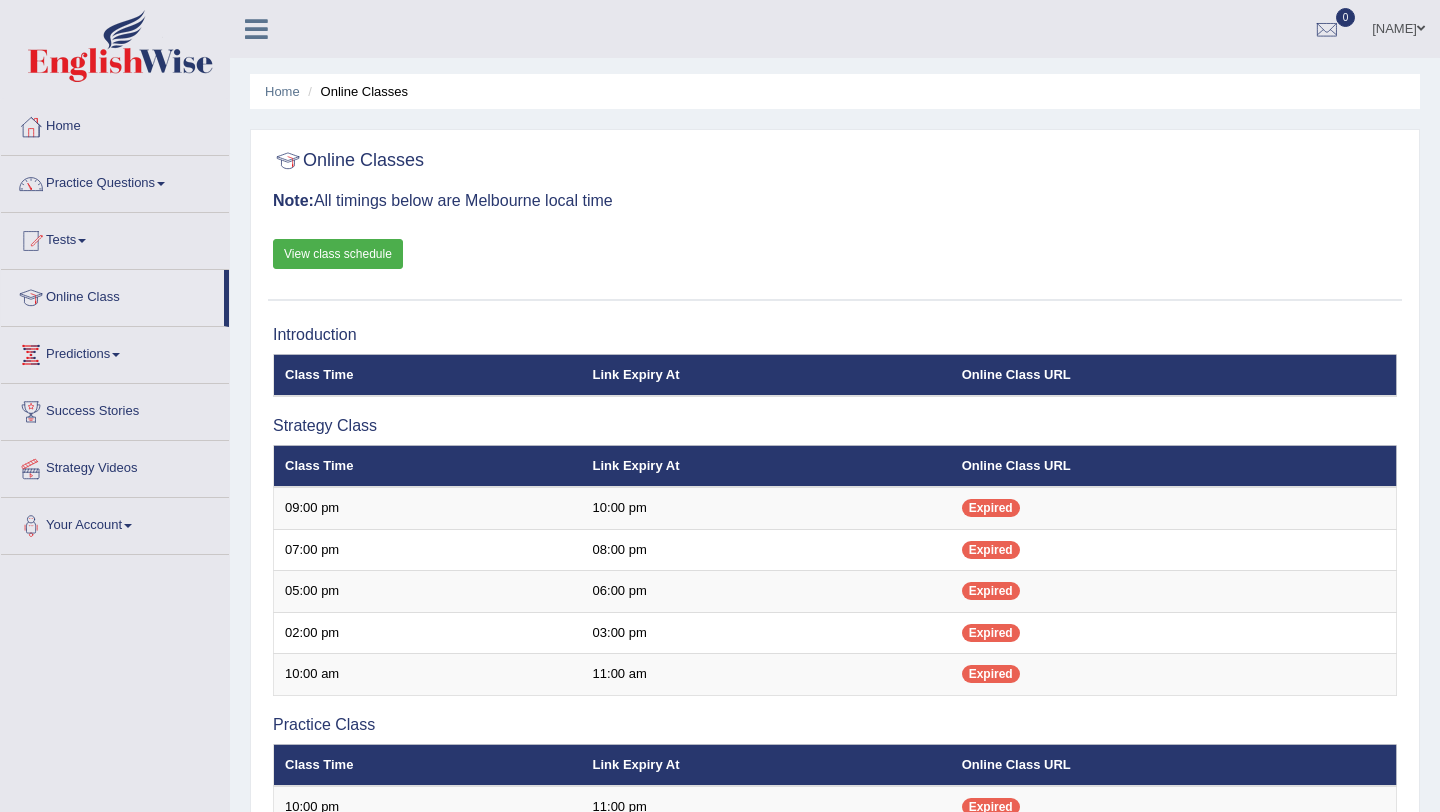 scroll, scrollTop: 0, scrollLeft: 0, axis: both 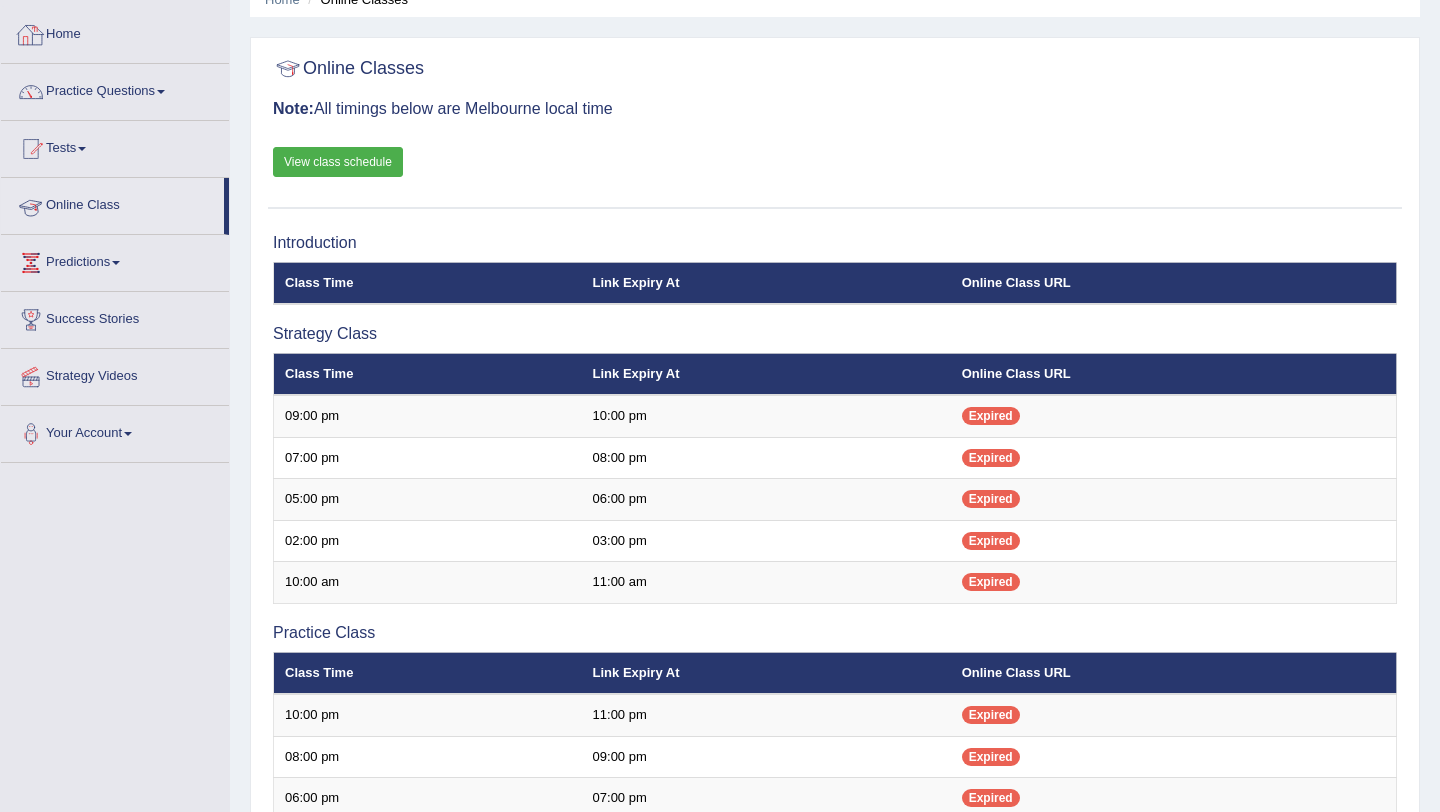 click on "Home" at bounding box center [115, 32] 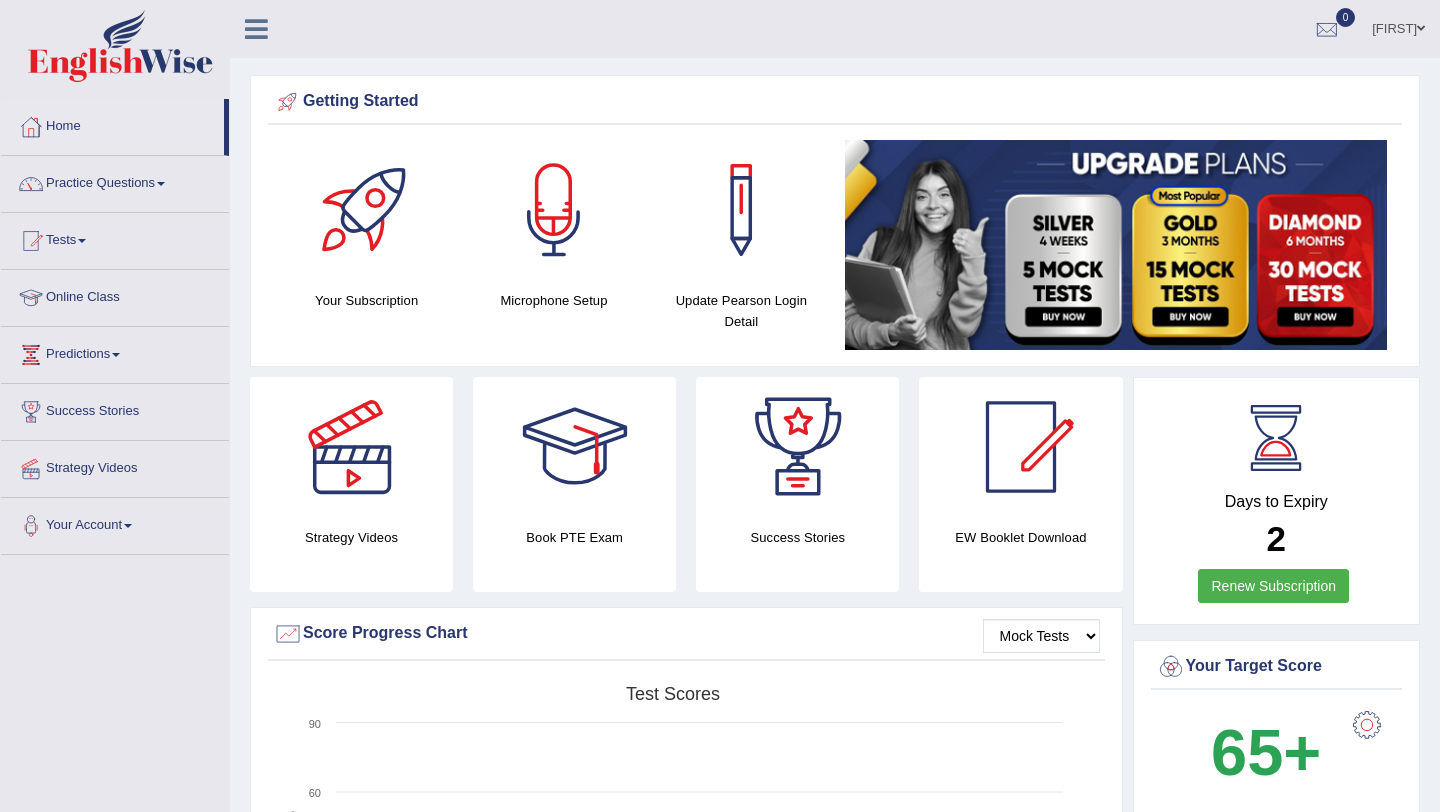 scroll, scrollTop: 0, scrollLeft: 0, axis: both 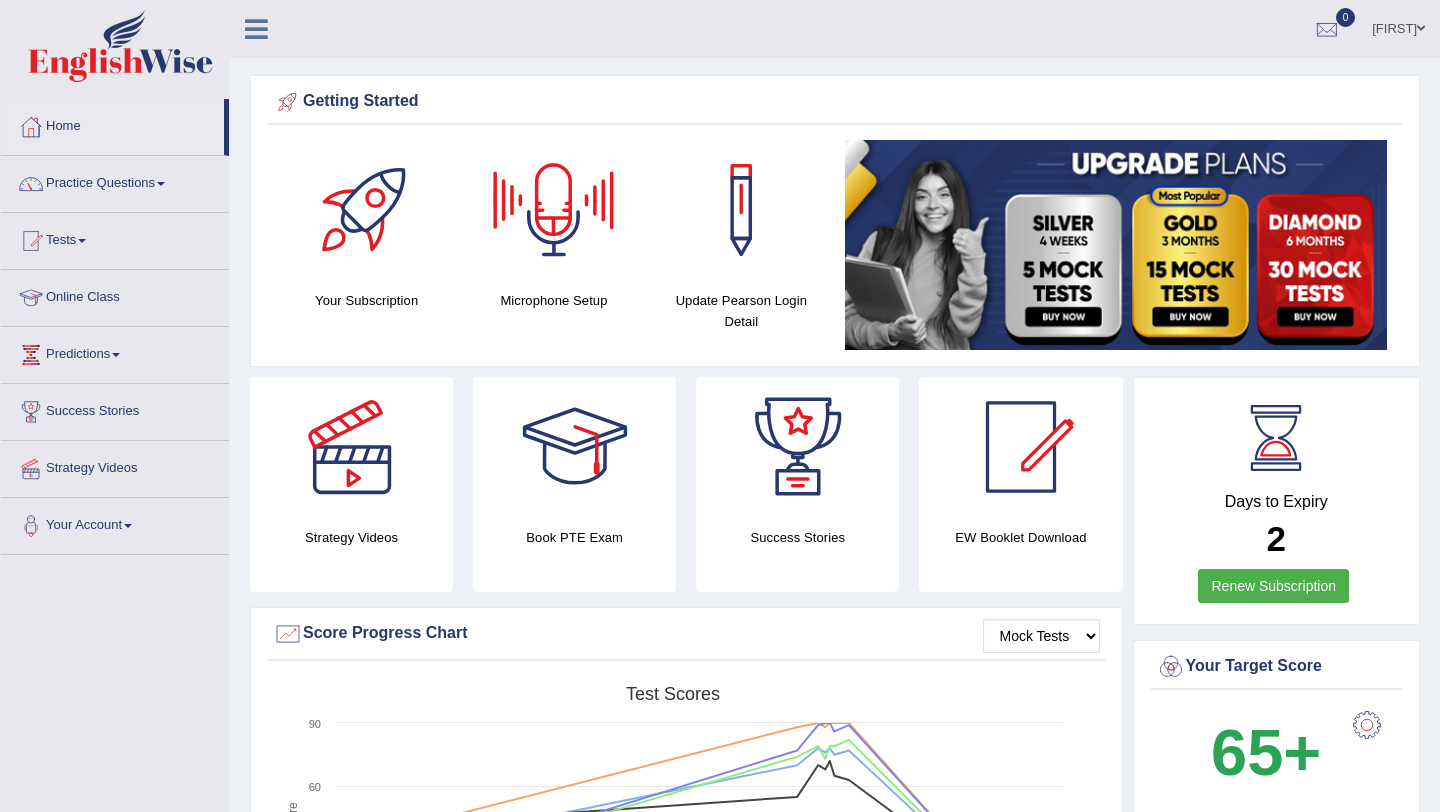 click on "[FIRST]" at bounding box center [1398, 26] 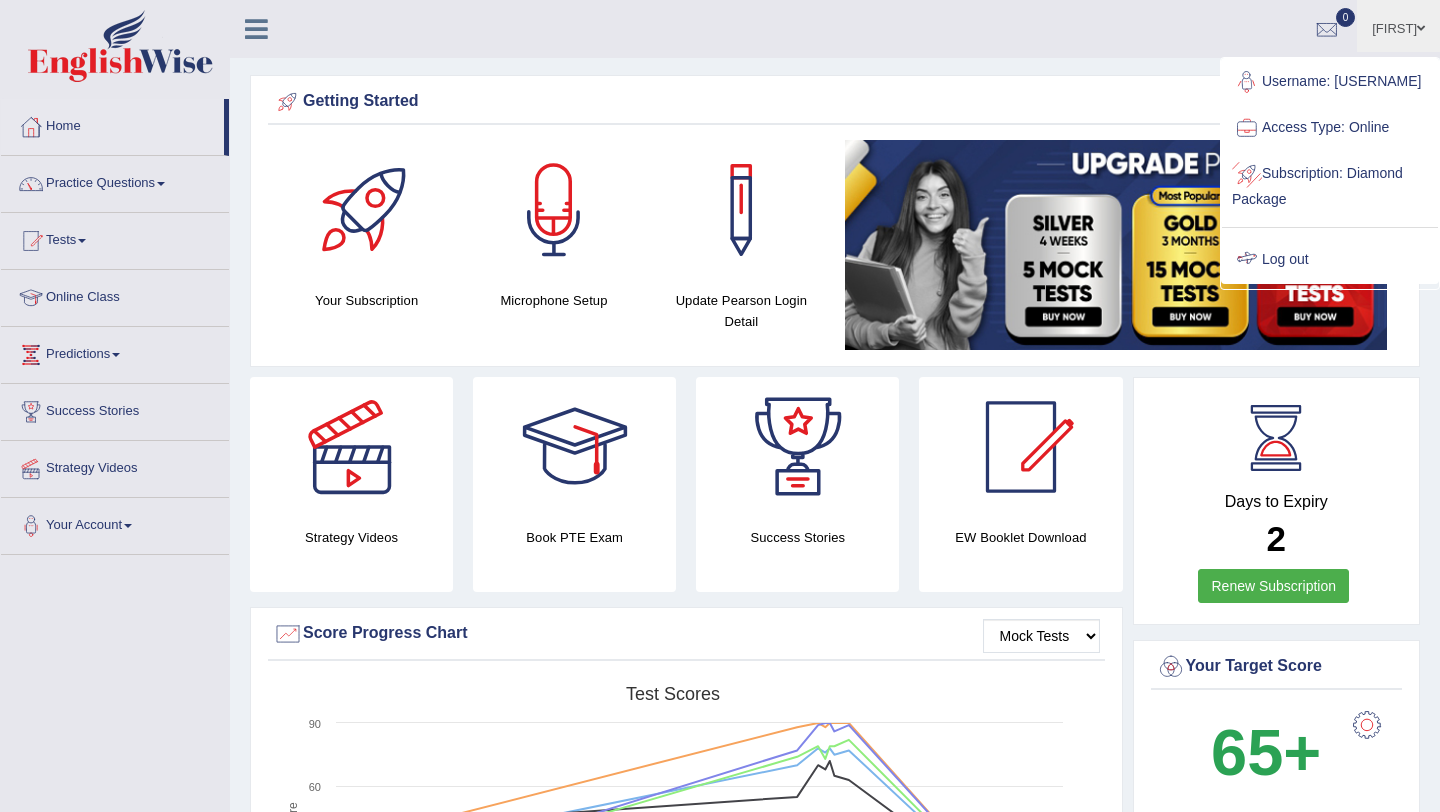 click on "Log out" at bounding box center [1330, 260] 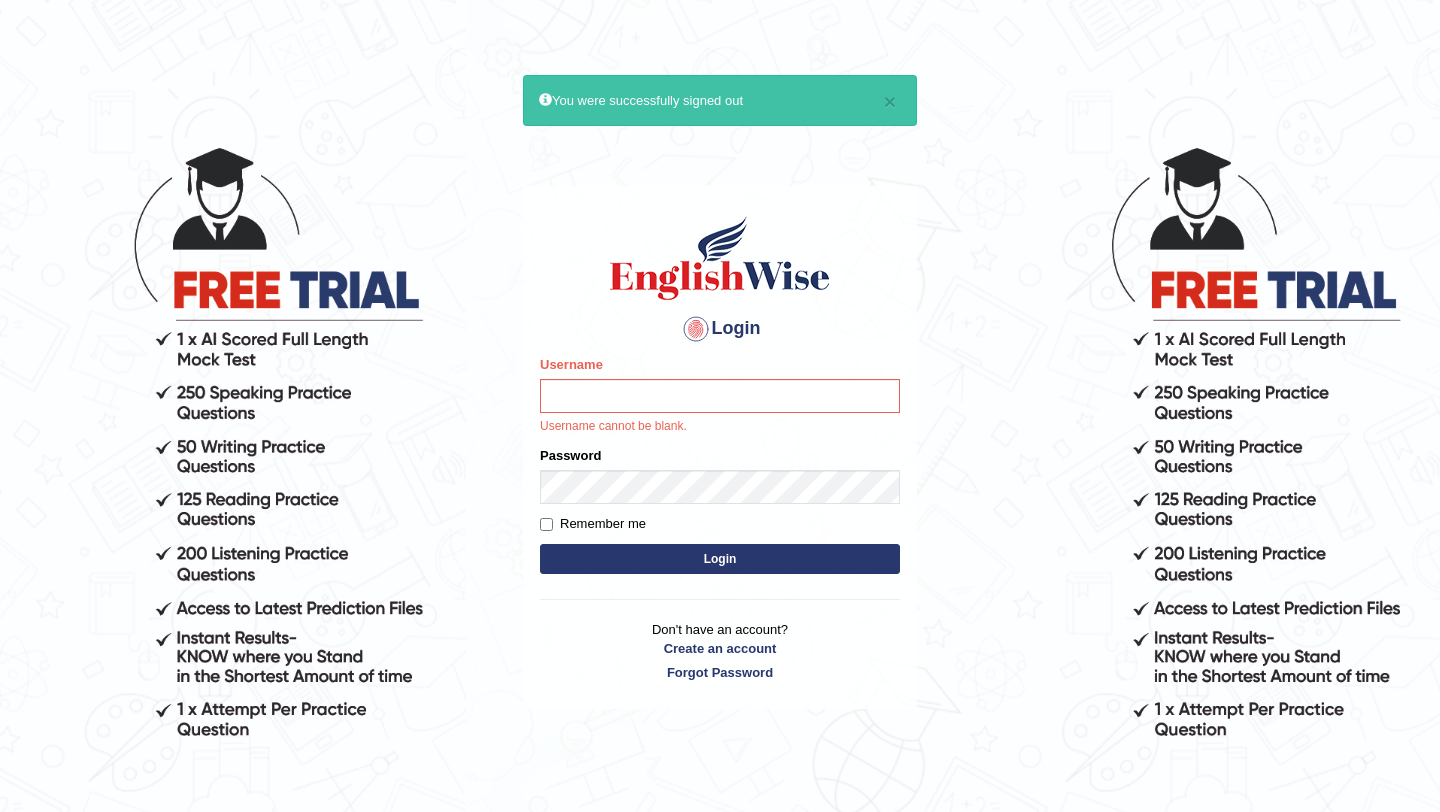 scroll, scrollTop: 0, scrollLeft: 0, axis: both 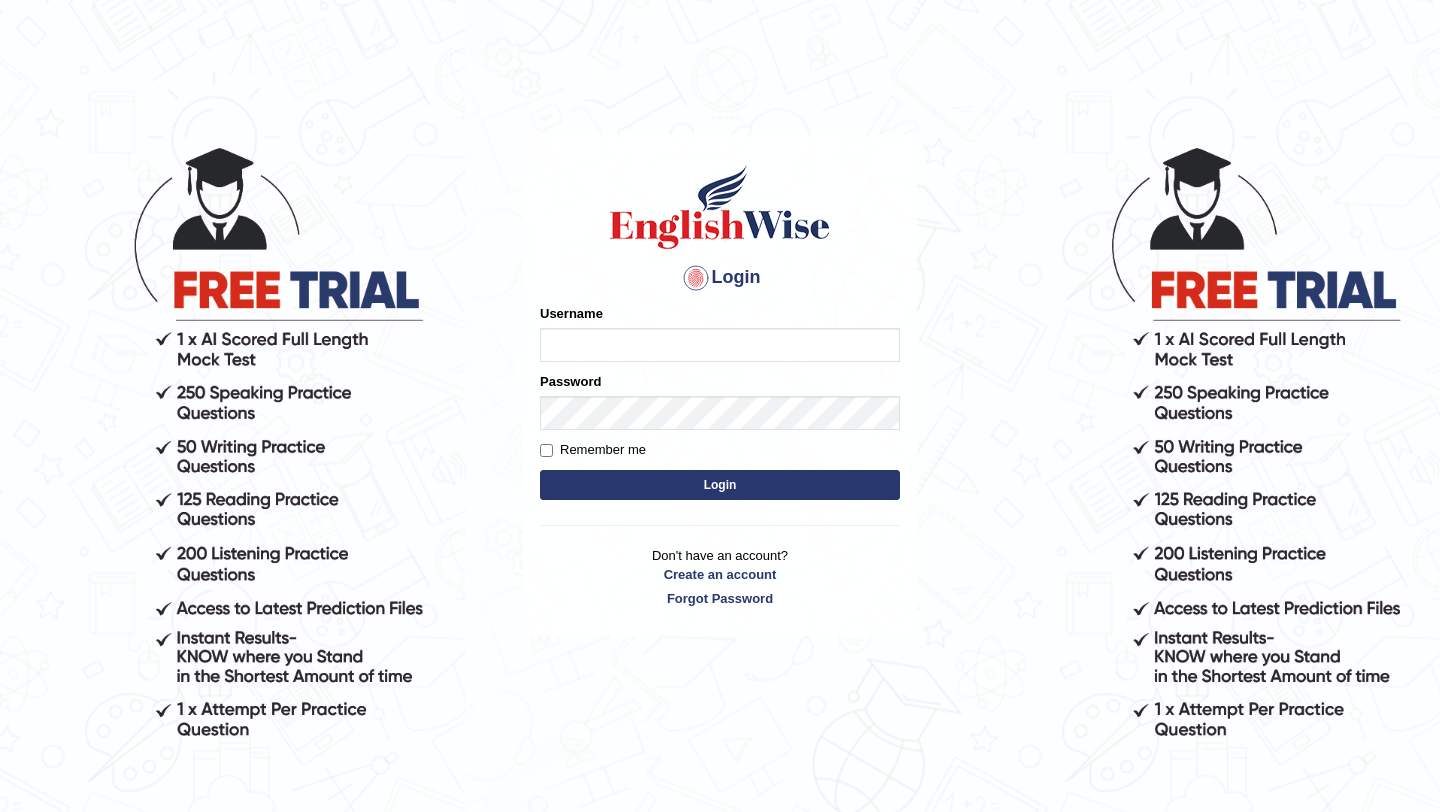 type on "pavithragowda" 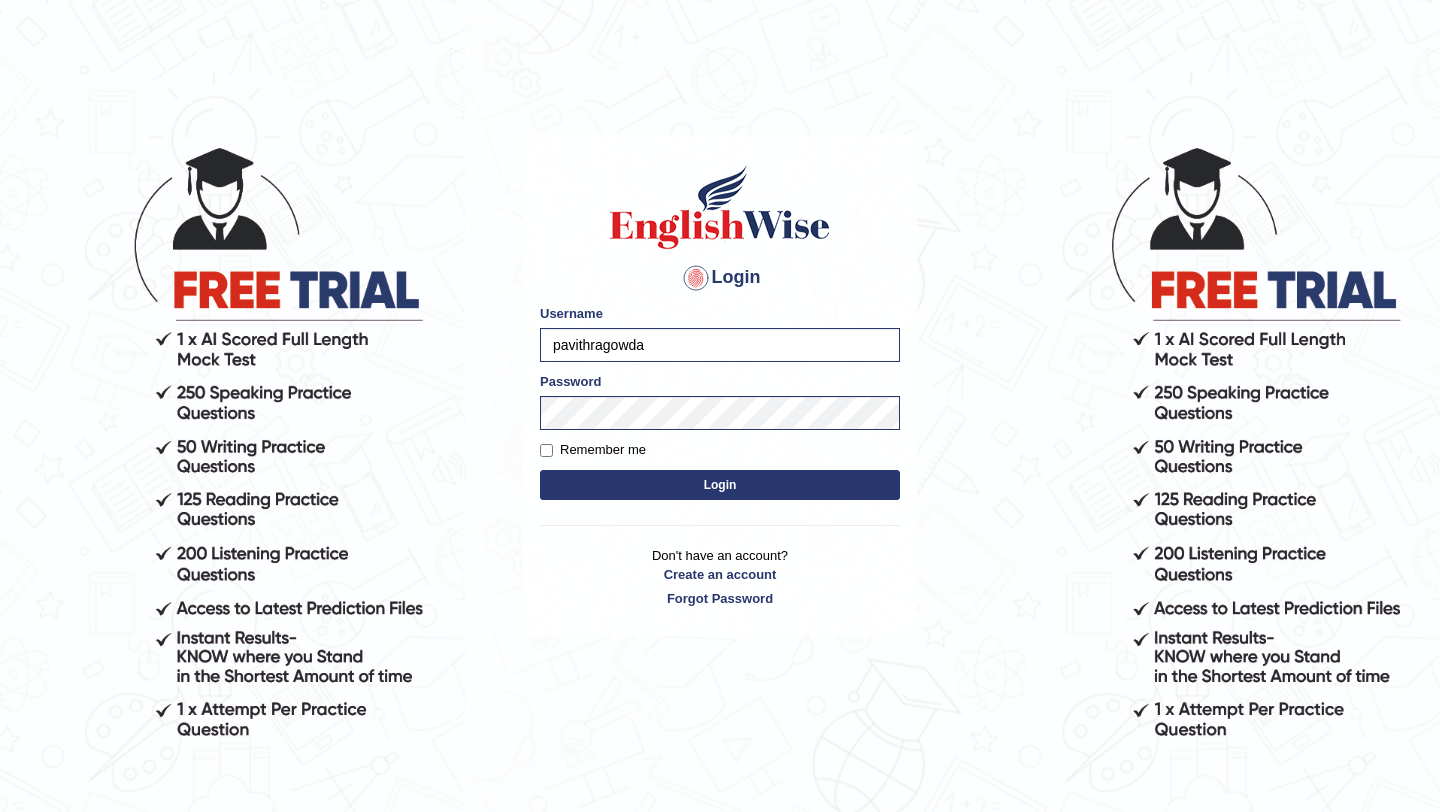 drag, startPoint x: 668, startPoint y: 341, endPoint x: 547, endPoint y: 340, distance: 121.004135 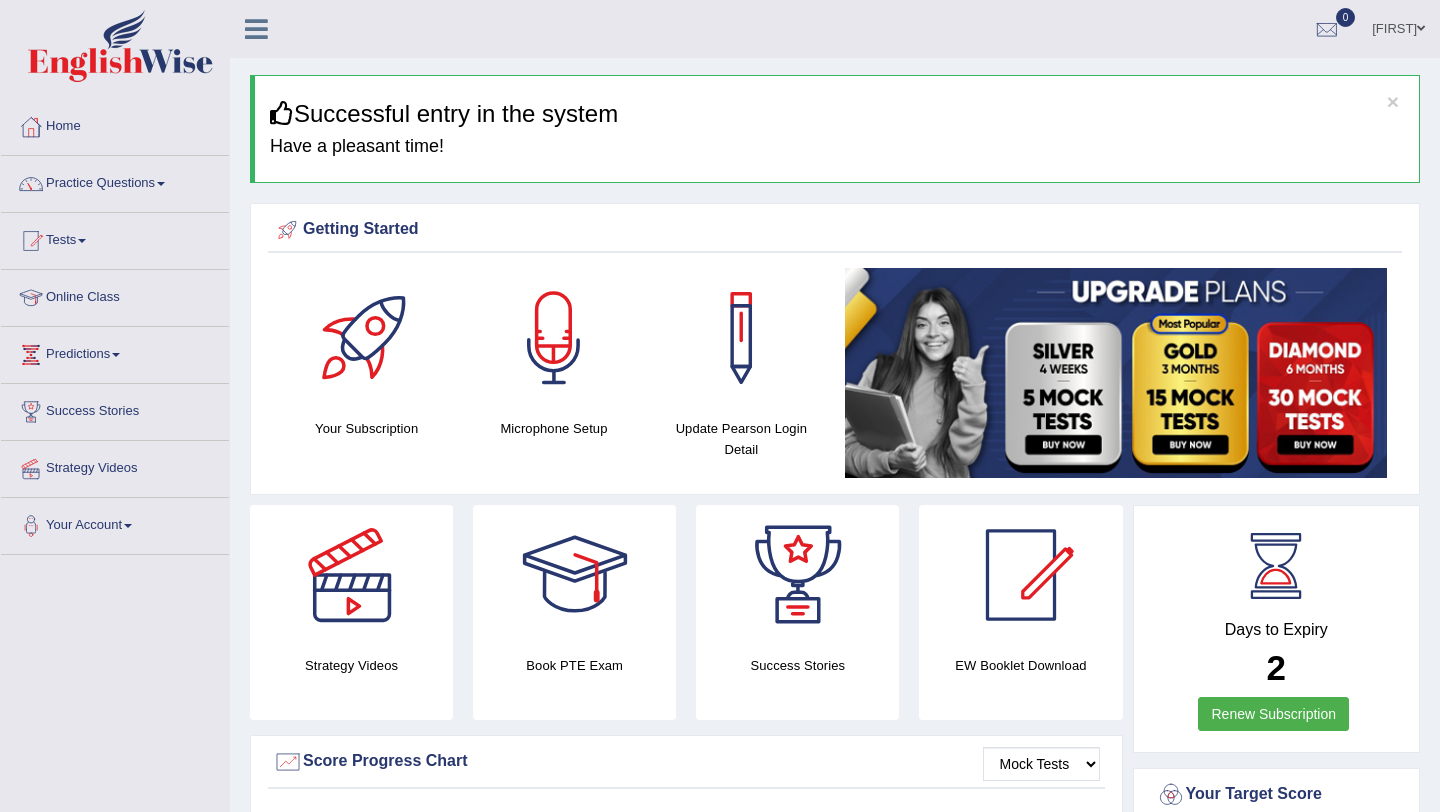 scroll, scrollTop: 0, scrollLeft: 0, axis: both 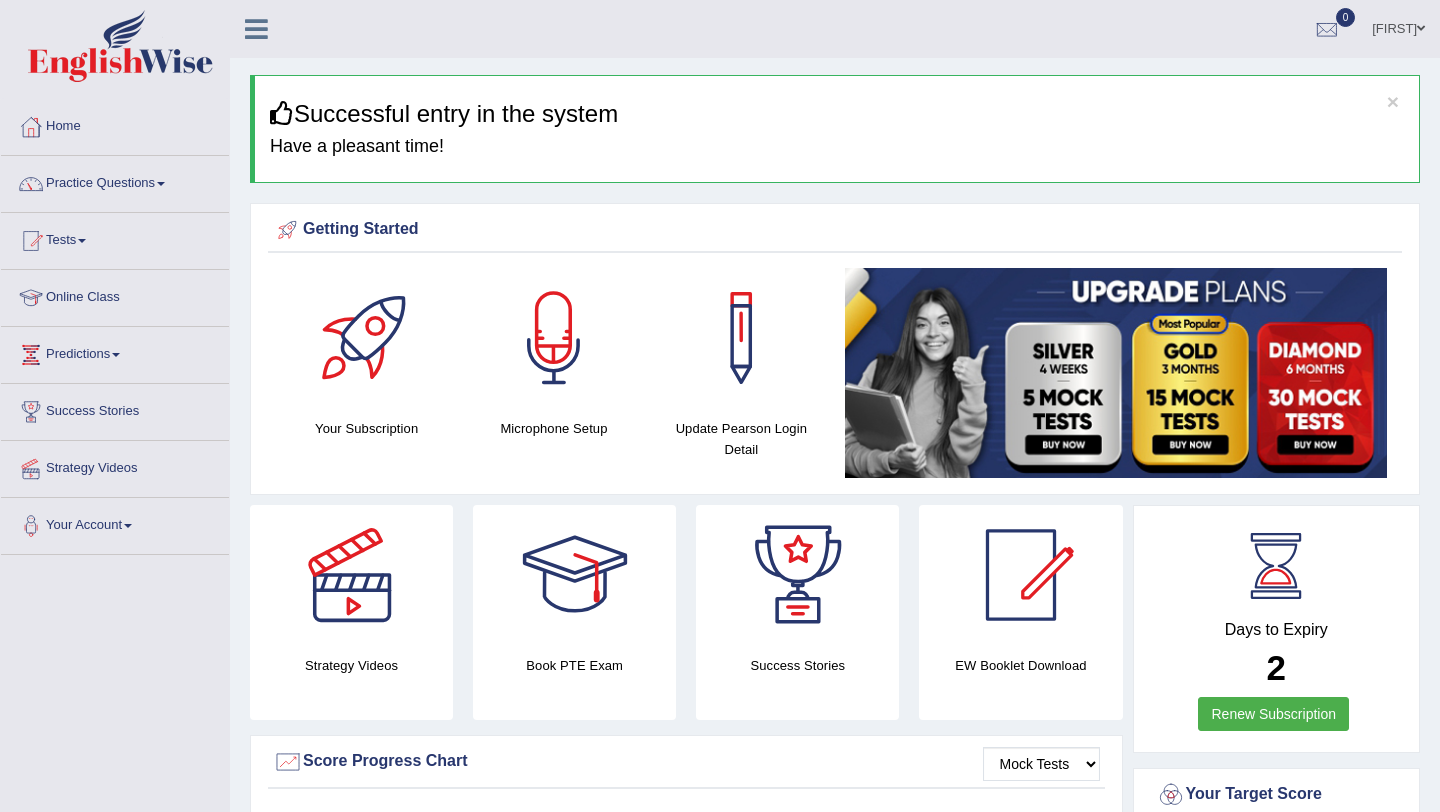 click at bounding box center (554, 338) 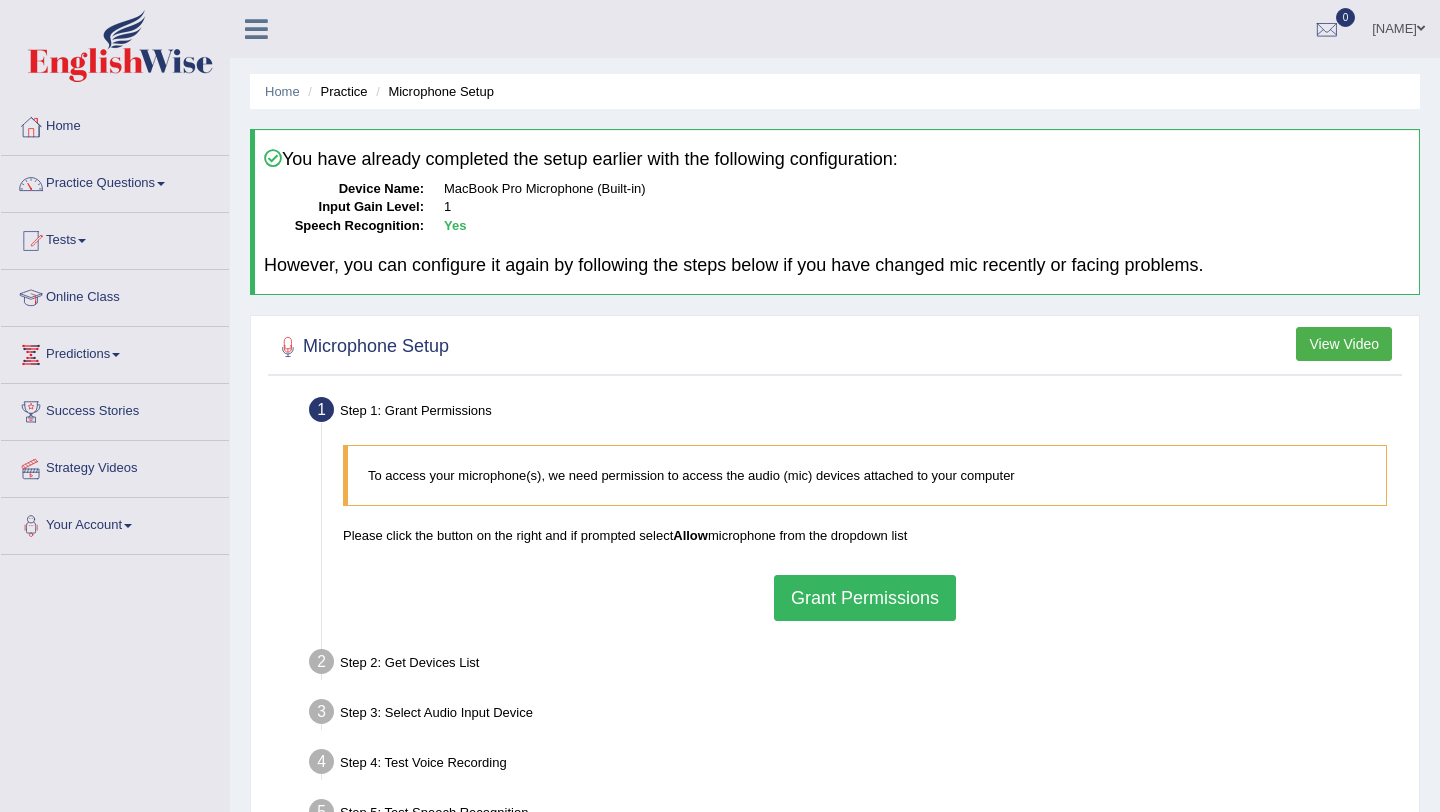 scroll, scrollTop: 0, scrollLeft: 0, axis: both 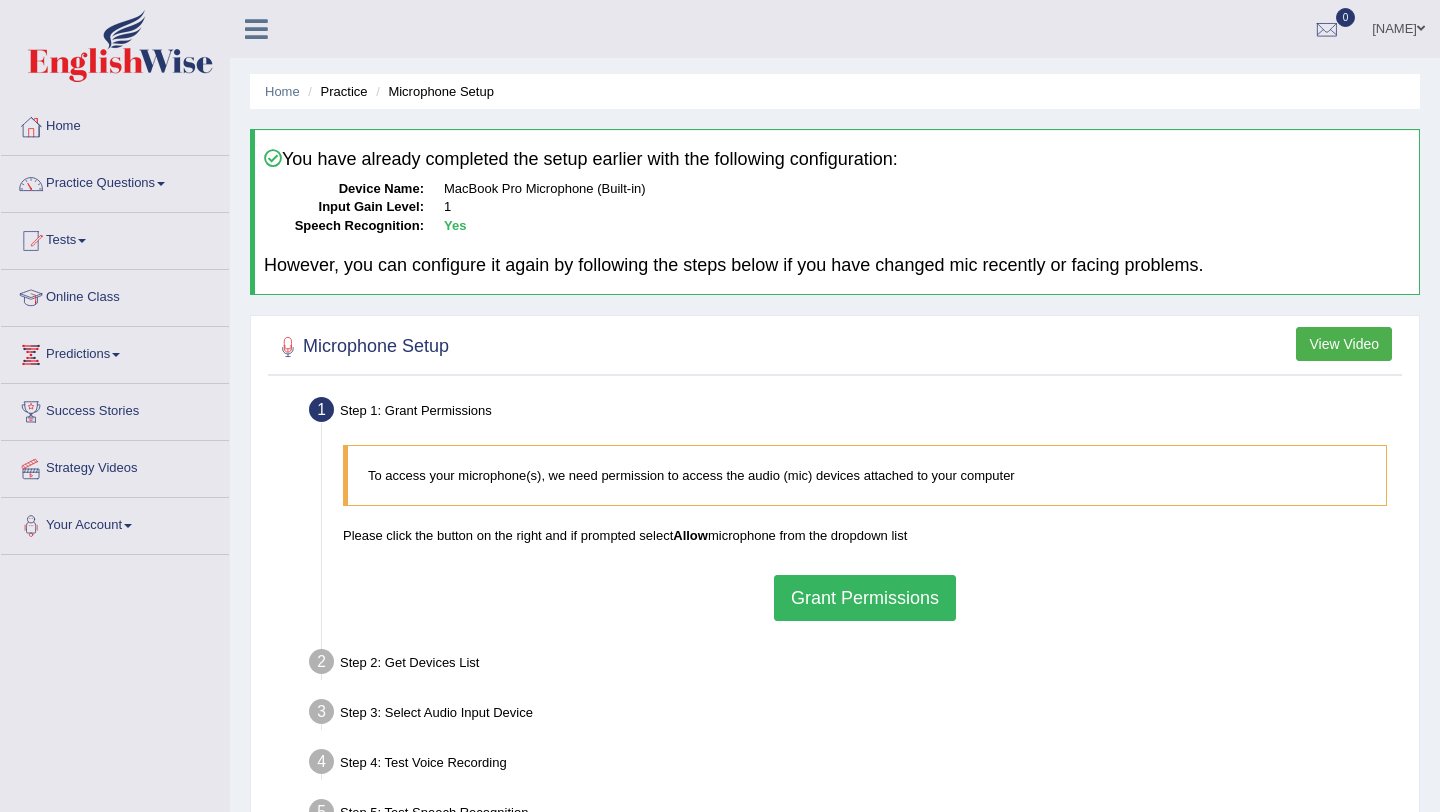 click on "View Video" at bounding box center (1344, 344) 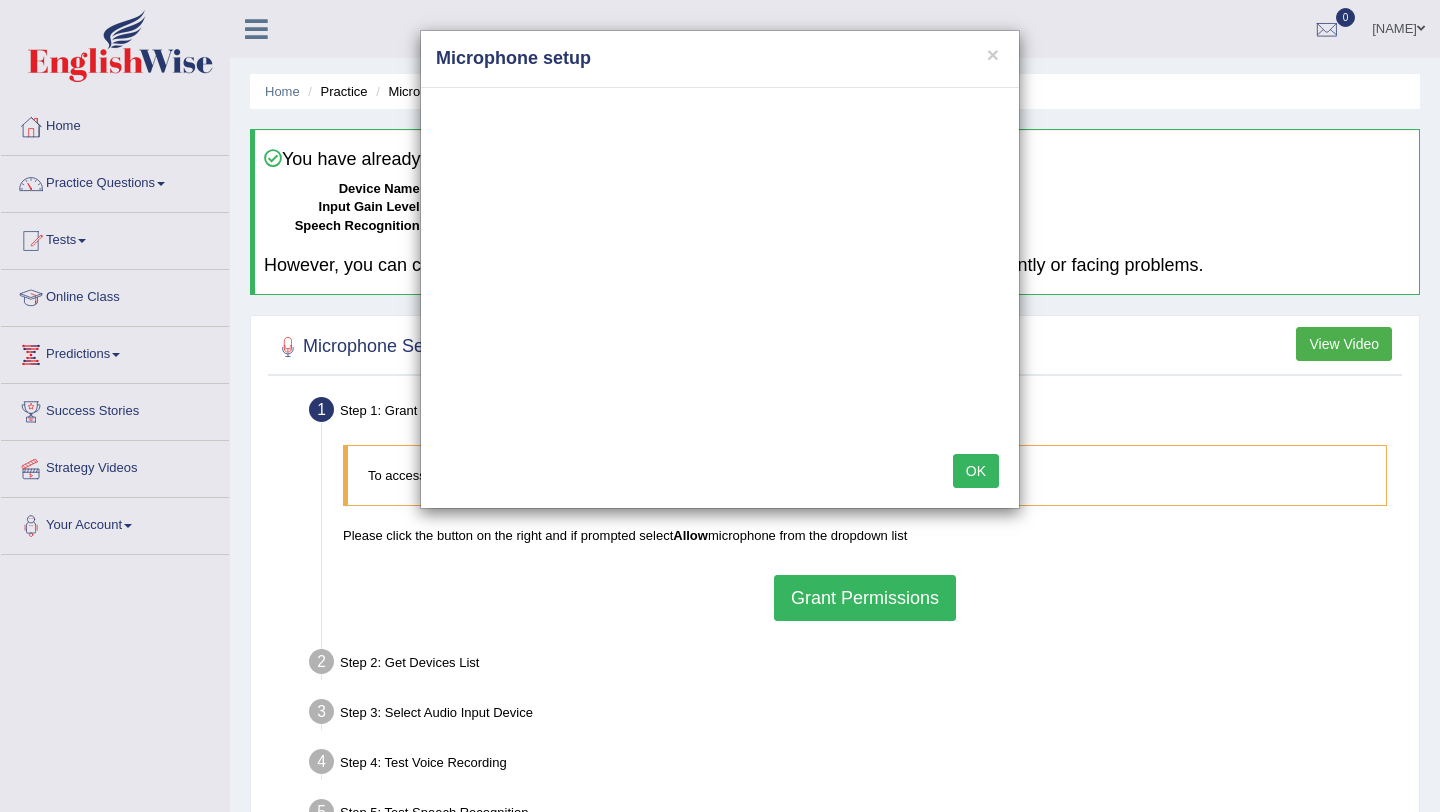 click on "OK" at bounding box center [976, 471] 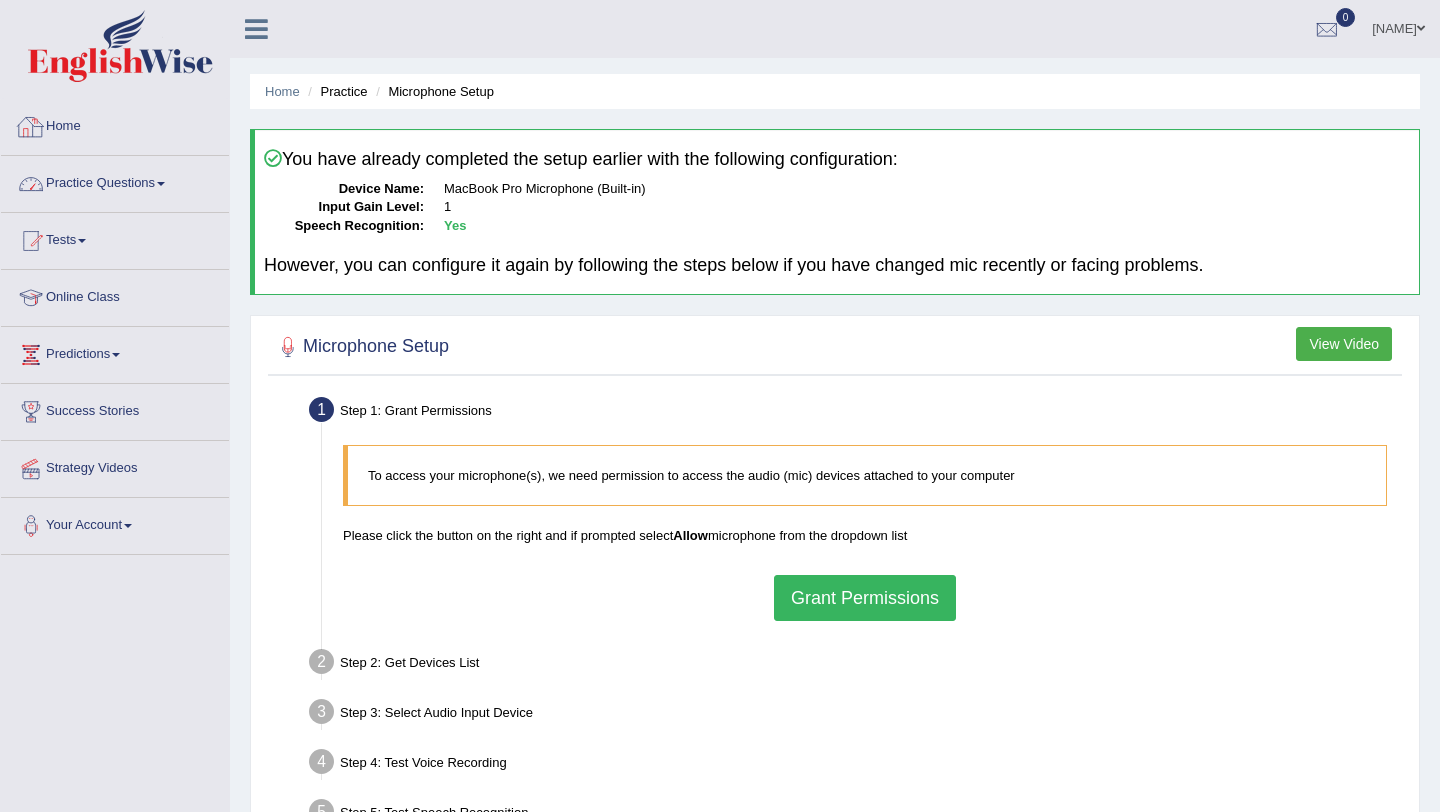click on "Practice Questions" at bounding box center (115, 181) 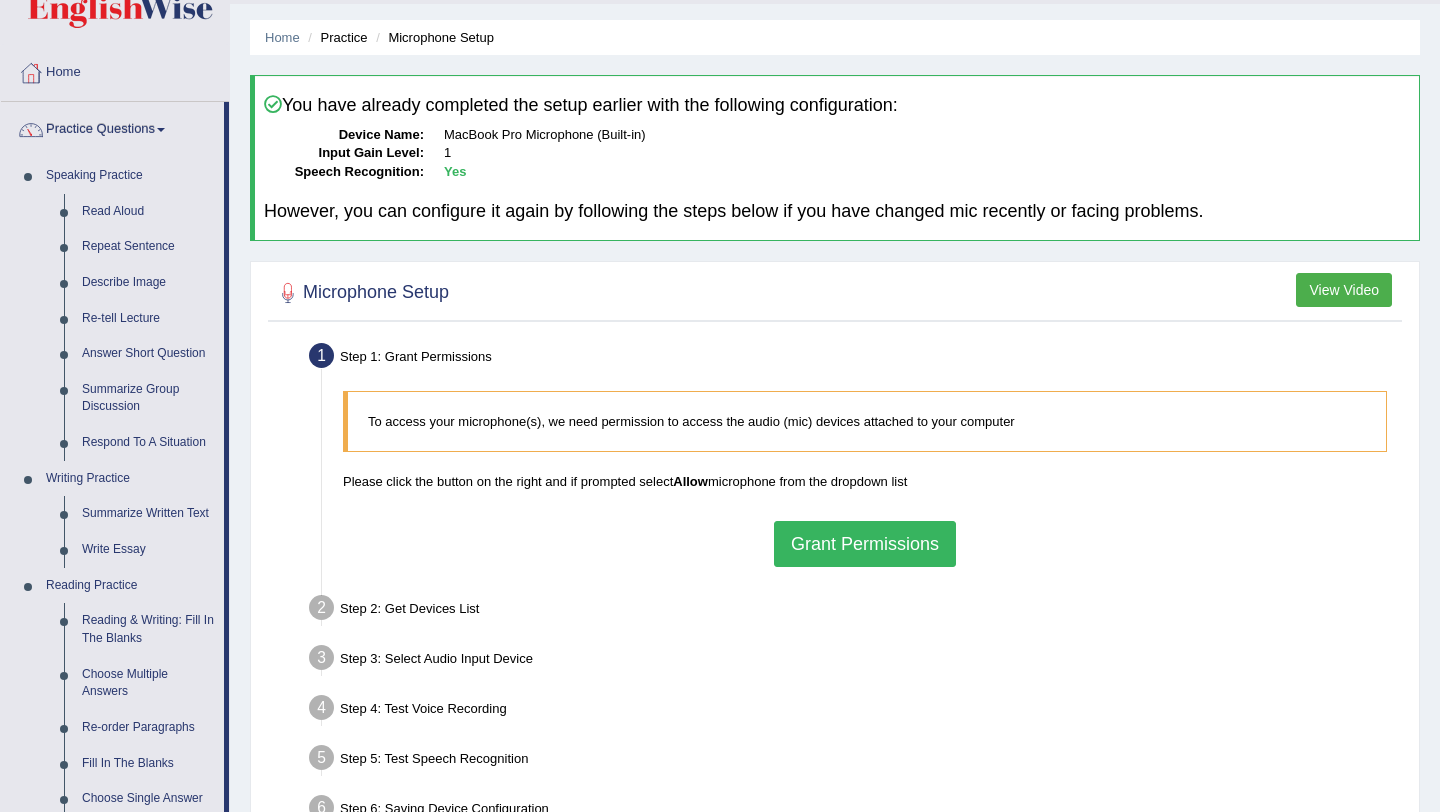 scroll, scrollTop: 35, scrollLeft: 0, axis: vertical 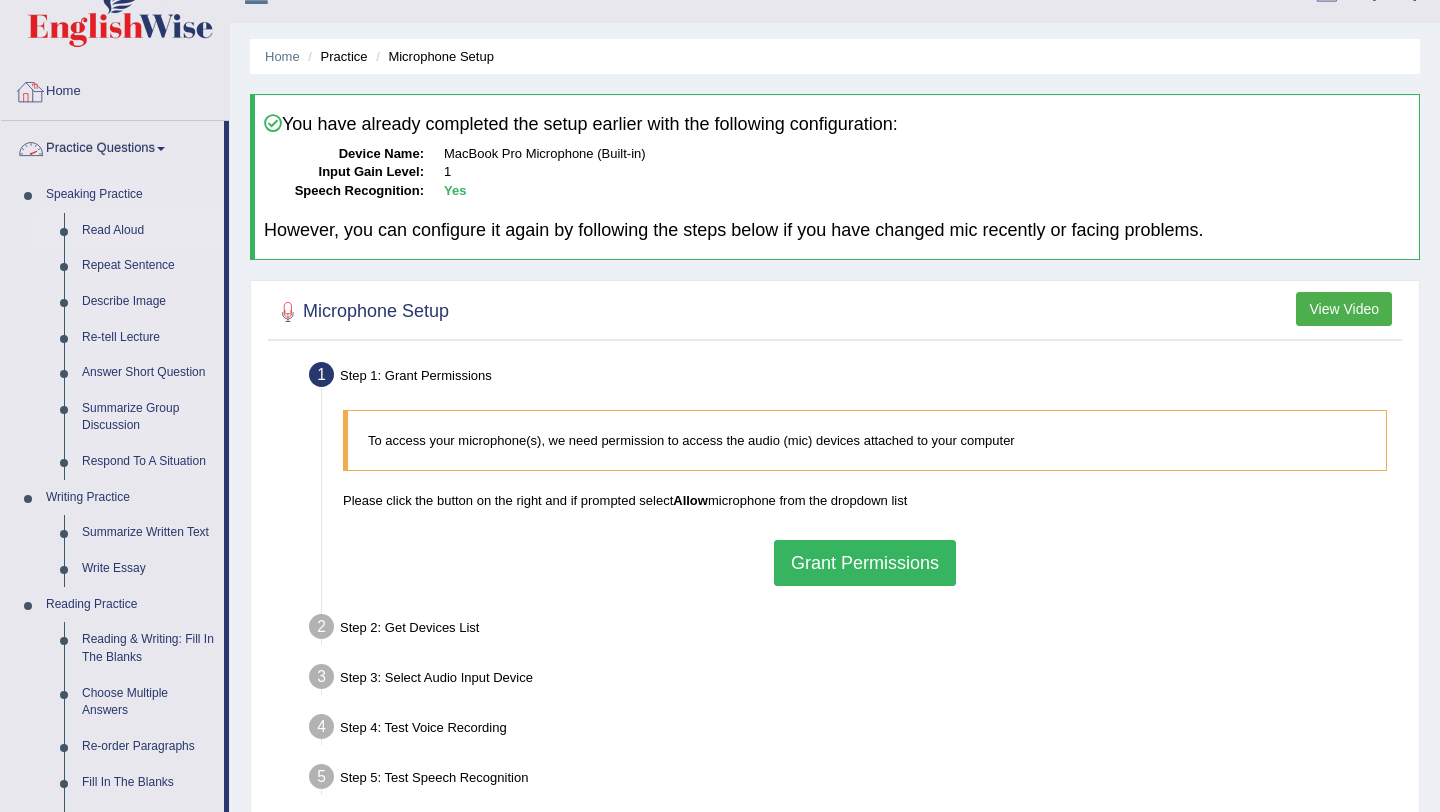 click on "Read Aloud" at bounding box center [148, 231] 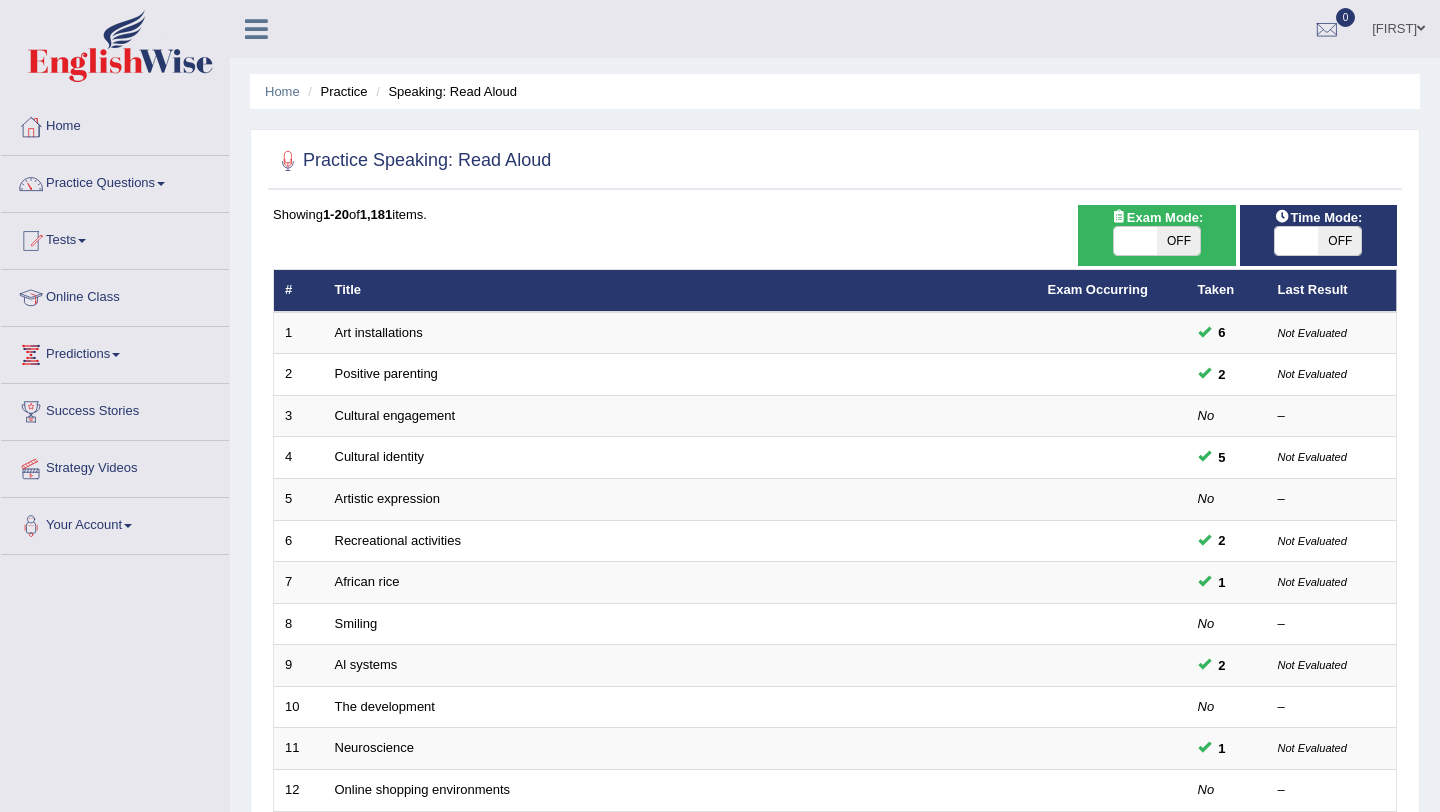 scroll, scrollTop: 0, scrollLeft: 0, axis: both 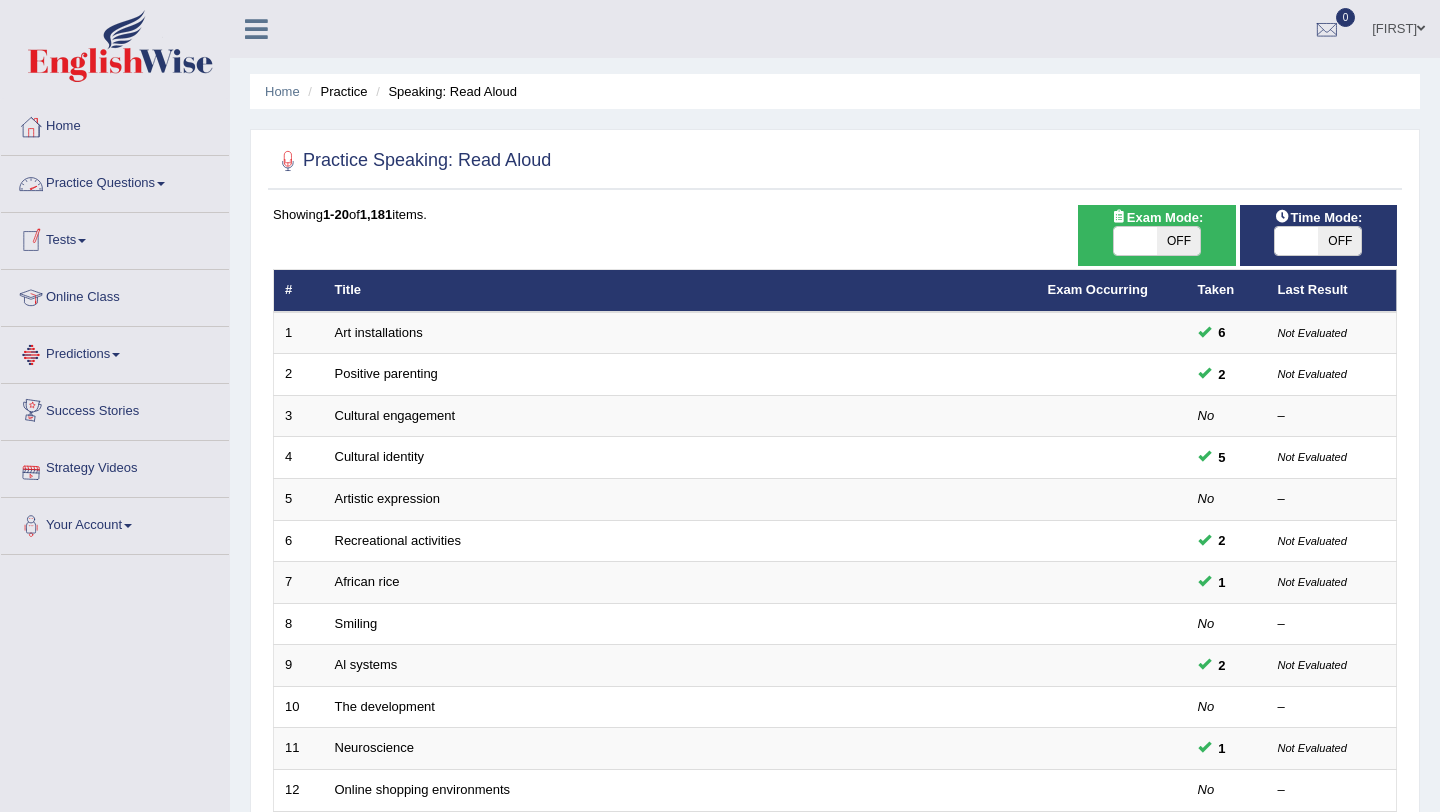click on "Practice Questions" at bounding box center [115, 181] 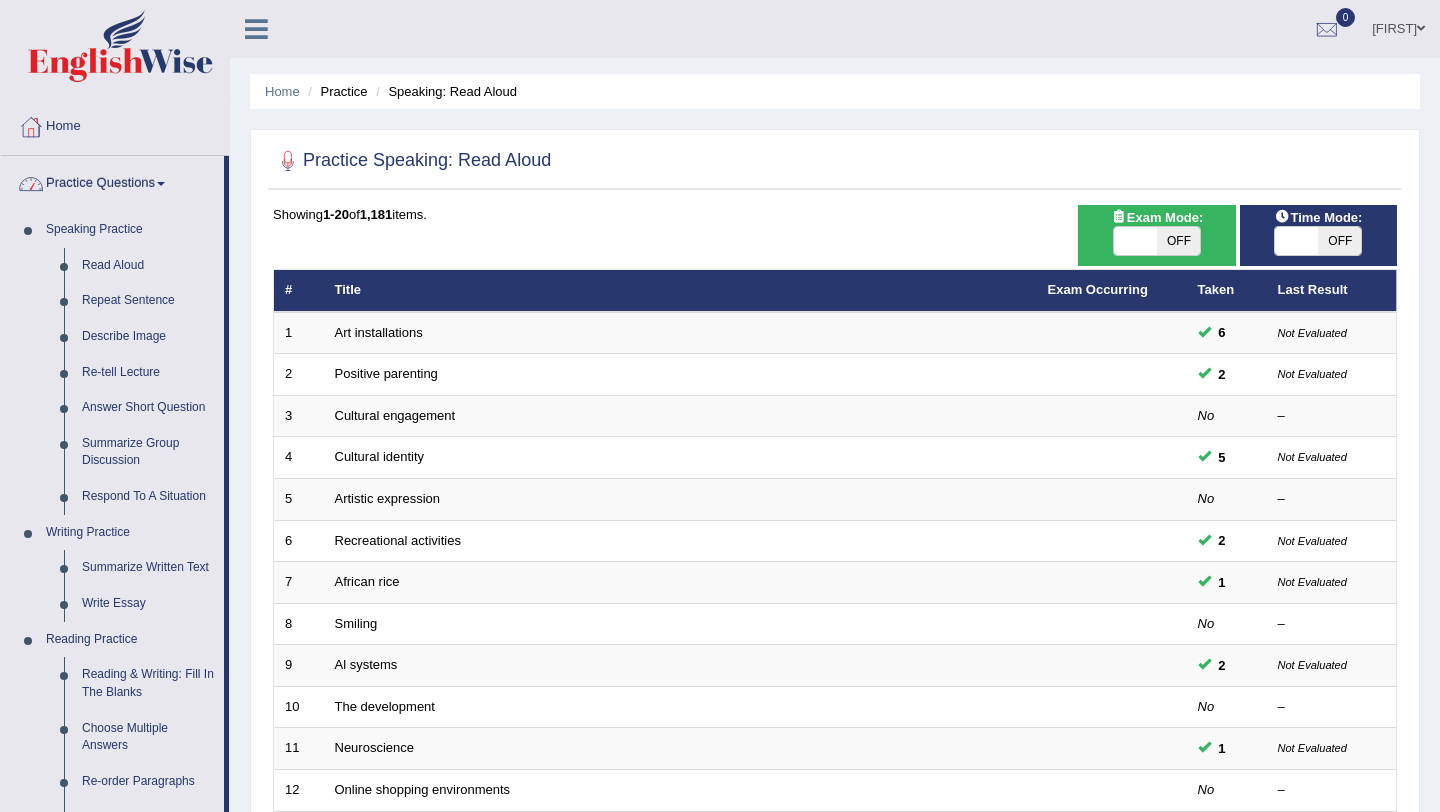 click on "Practice Questions" at bounding box center (112, 181) 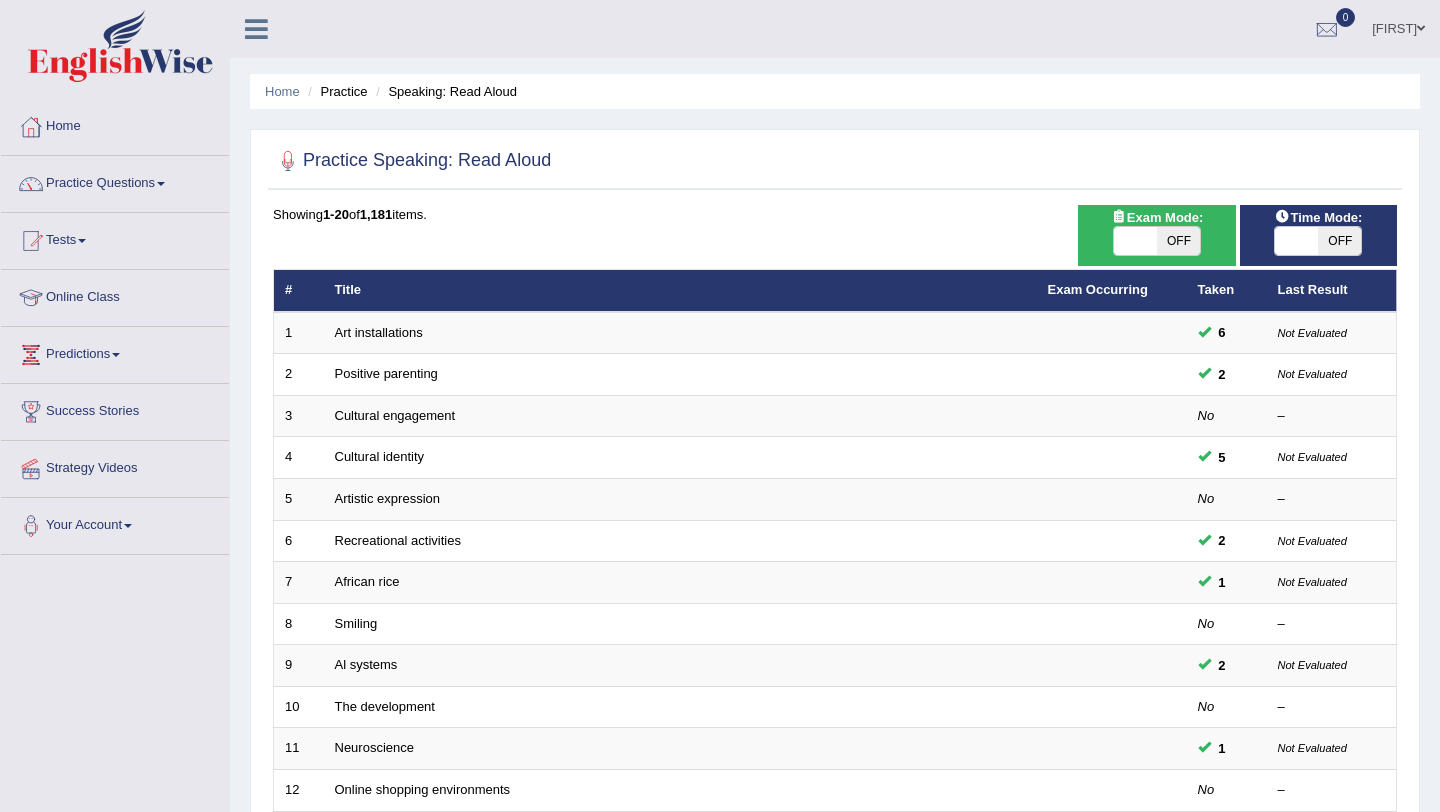 click on "Online Class" at bounding box center [115, 295] 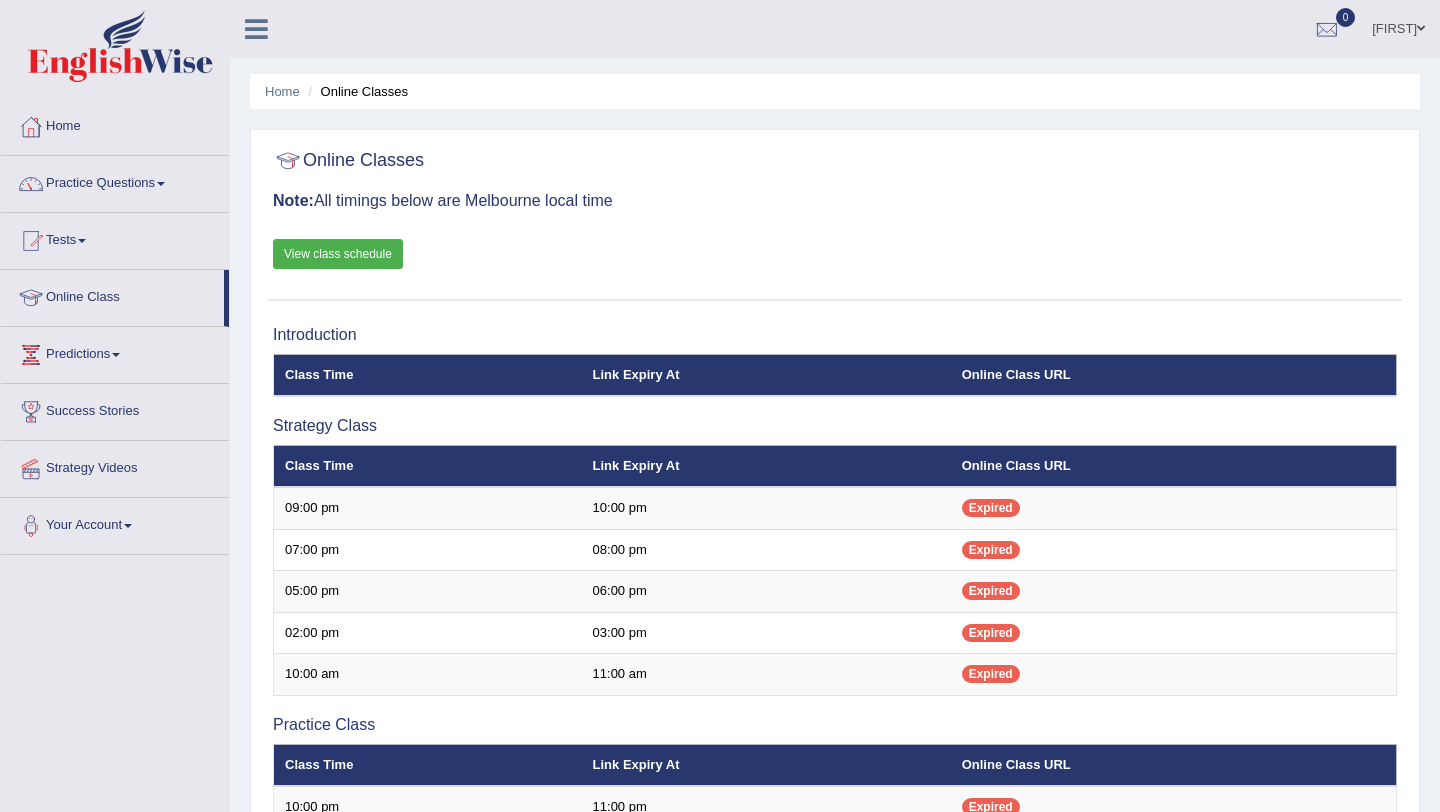 scroll, scrollTop: 0, scrollLeft: 0, axis: both 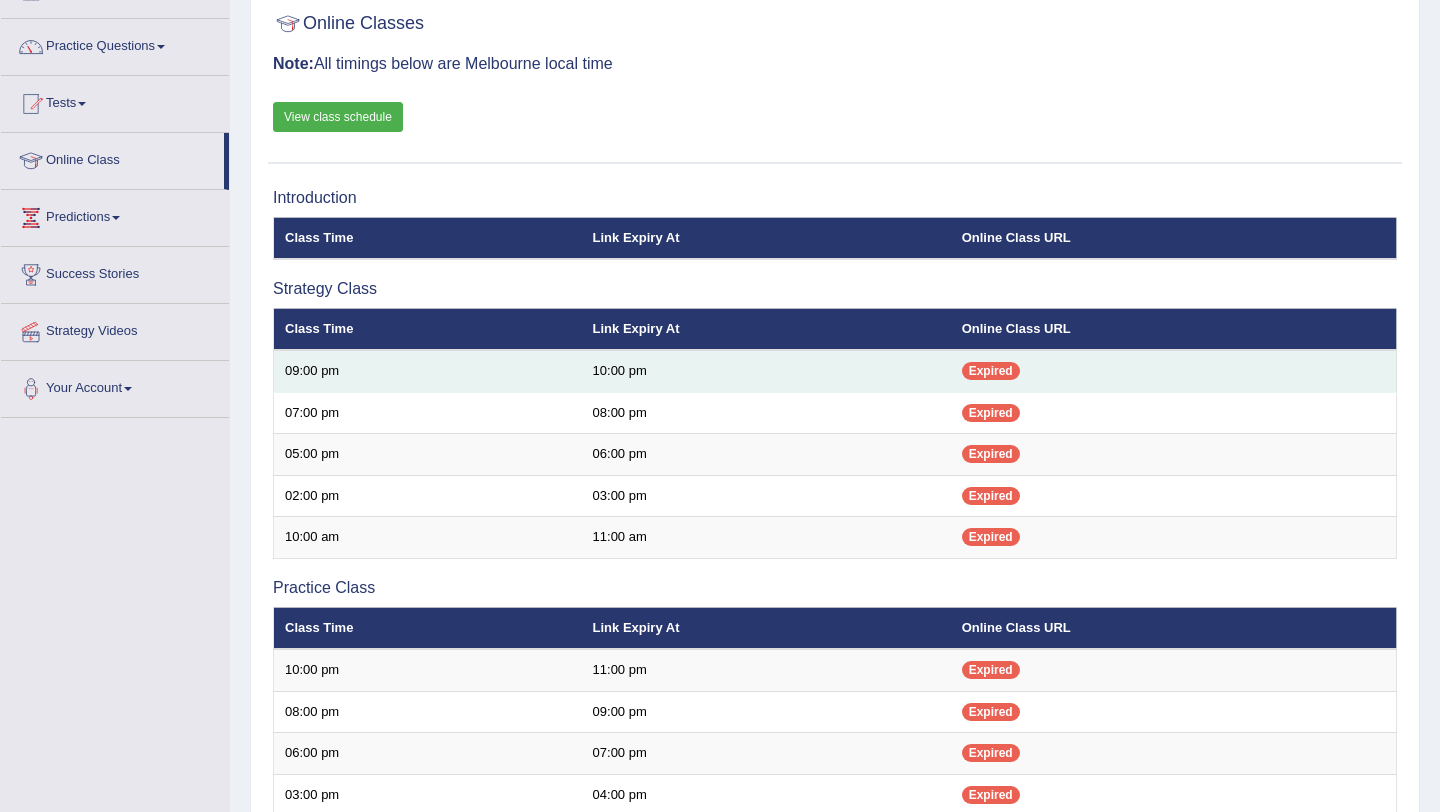 click on "Expired" at bounding box center (991, 371) 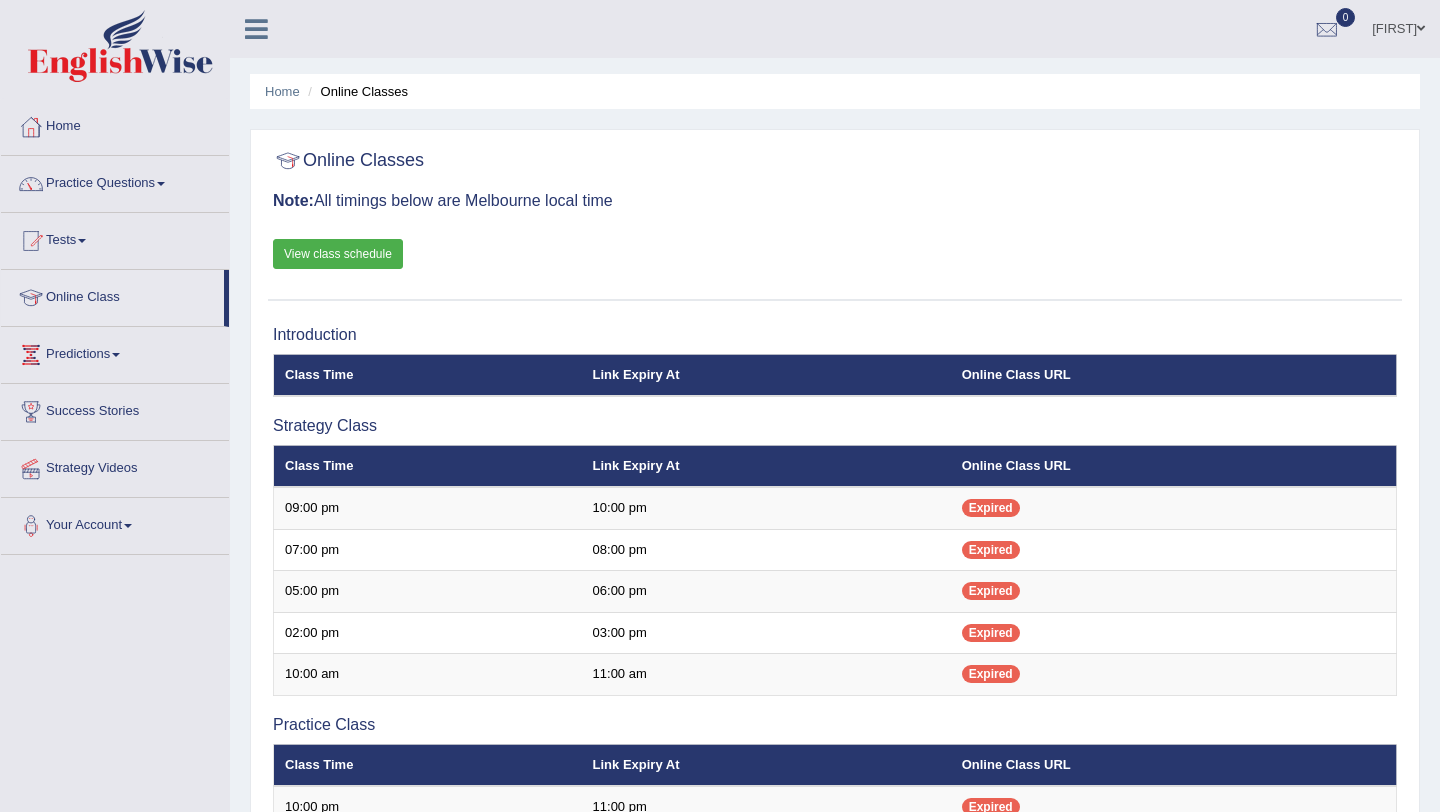 scroll, scrollTop: 137, scrollLeft: 0, axis: vertical 